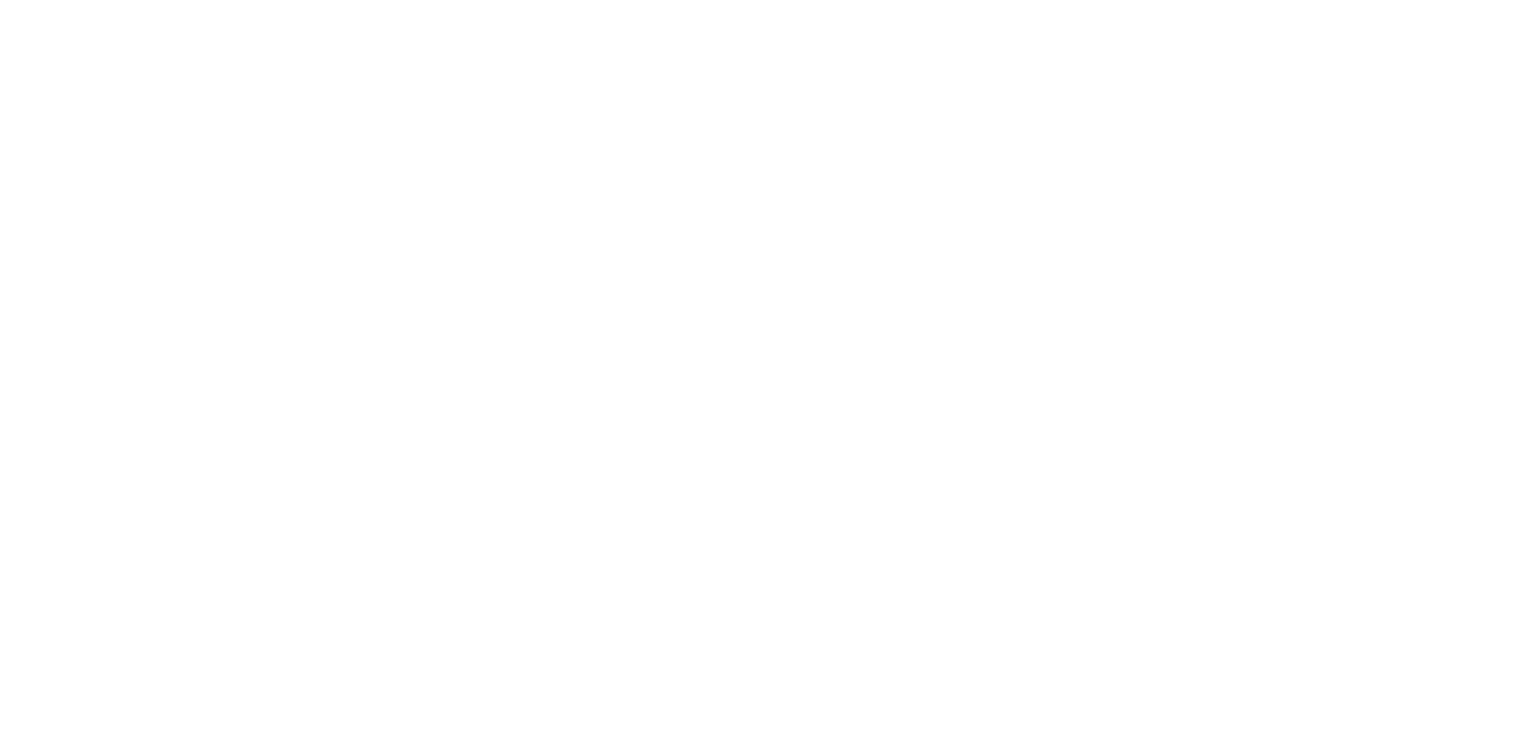 scroll, scrollTop: 0, scrollLeft: 0, axis: both 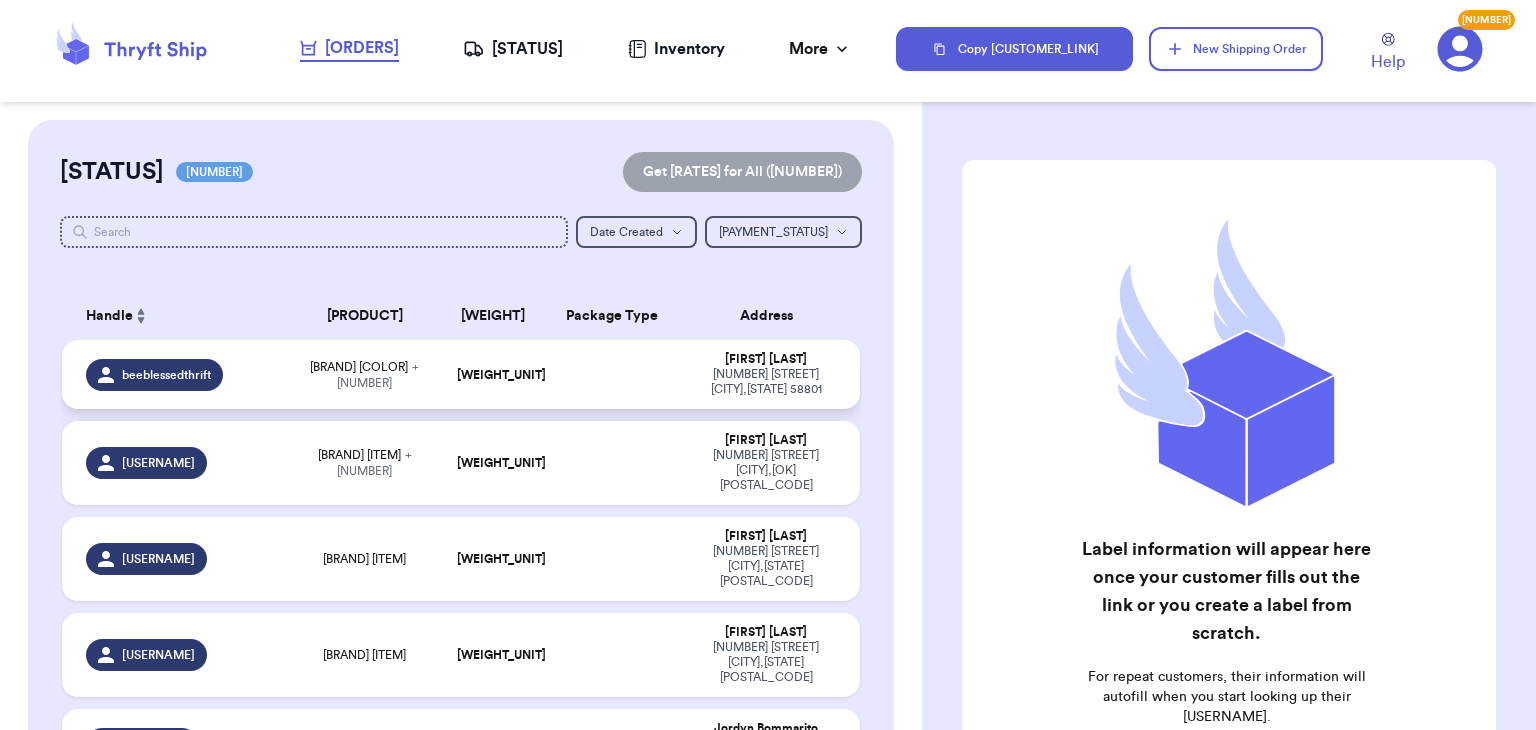 click at bounding box center (613, 374) 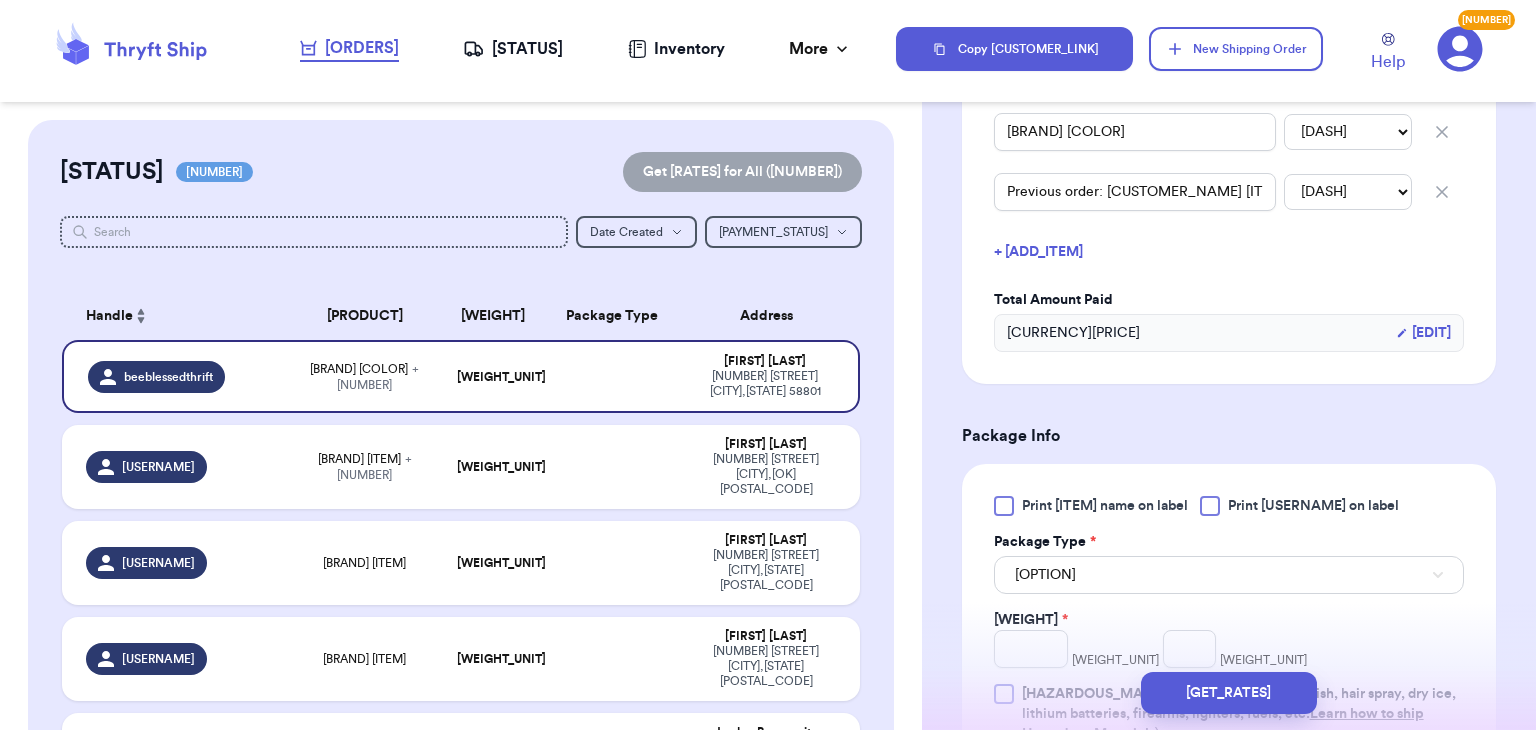 scroll, scrollTop: 556, scrollLeft: 0, axis: vertical 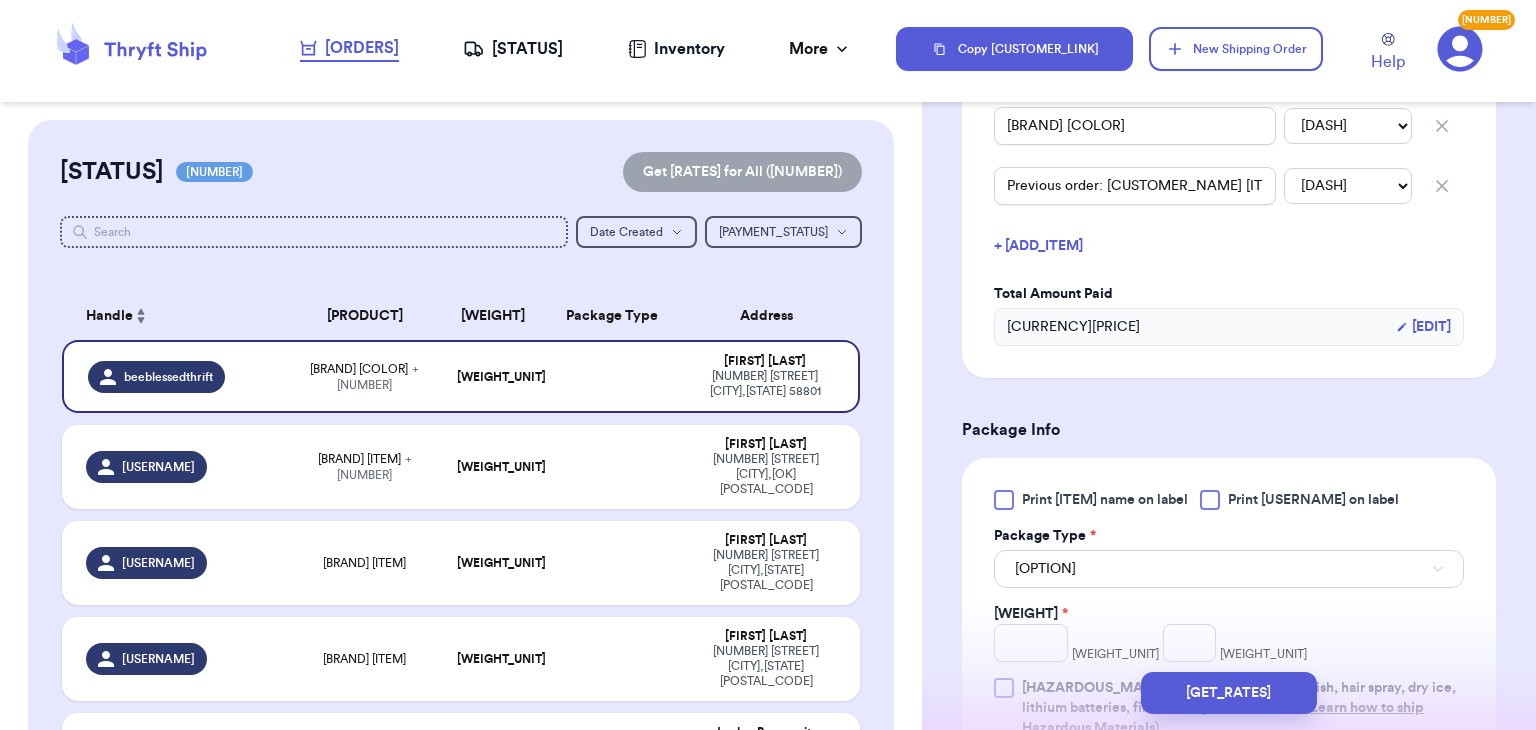click at bounding box center [1210, 500] 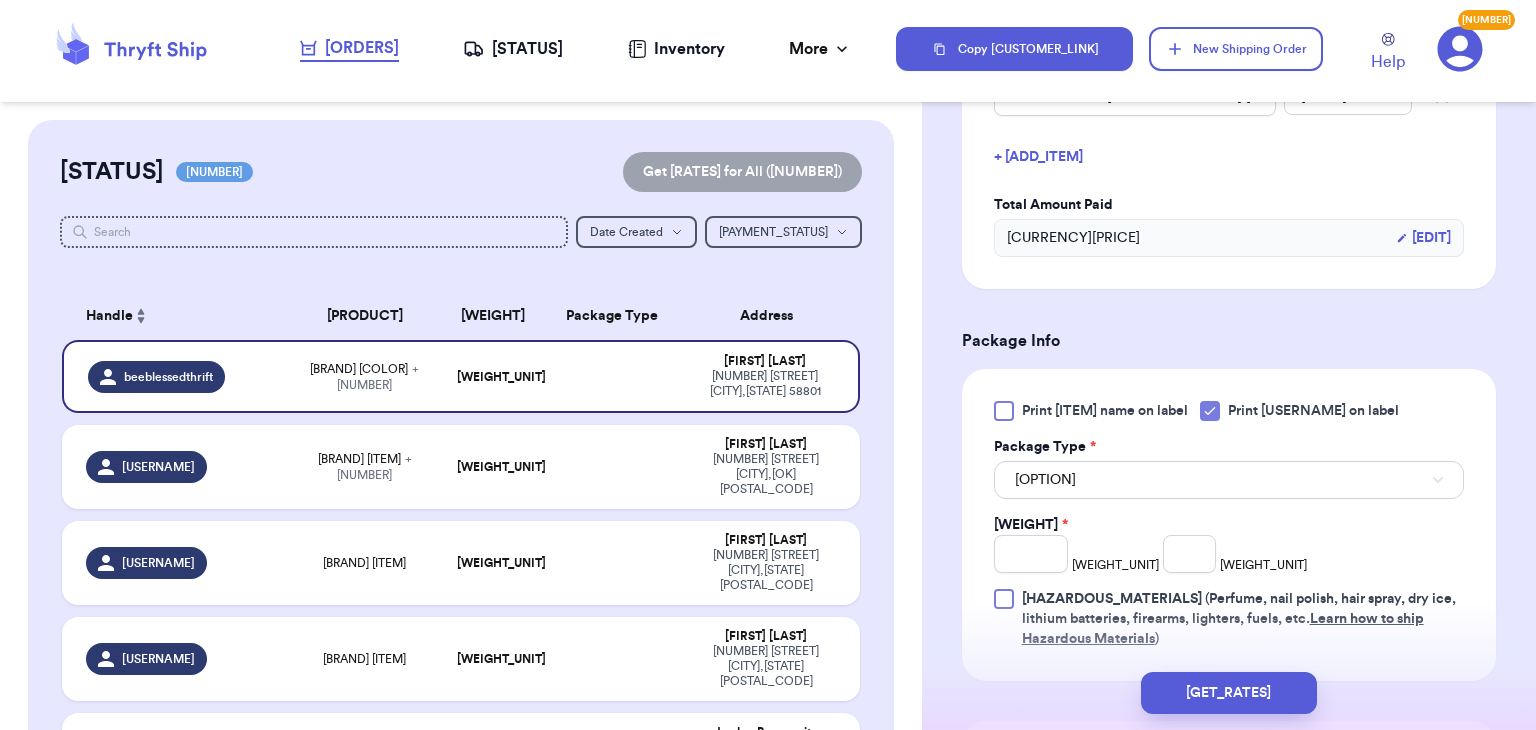 scroll, scrollTop: 654, scrollLeft: 0, axis: vertical 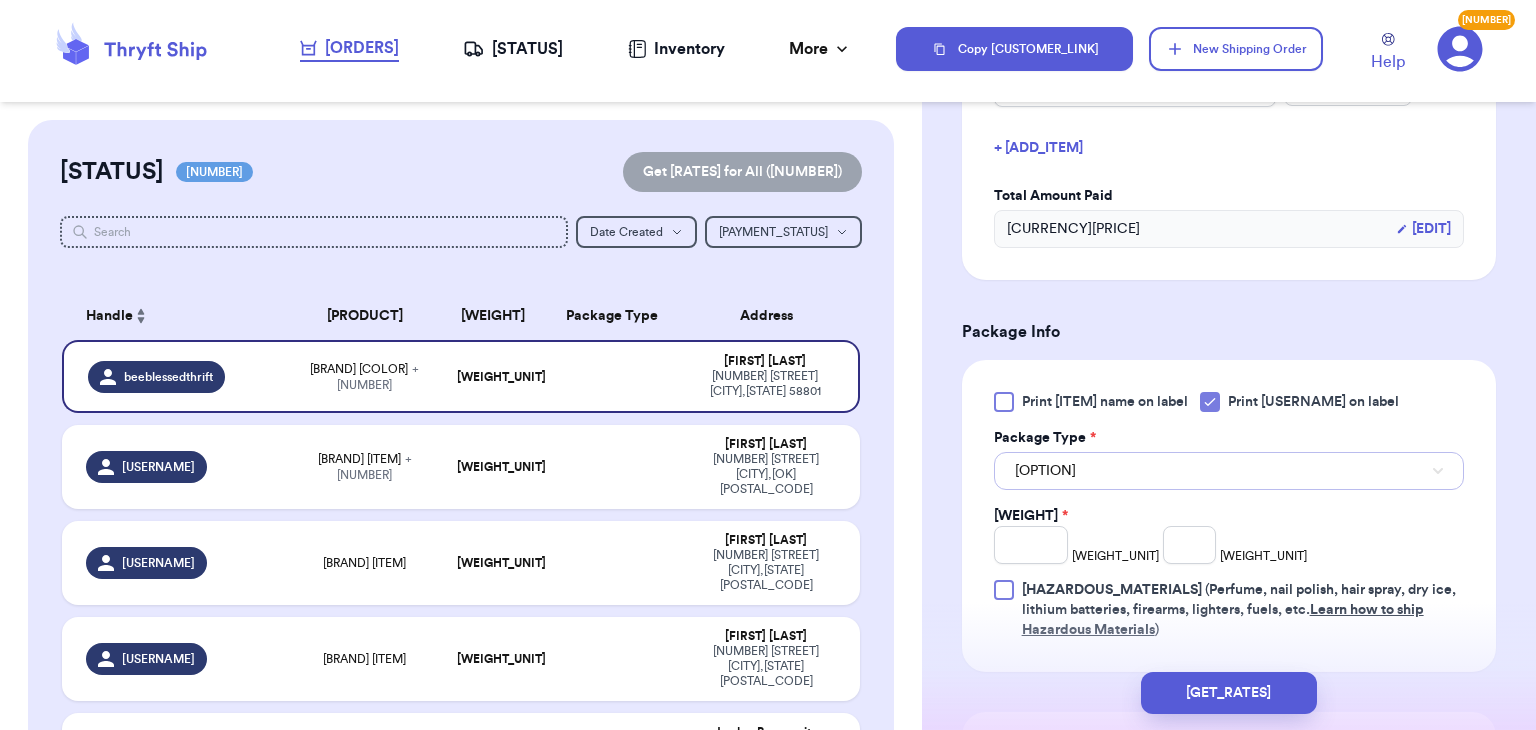 click on "[OPTION]" at bounding box center (1229, 471) 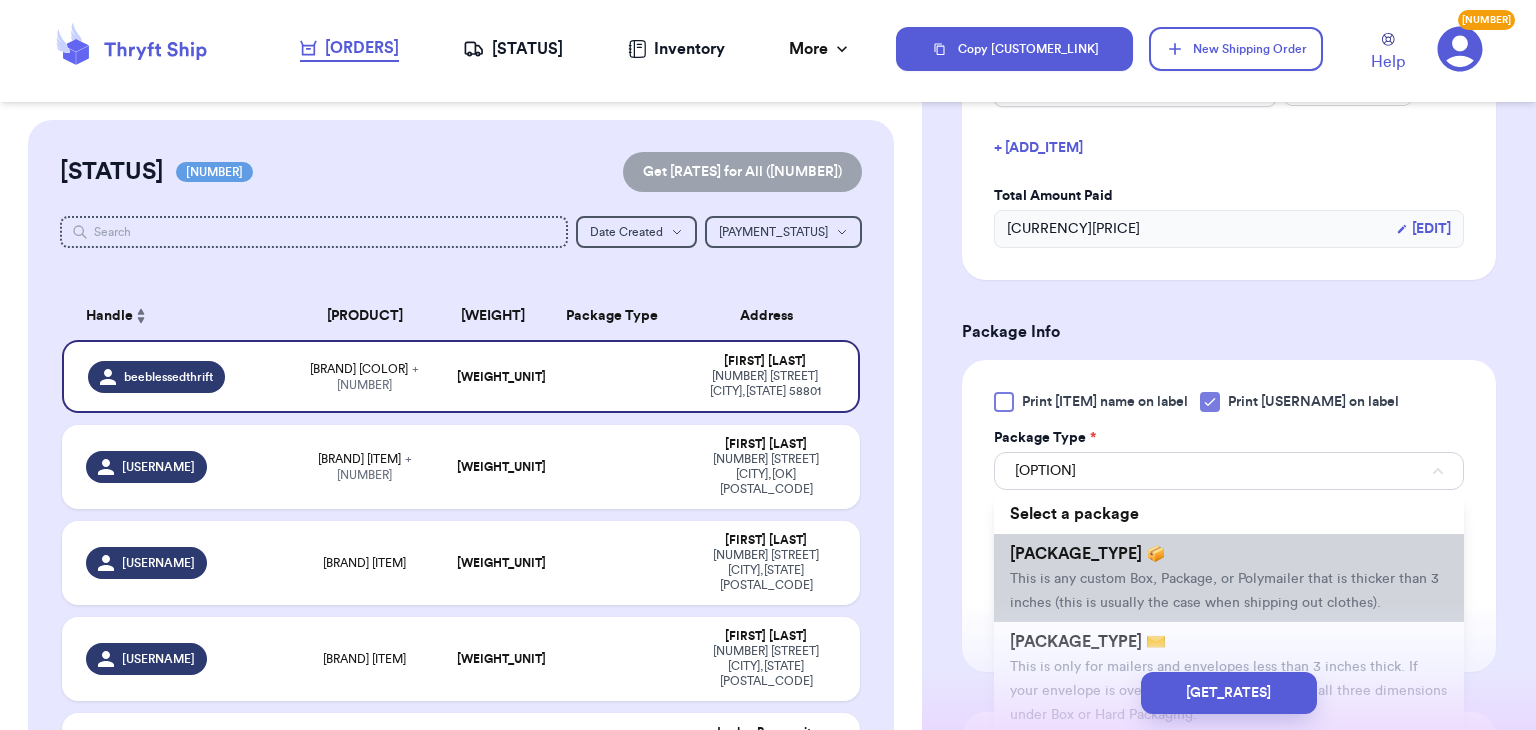 click on "This is any custom Box, Package, or Polymailer that is thicker than 3 inches (this is usually the case when shipping out clothes)." at bounding box center [1224, 591] 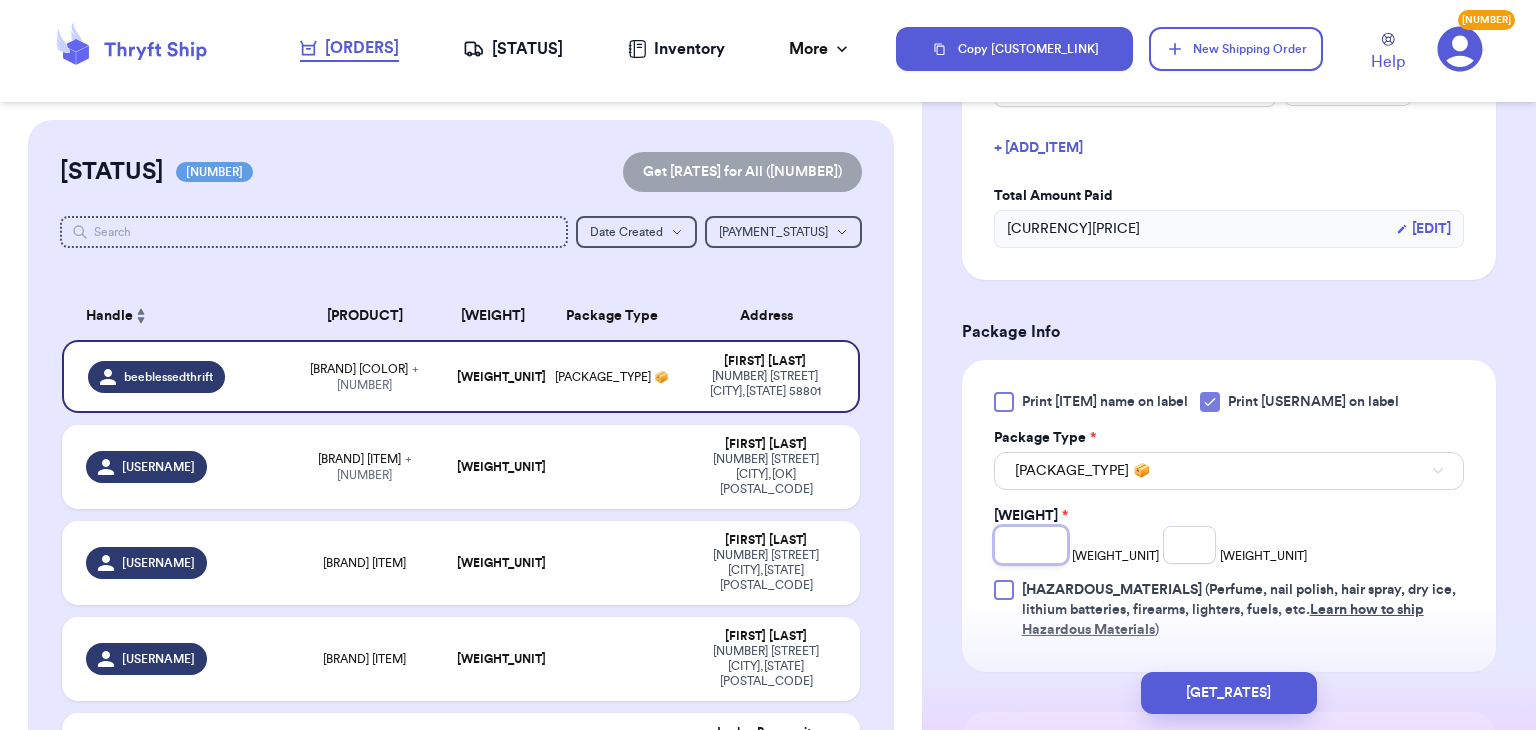 click on "[NUMBER]" at bounding box center [1031, 545] 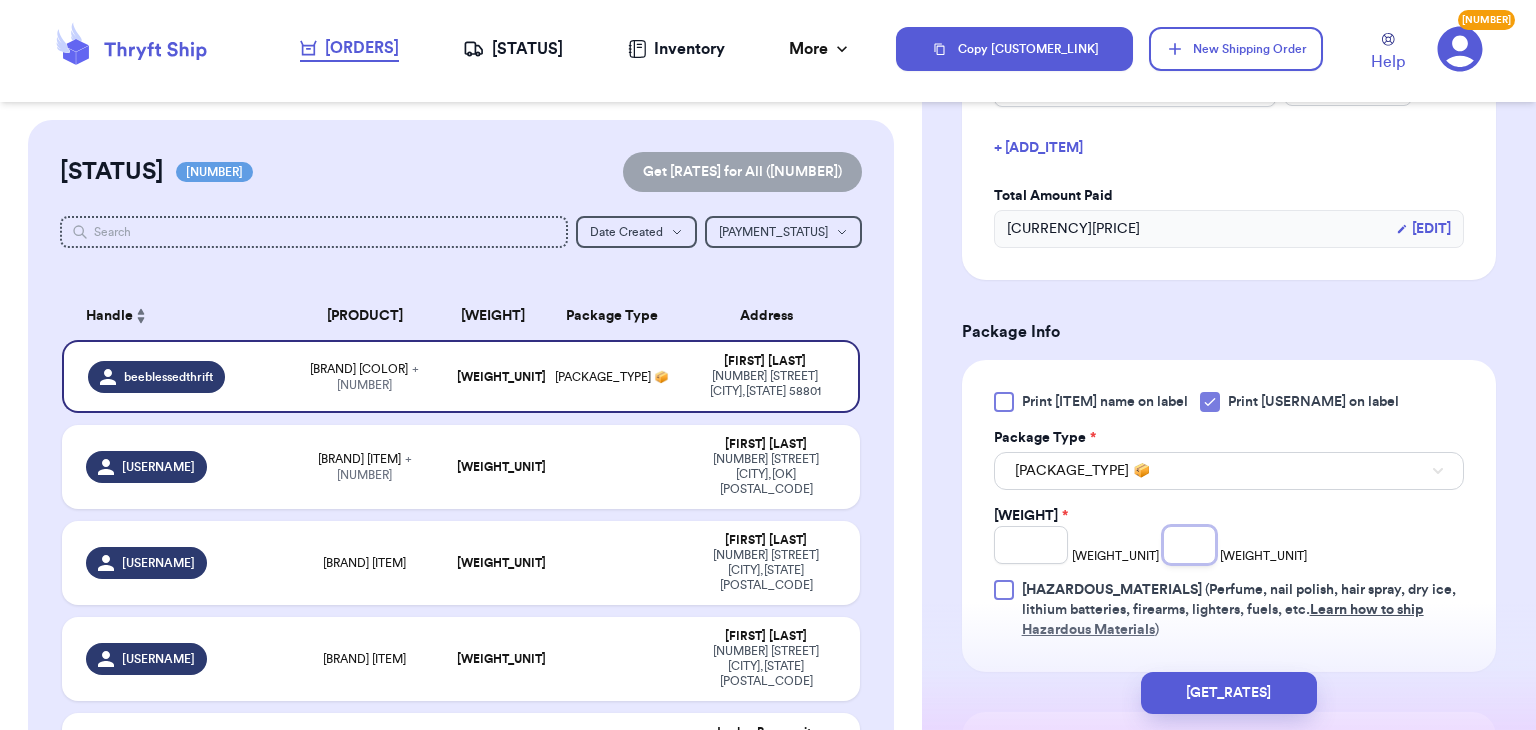 click at bounding box center (1190, 545) 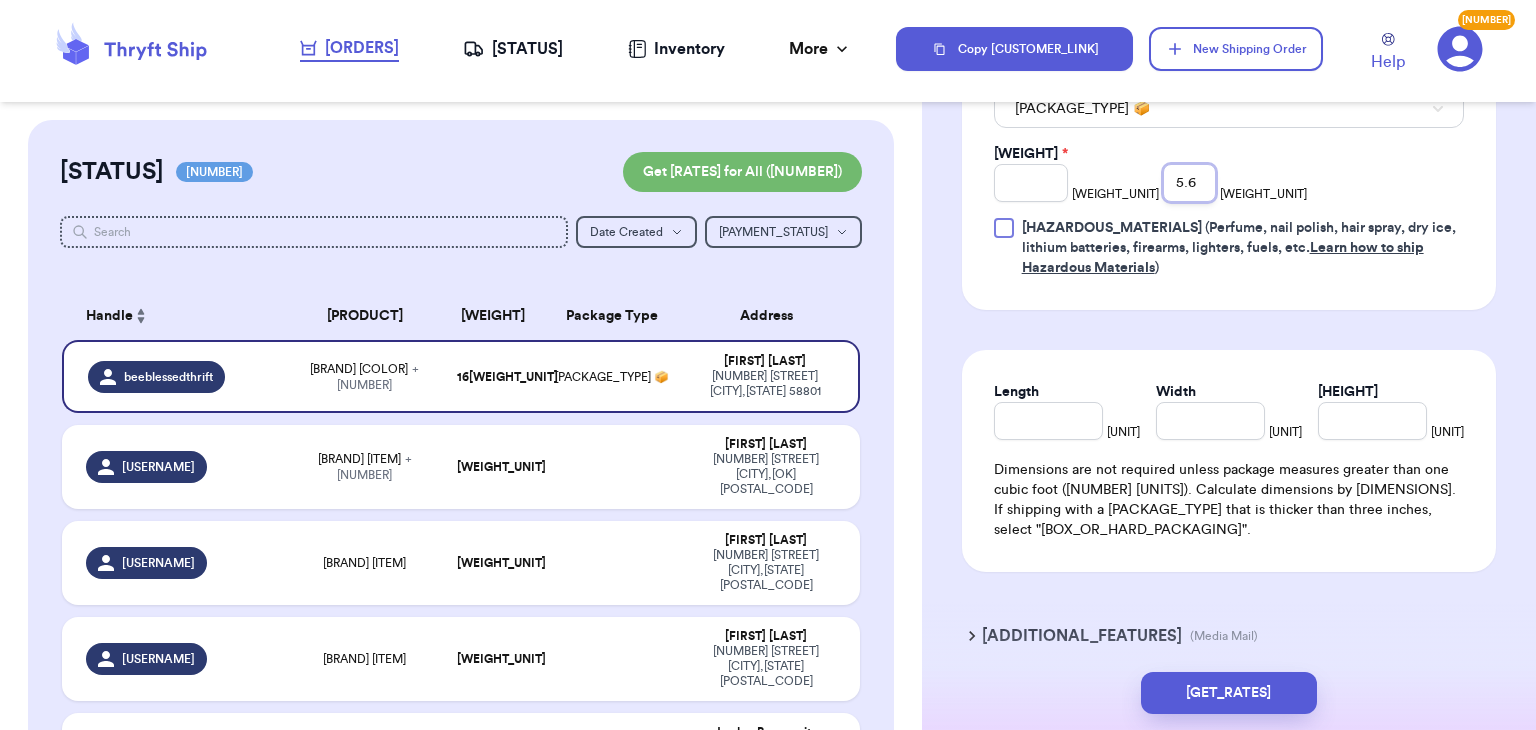 scroll, scrollTop: 1017, scrollLeft: 0, axis: vertical 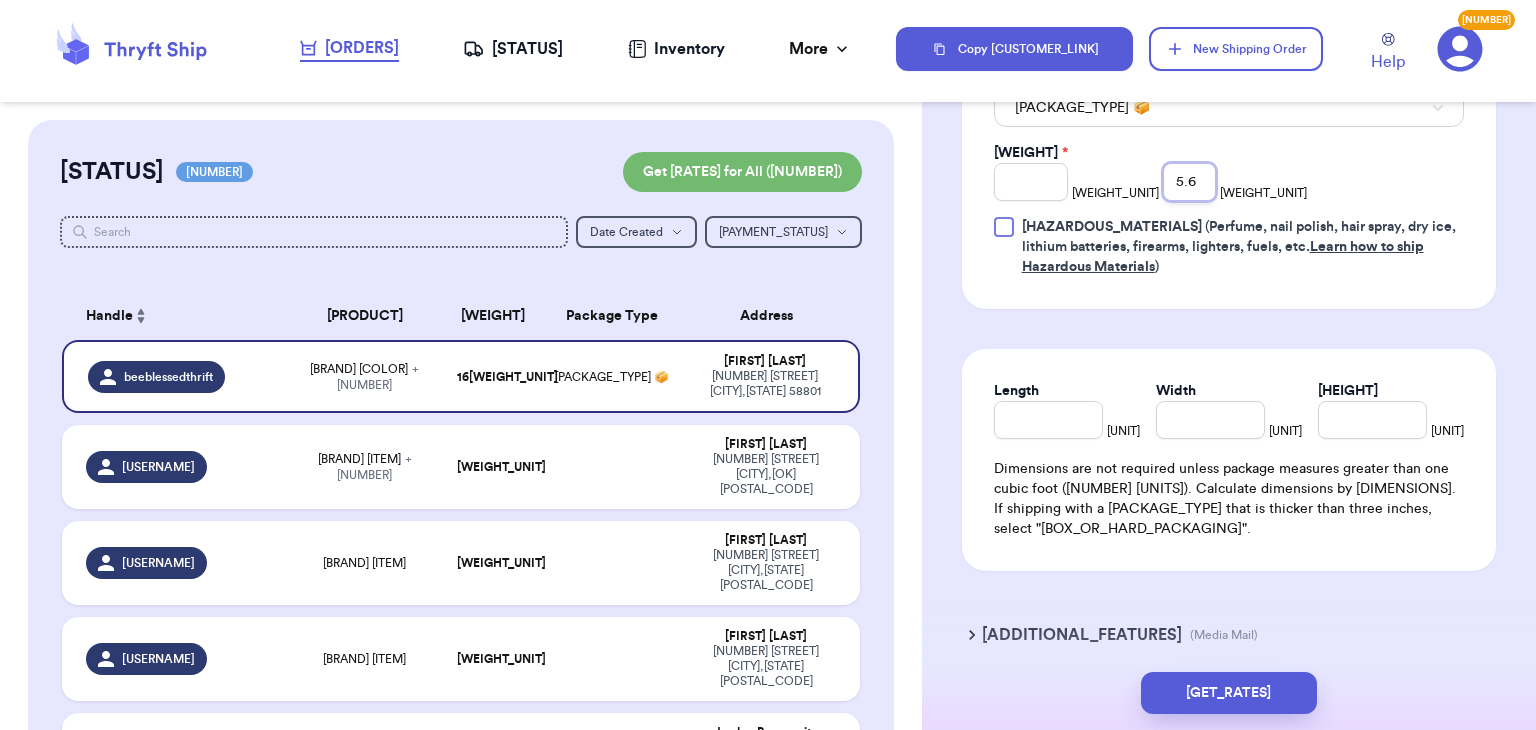 type on "5.6" 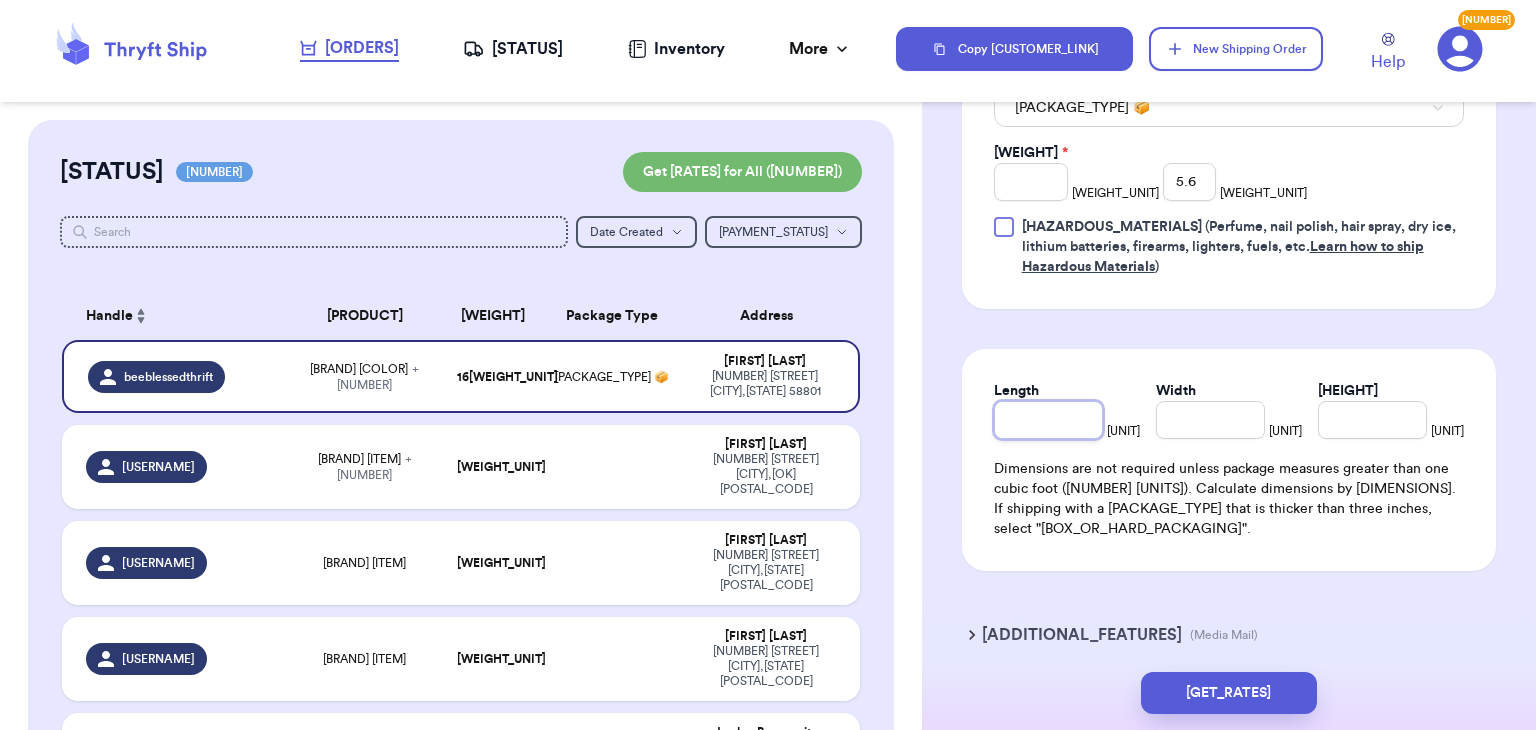 click on "Length" at bounding box center (1048, 420) 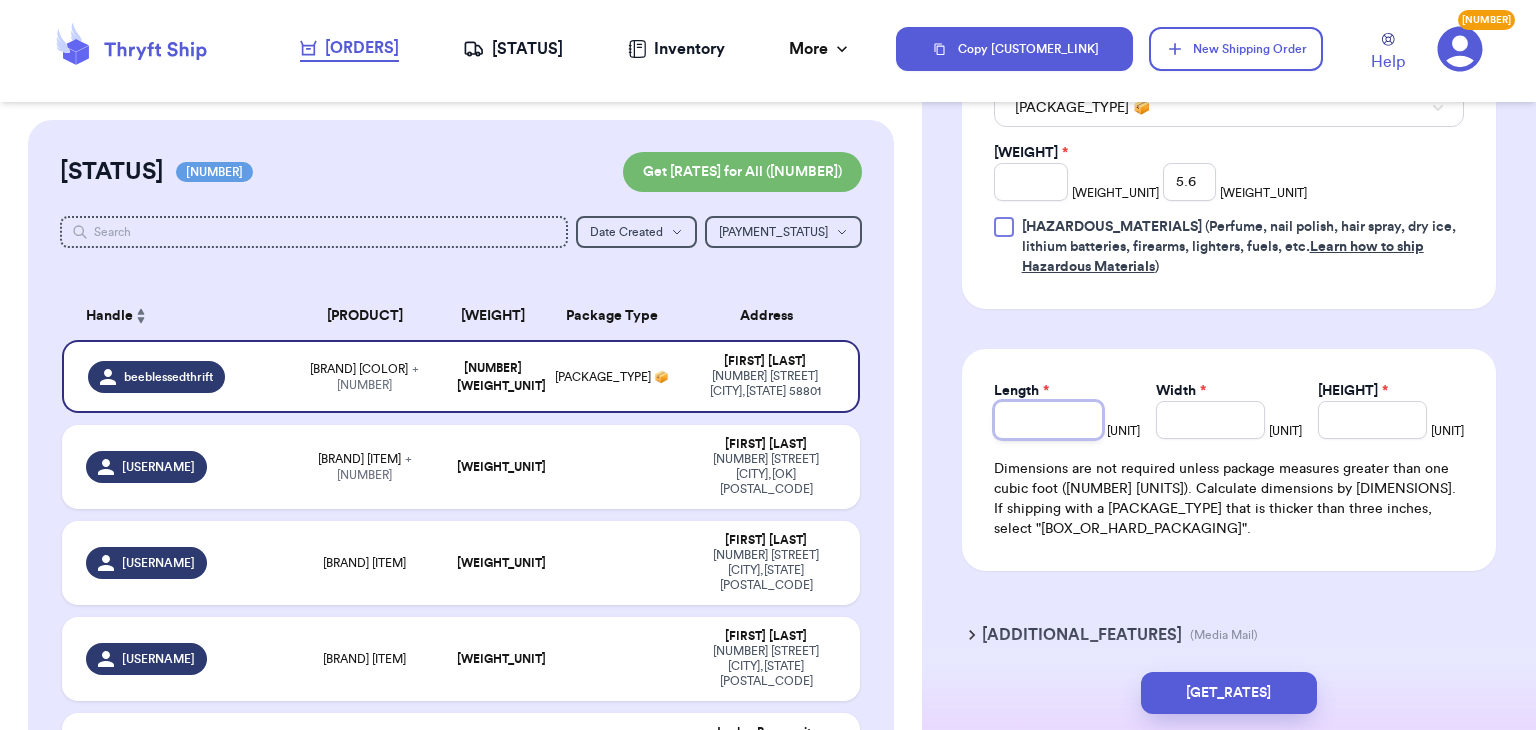 type on "[NUMBER]" 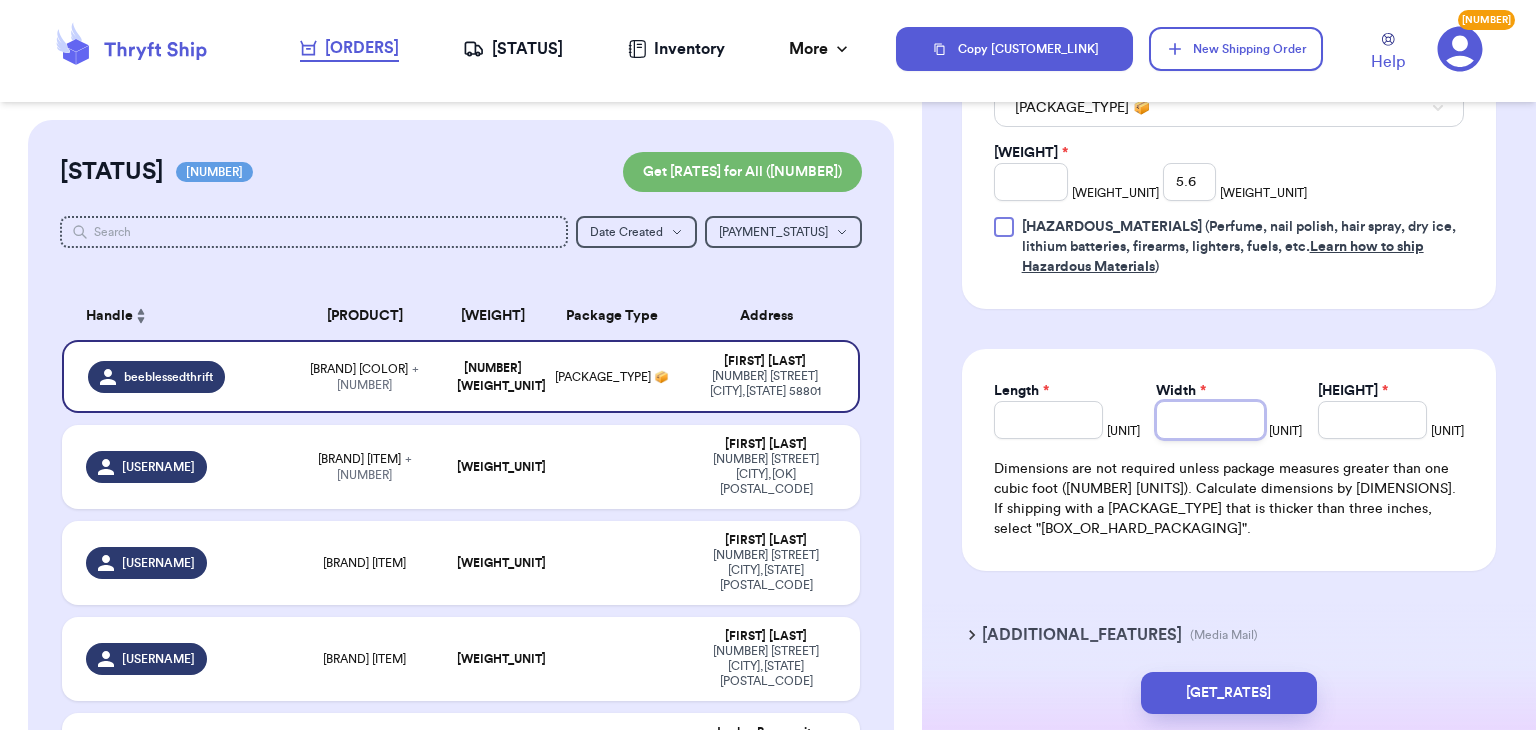 click on "[WIDTH] *" at bounding box center (1210, 420) 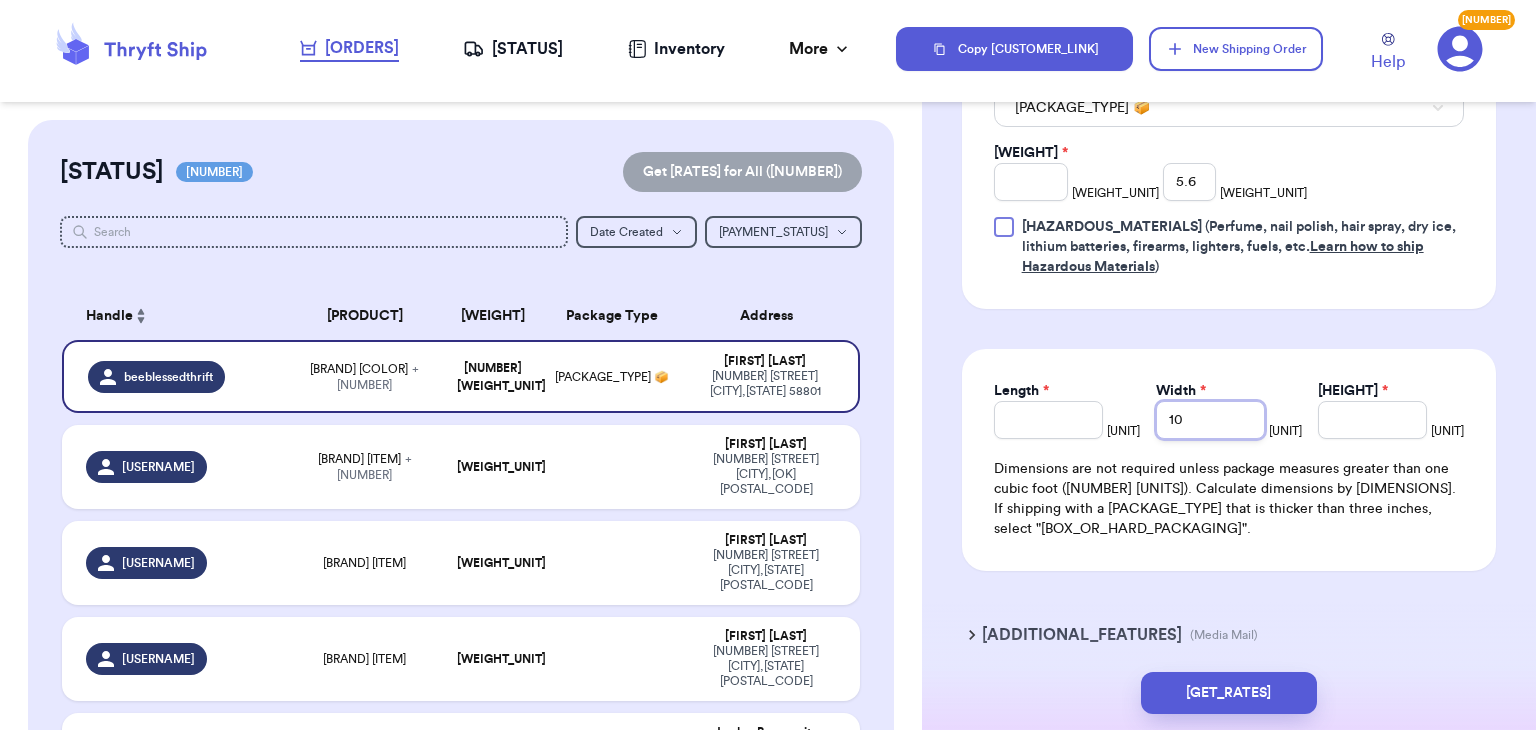 type on "10" 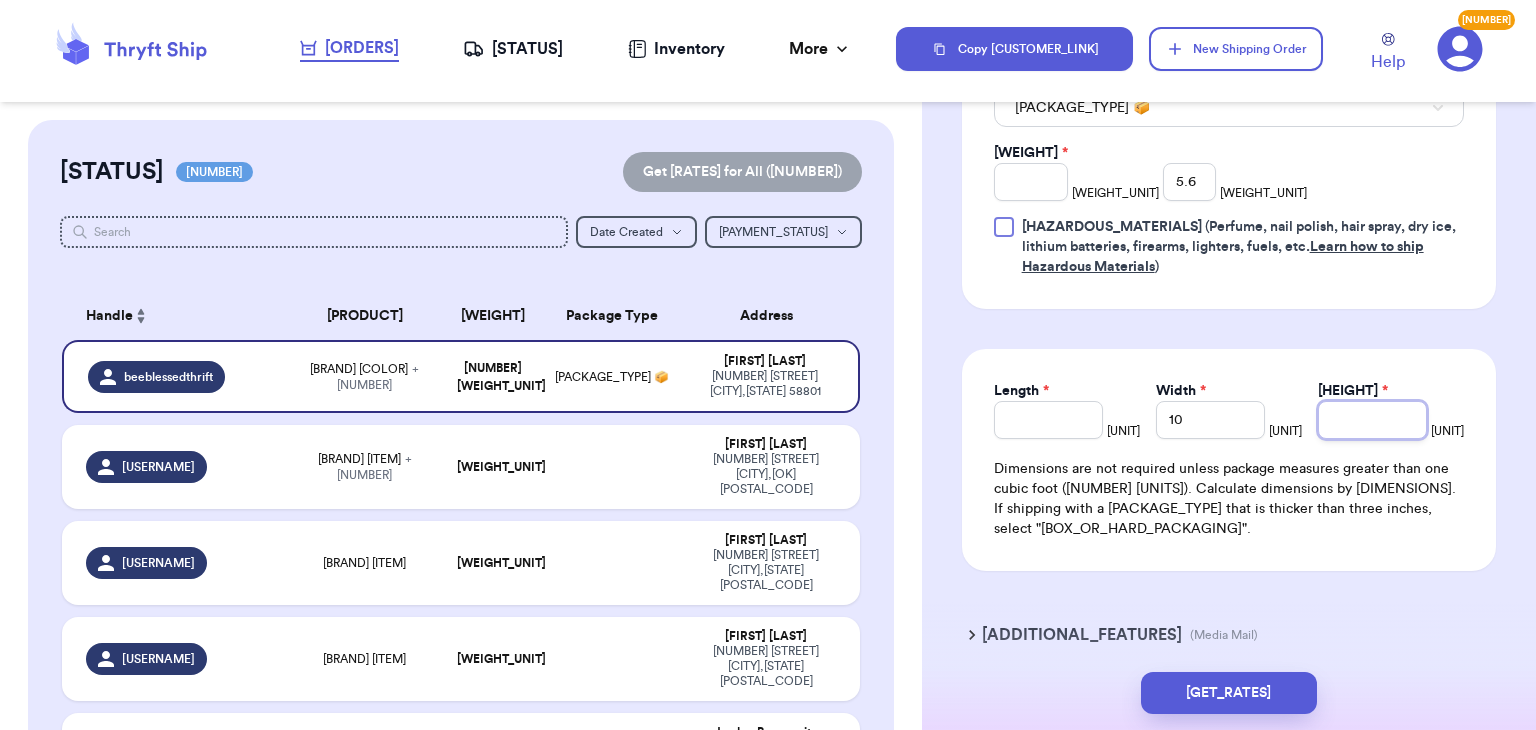 click on "Height *" at bounding box center [1372, 420] 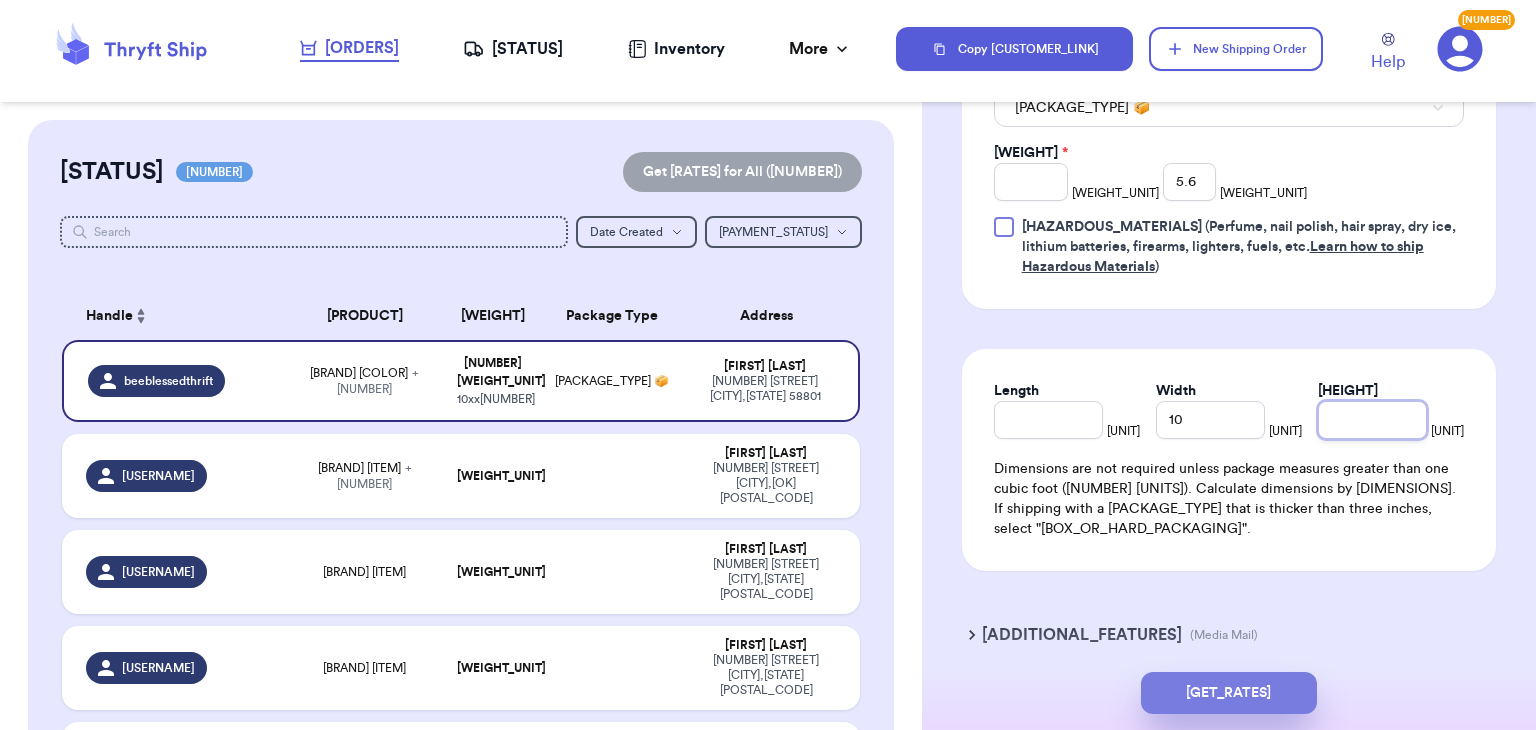 type on "[NUMBER]" 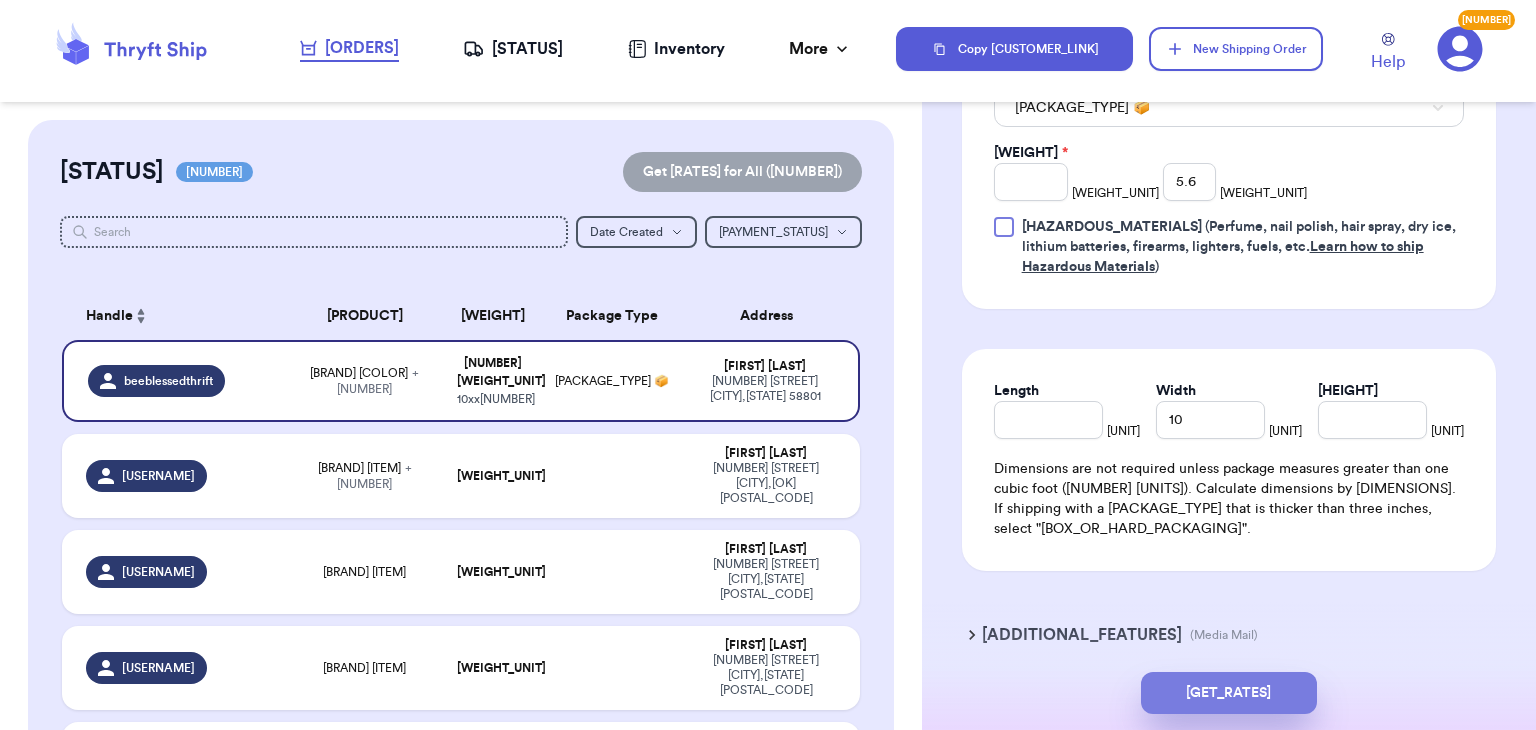 click on "[GET_RATES]" at bounding box center [1229, 693] 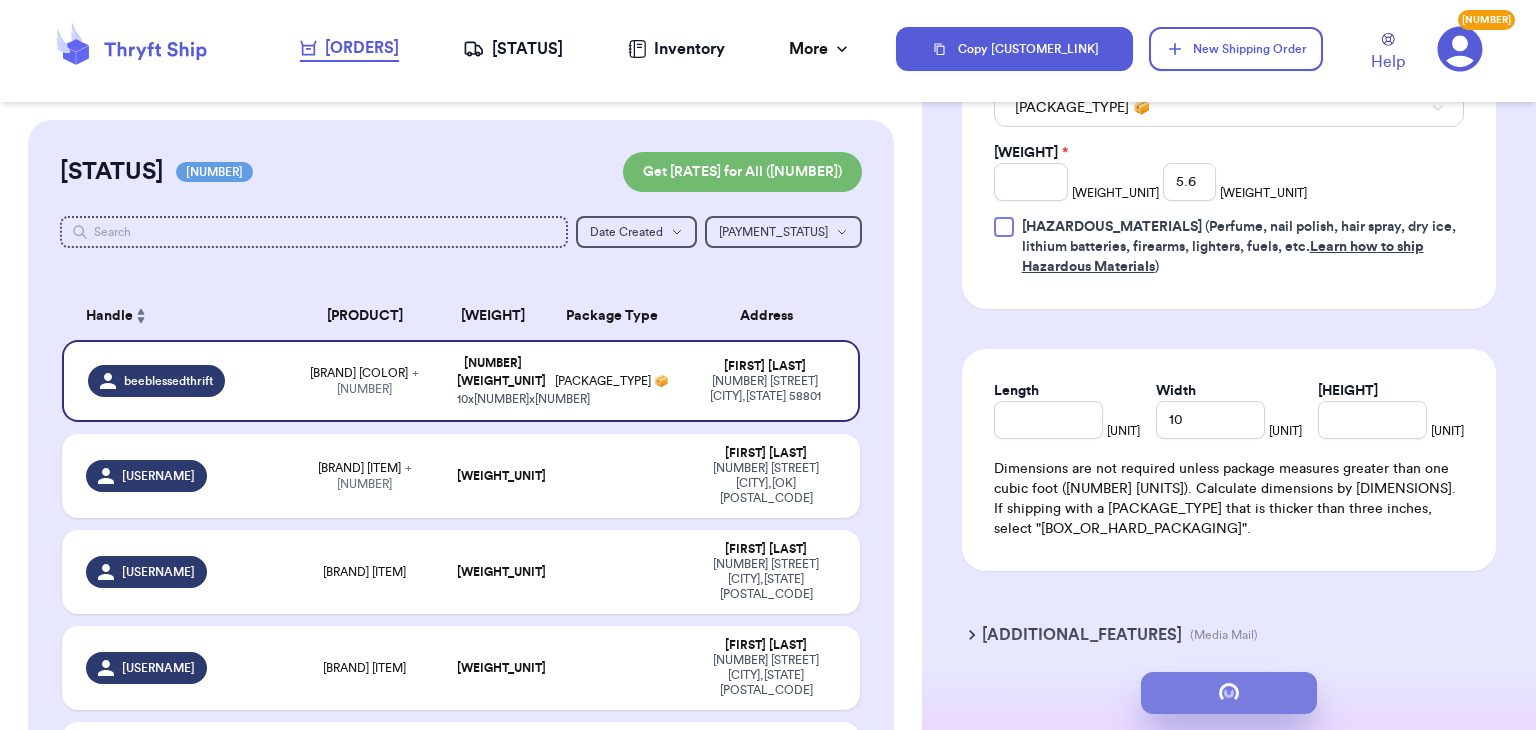scroll, scrollTop: 0, scrollLeft: 0, axis: both 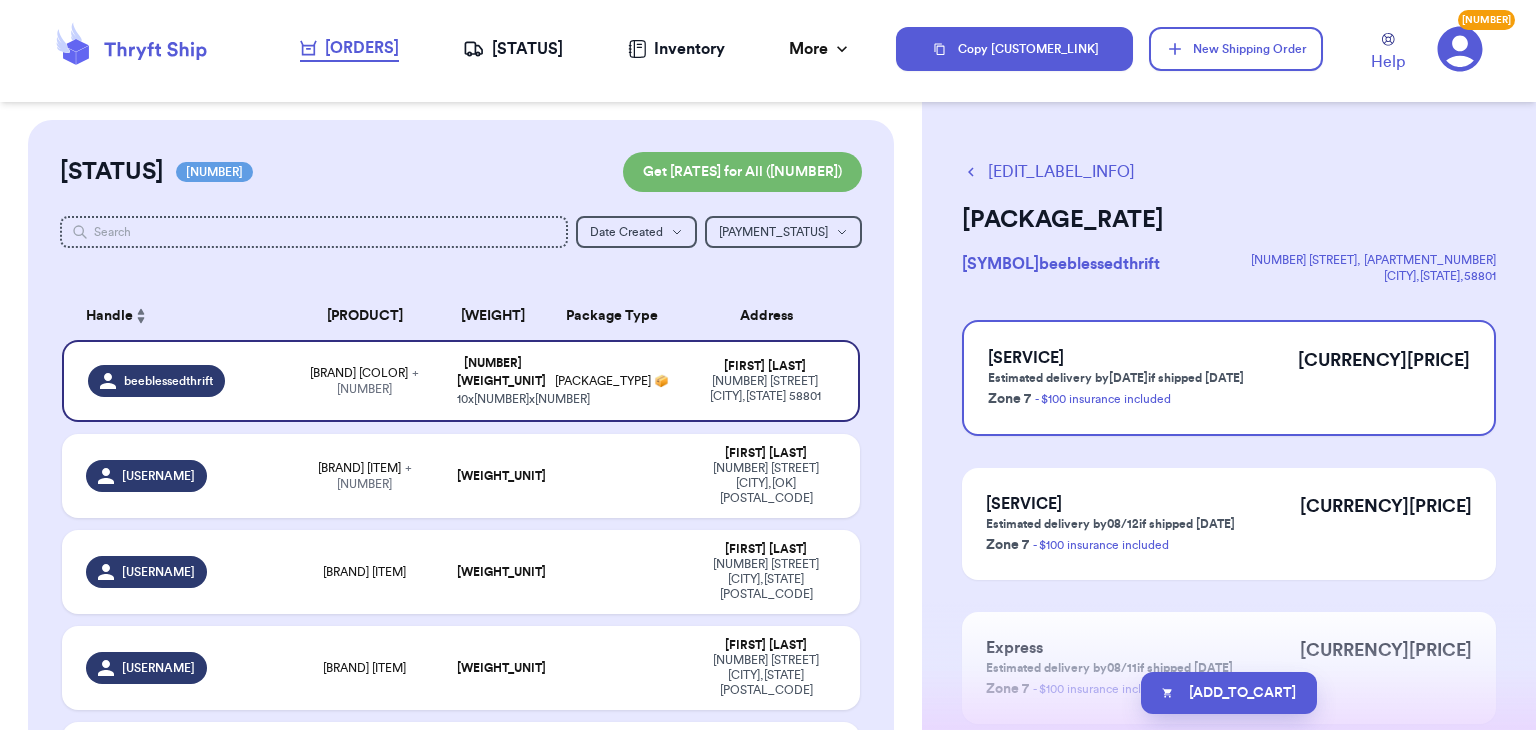 click on "[ADD_TO_CART]" at bounding box center [1229, 693] 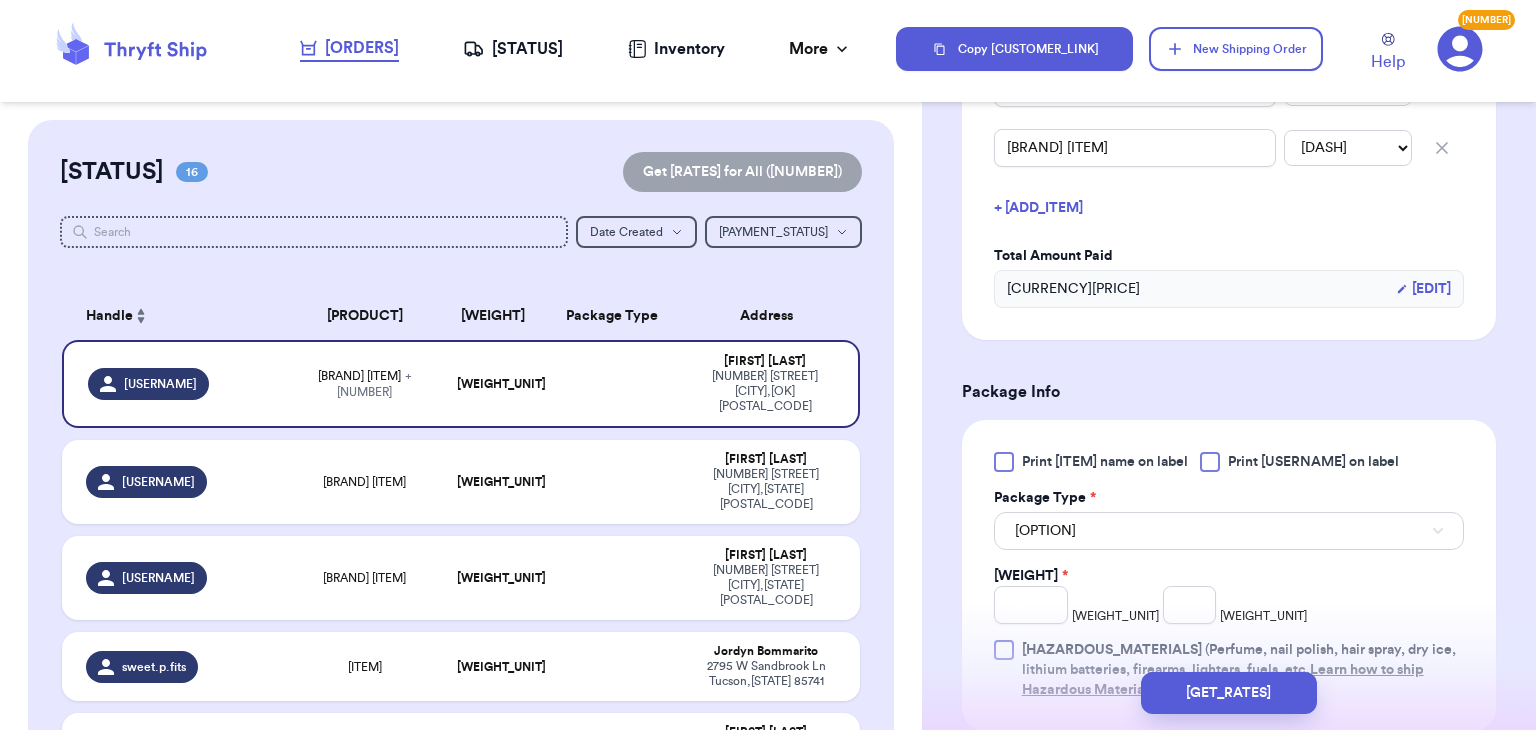 scroll, scrollTop: 572, scrollLeft: 0, axis: vertical 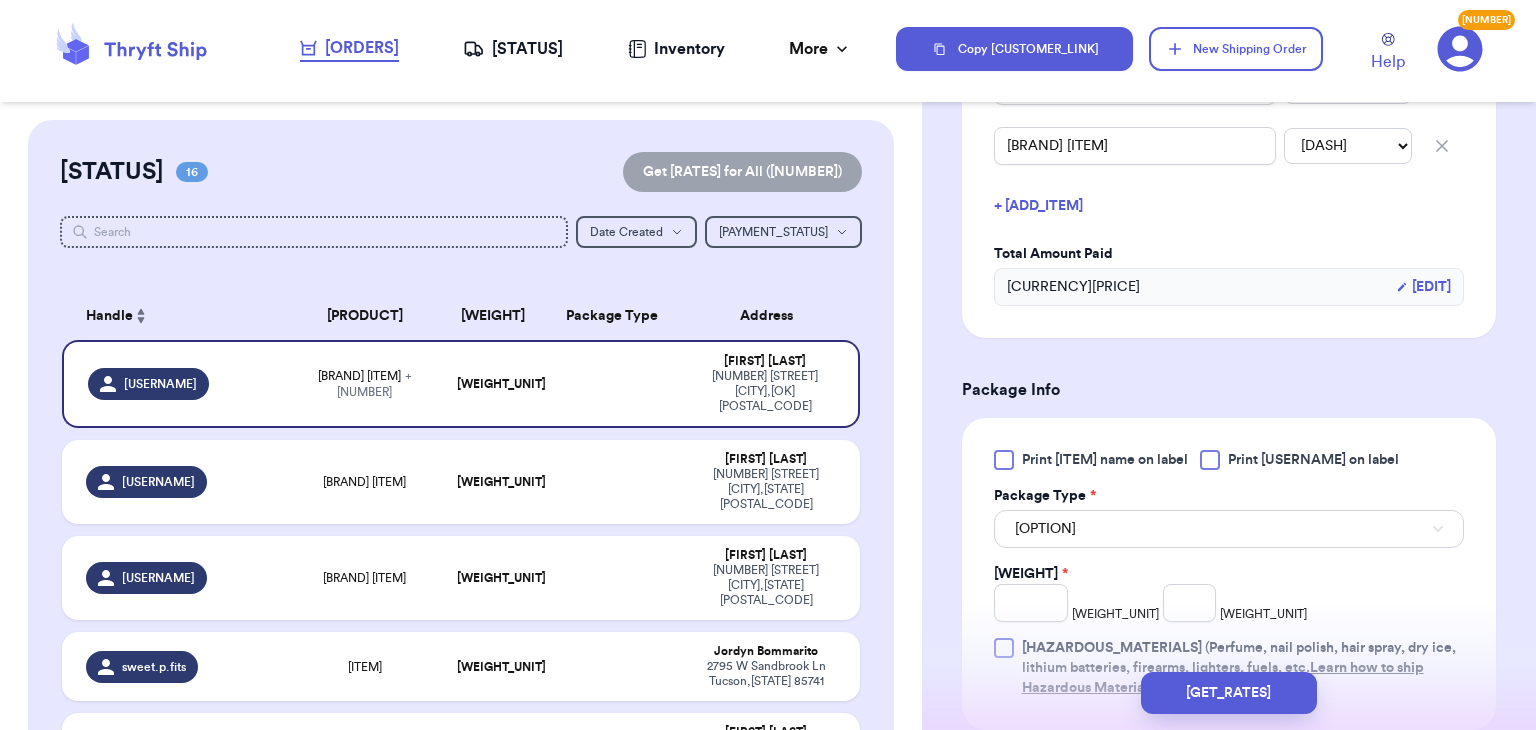 click at bounding box center (1210, 460) 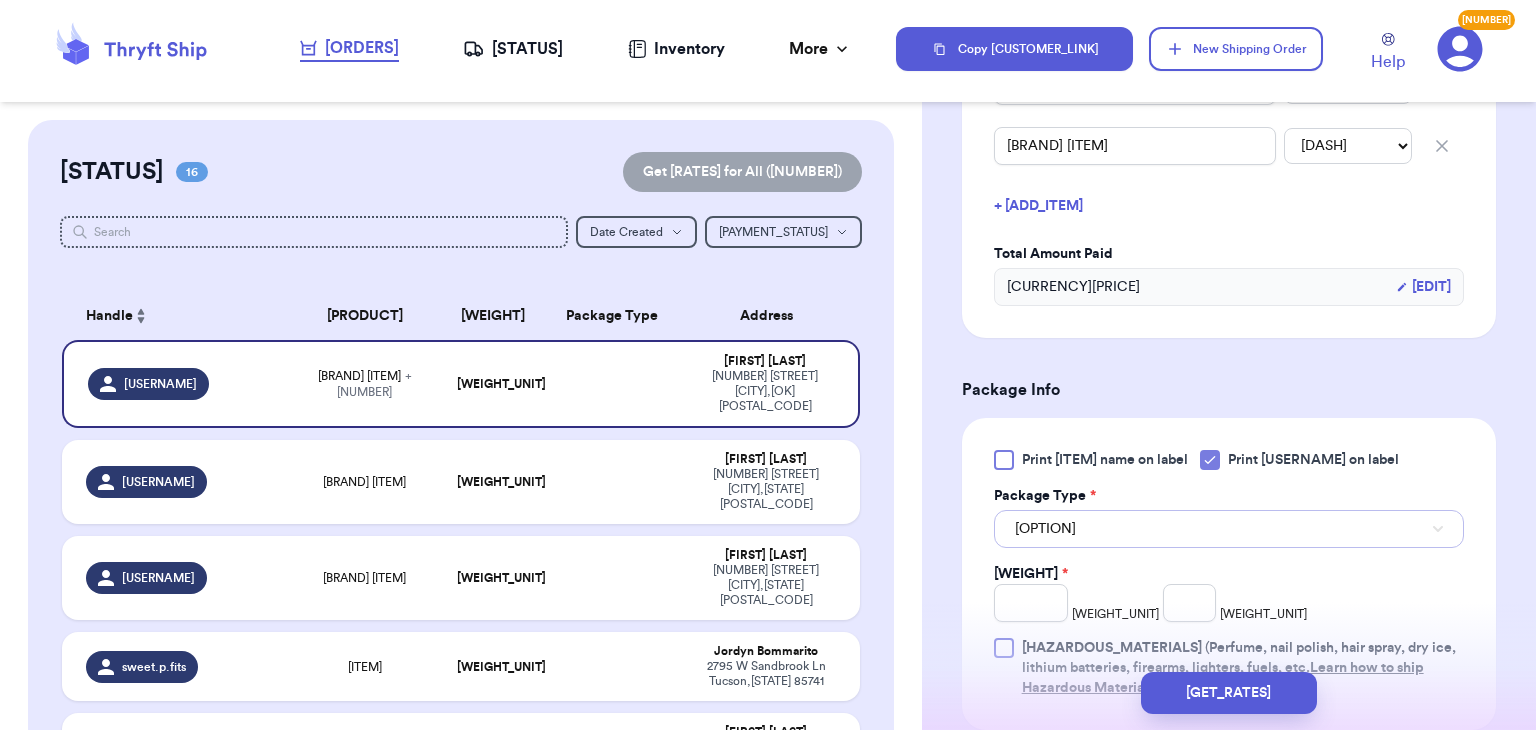 click on "[OPTION]" at bounding box center [1229, 529] 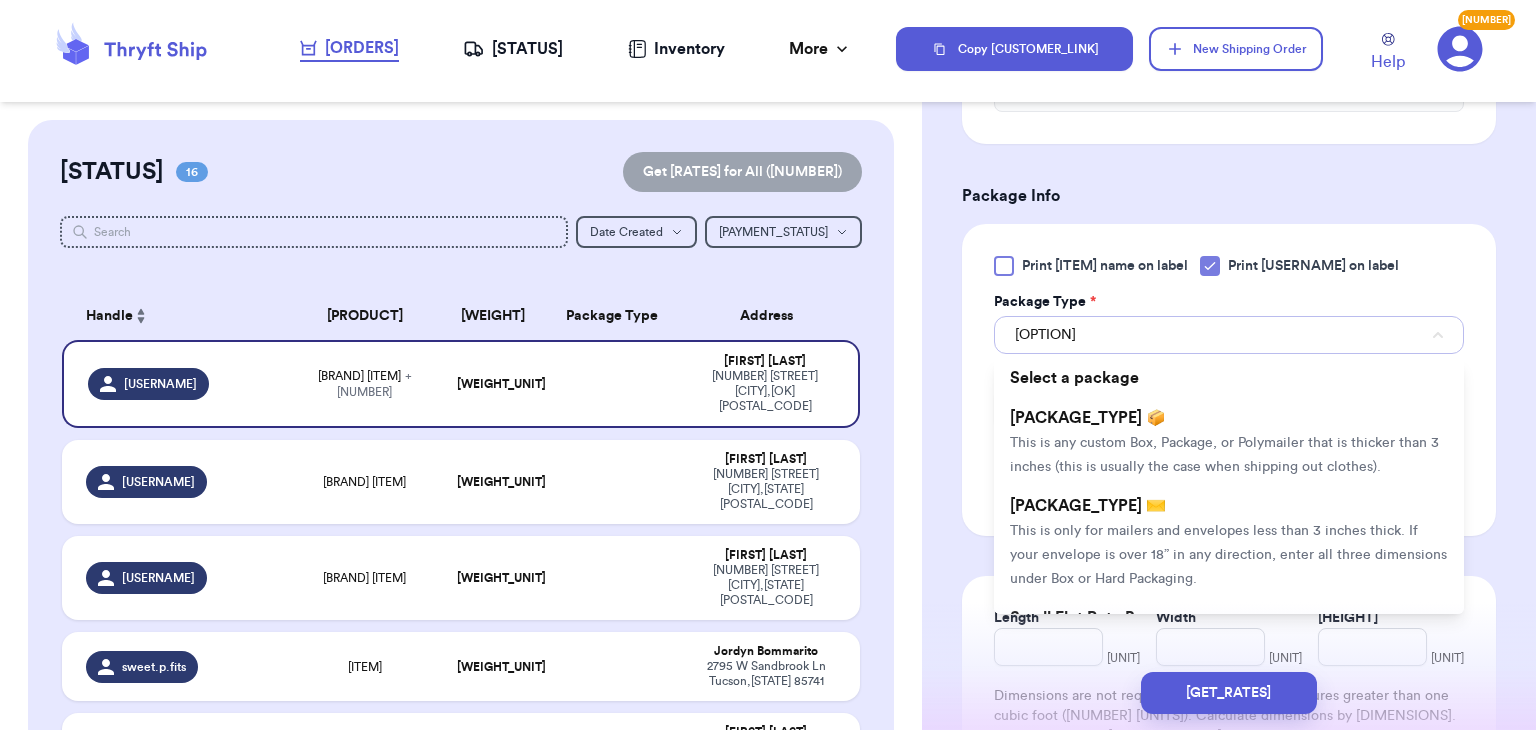 scroll, scrollTop: 776, scrollLeft: 0, axis: vertical 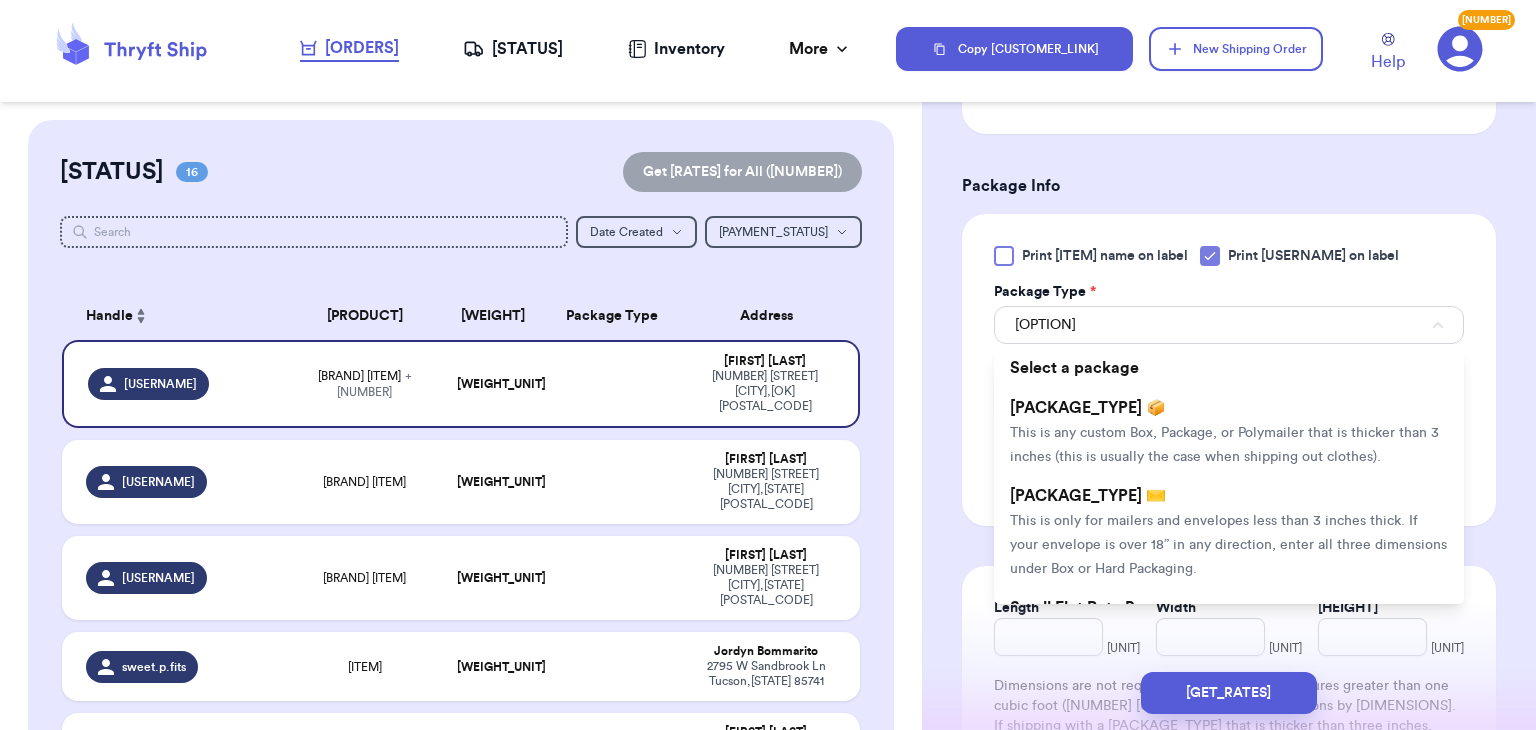 click on "This is only for mailers and envelopes less than 3 inches thick. If your envelope is over 18” in any direction, enter all three dimensions under Box or Hard Packaging." at bounding box center (1228, 545) 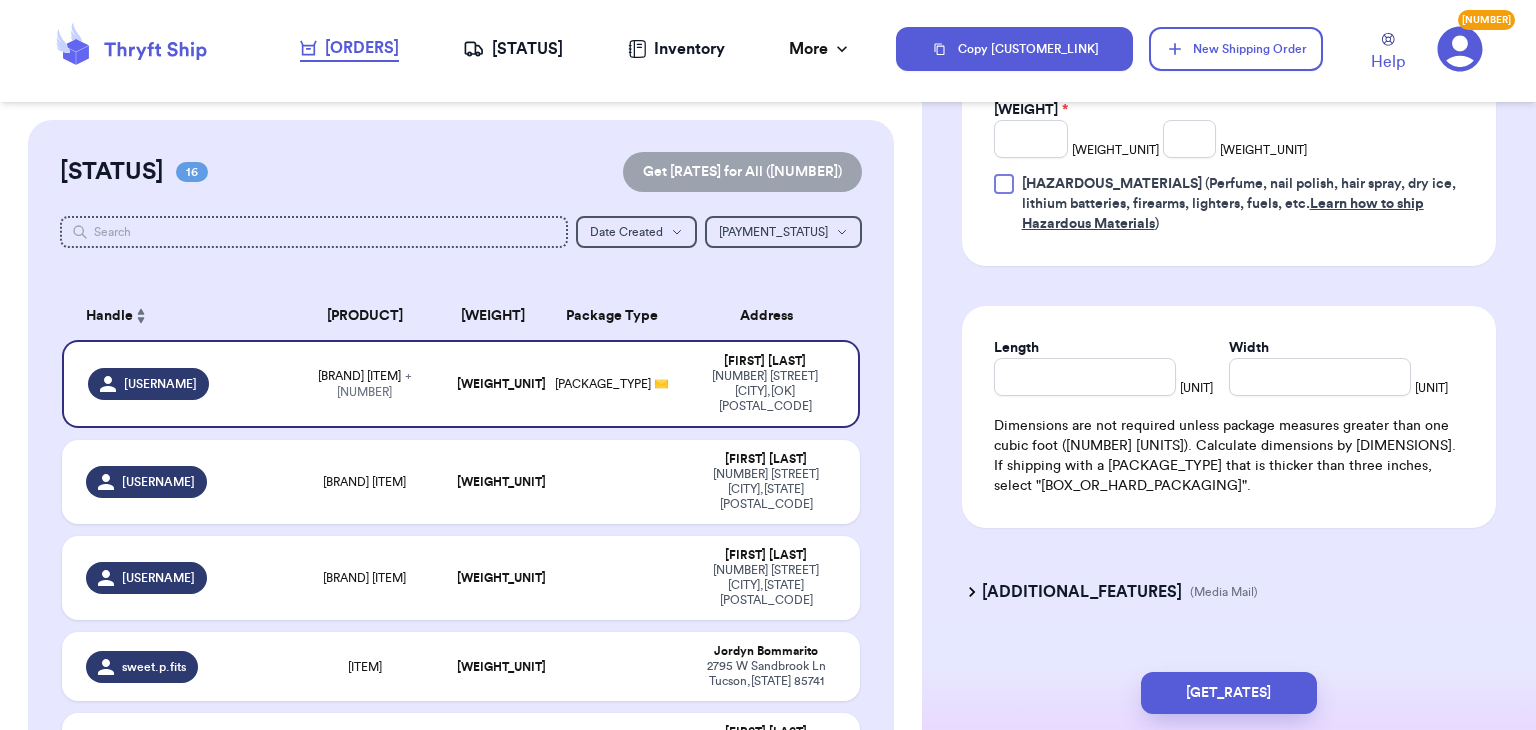 scroll, scrollTop: 1038, scrollLeft: 0, axis: vertical 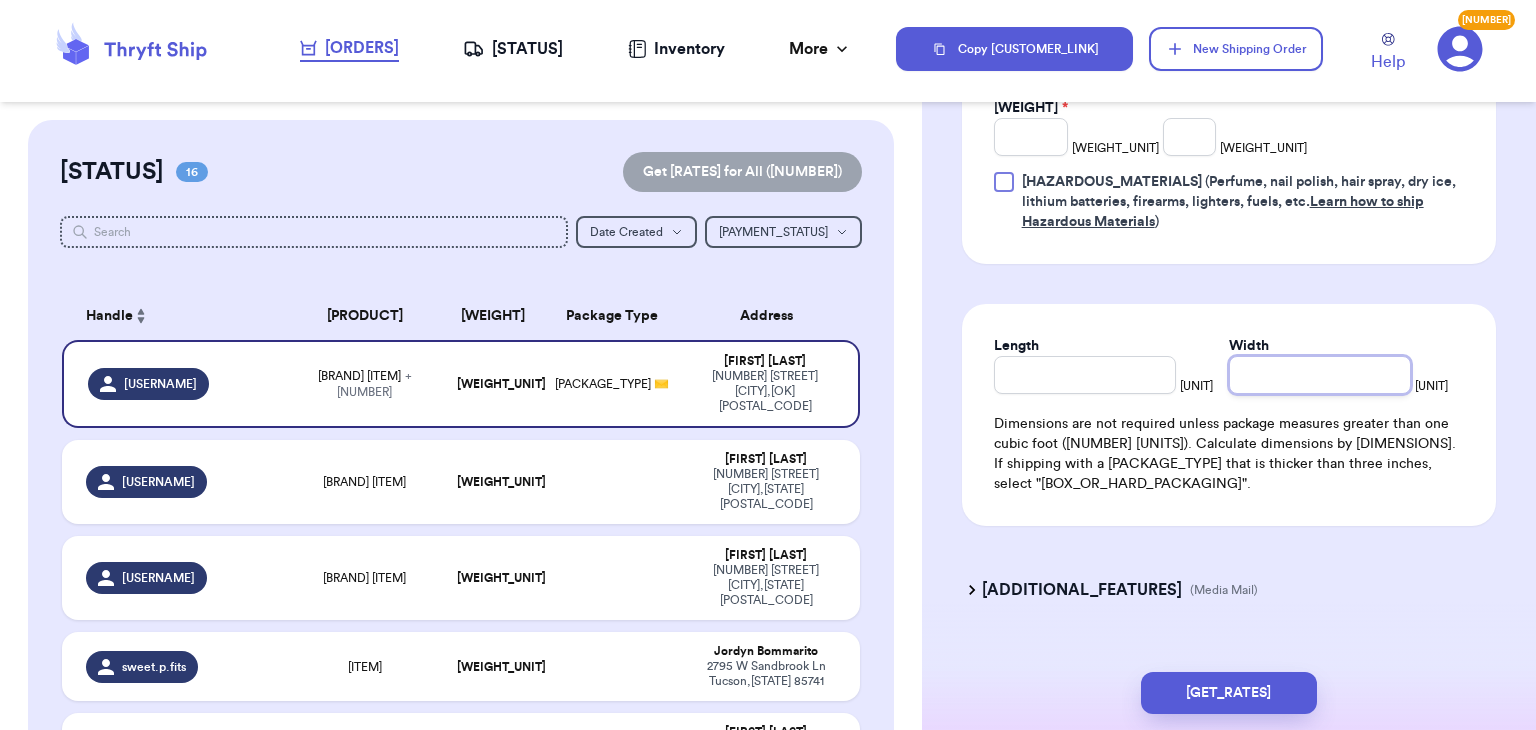 click on "Width" at bounding box center [1320, 375] 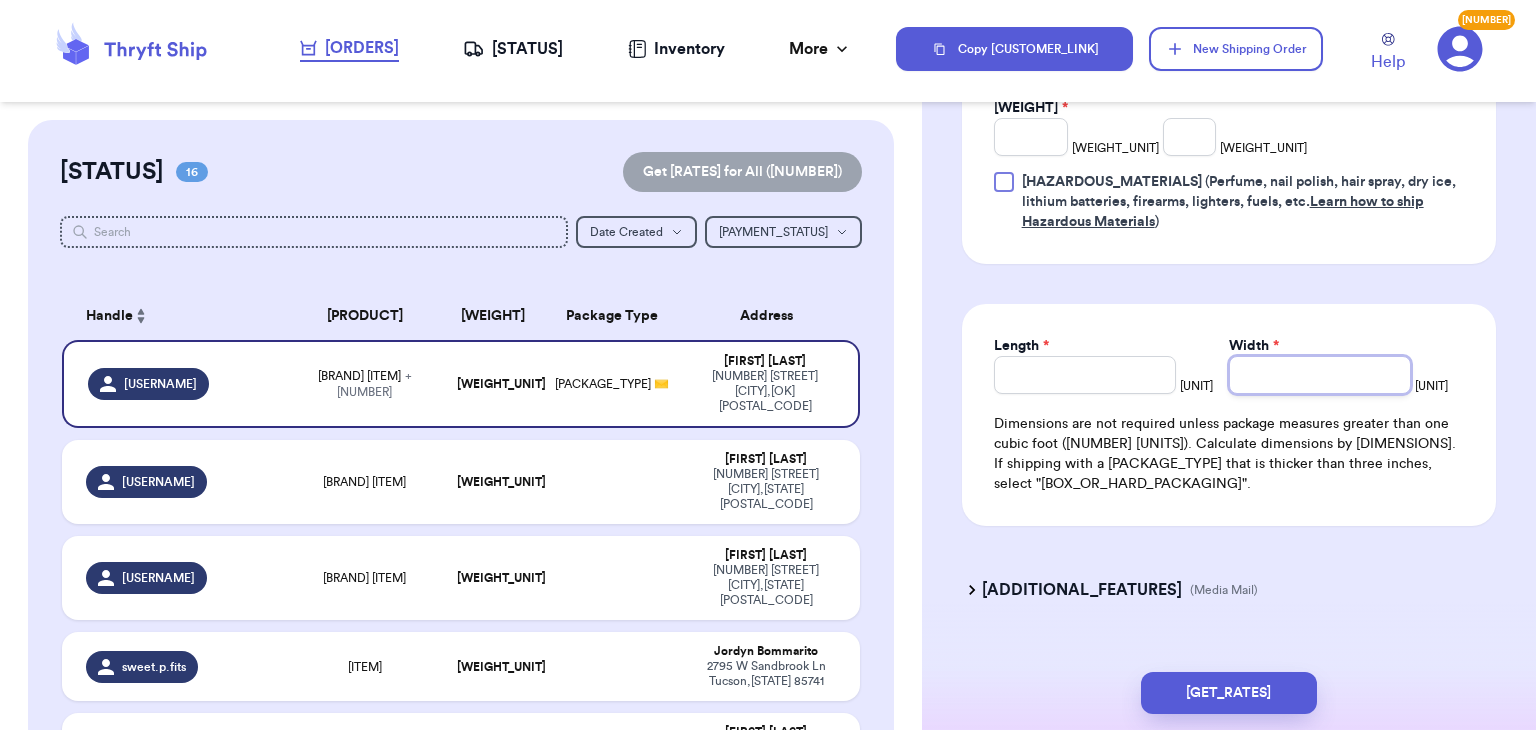 type 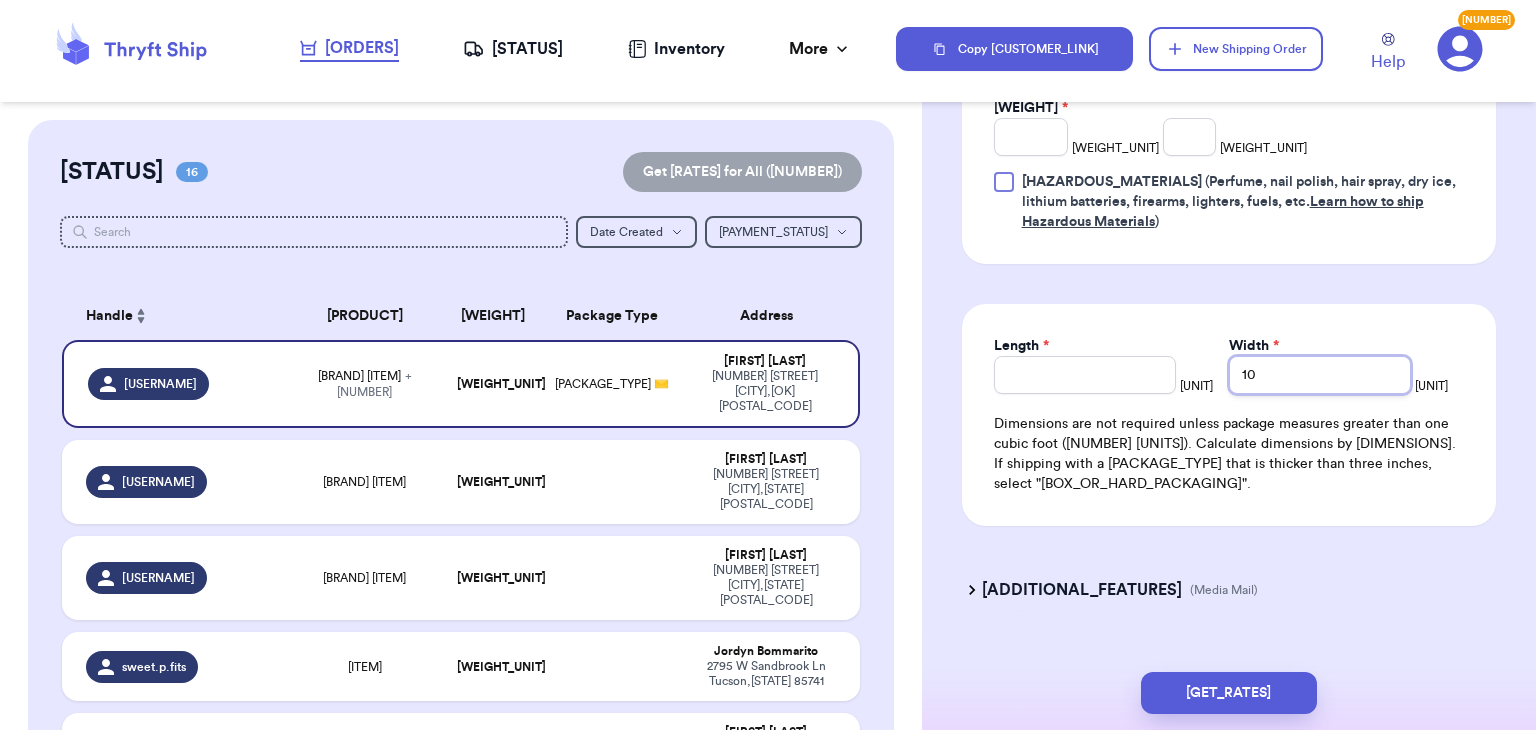 type 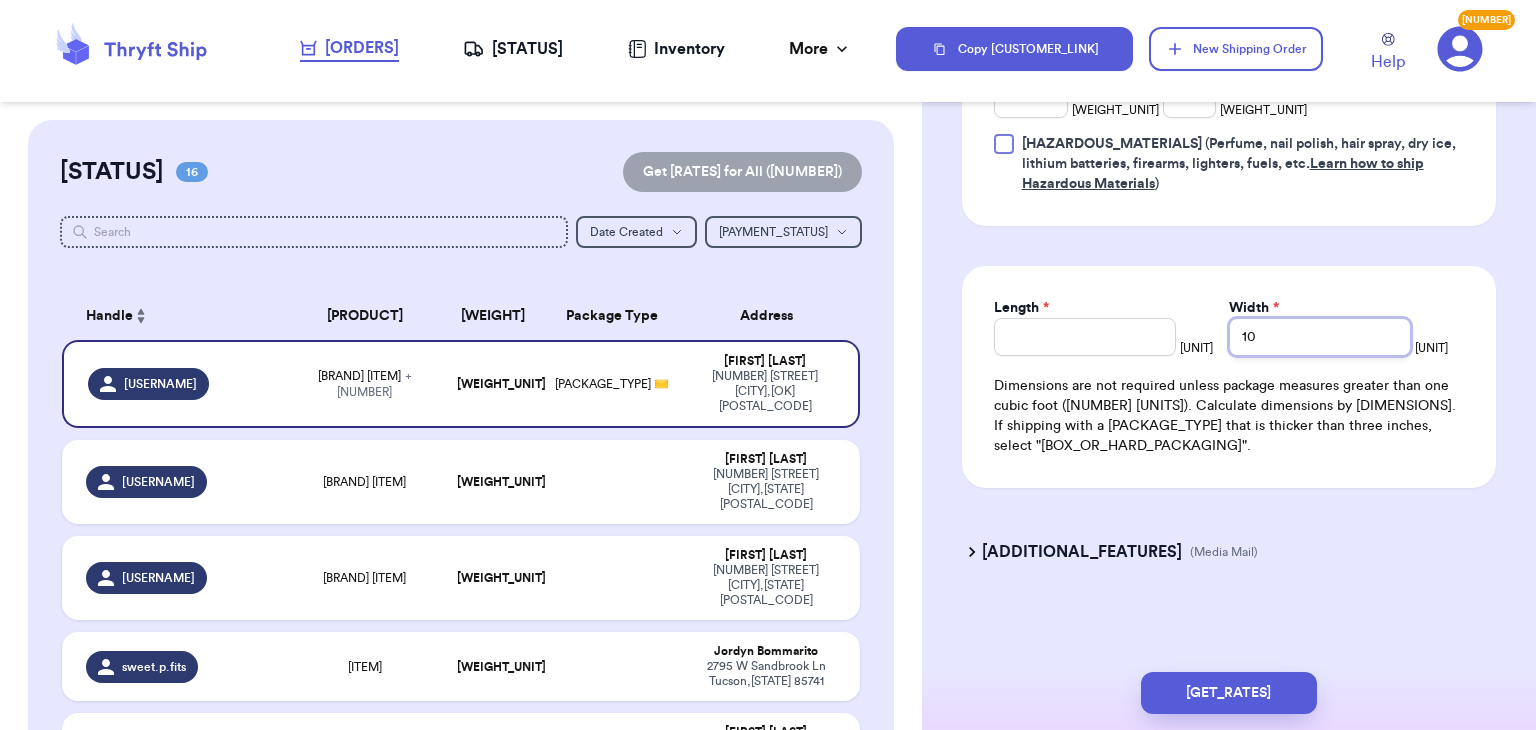 type 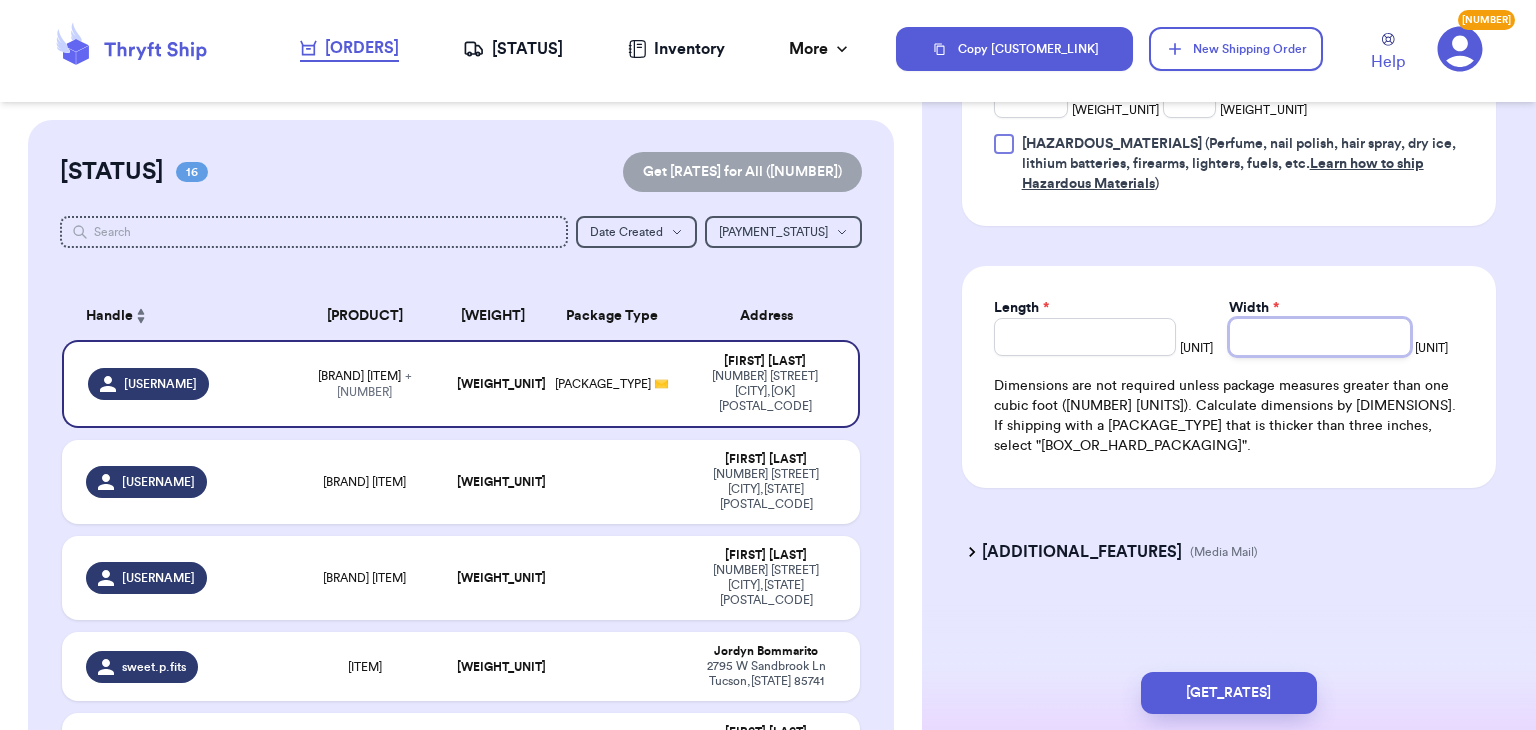 type 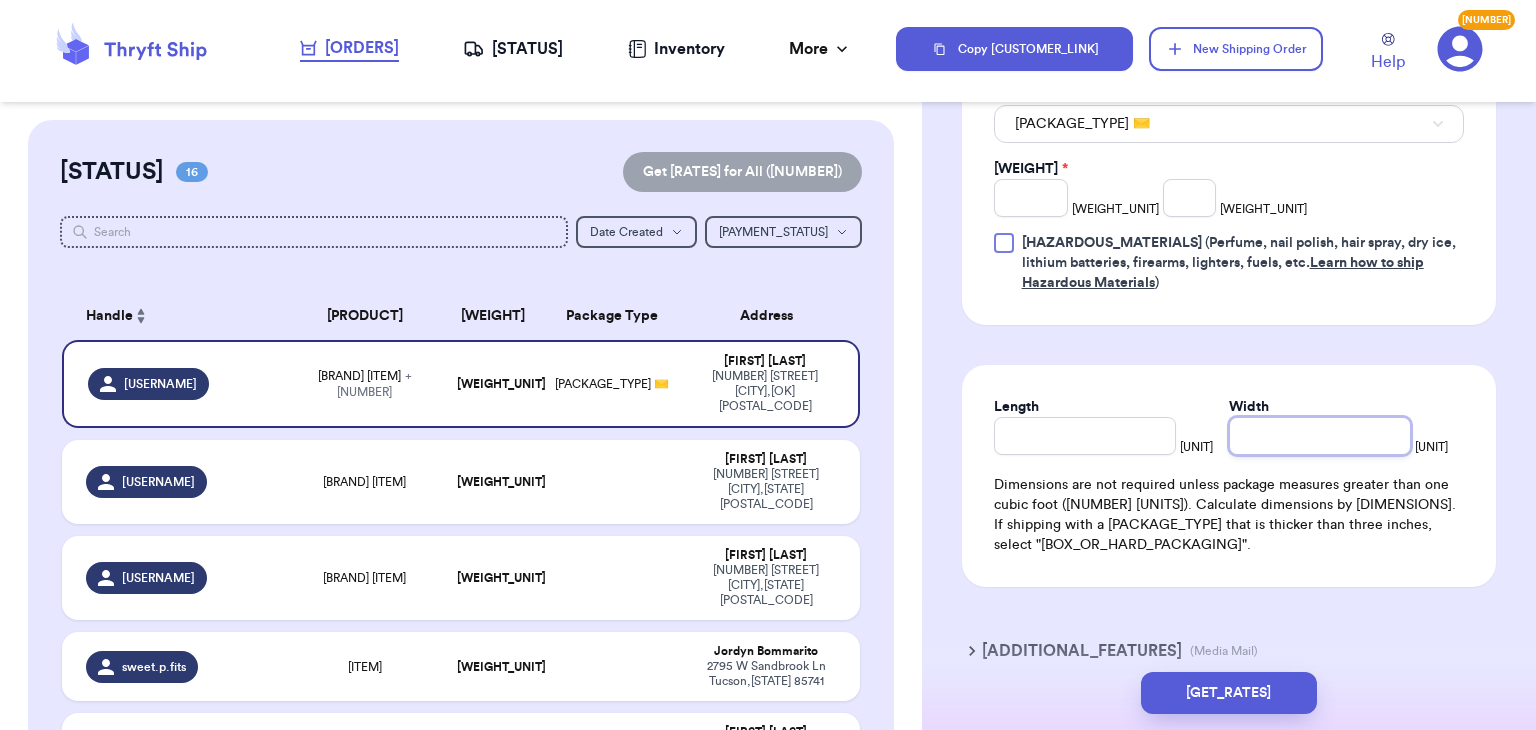scroll, scrollTop: 955, scrollLeft: 0, axis: vertical 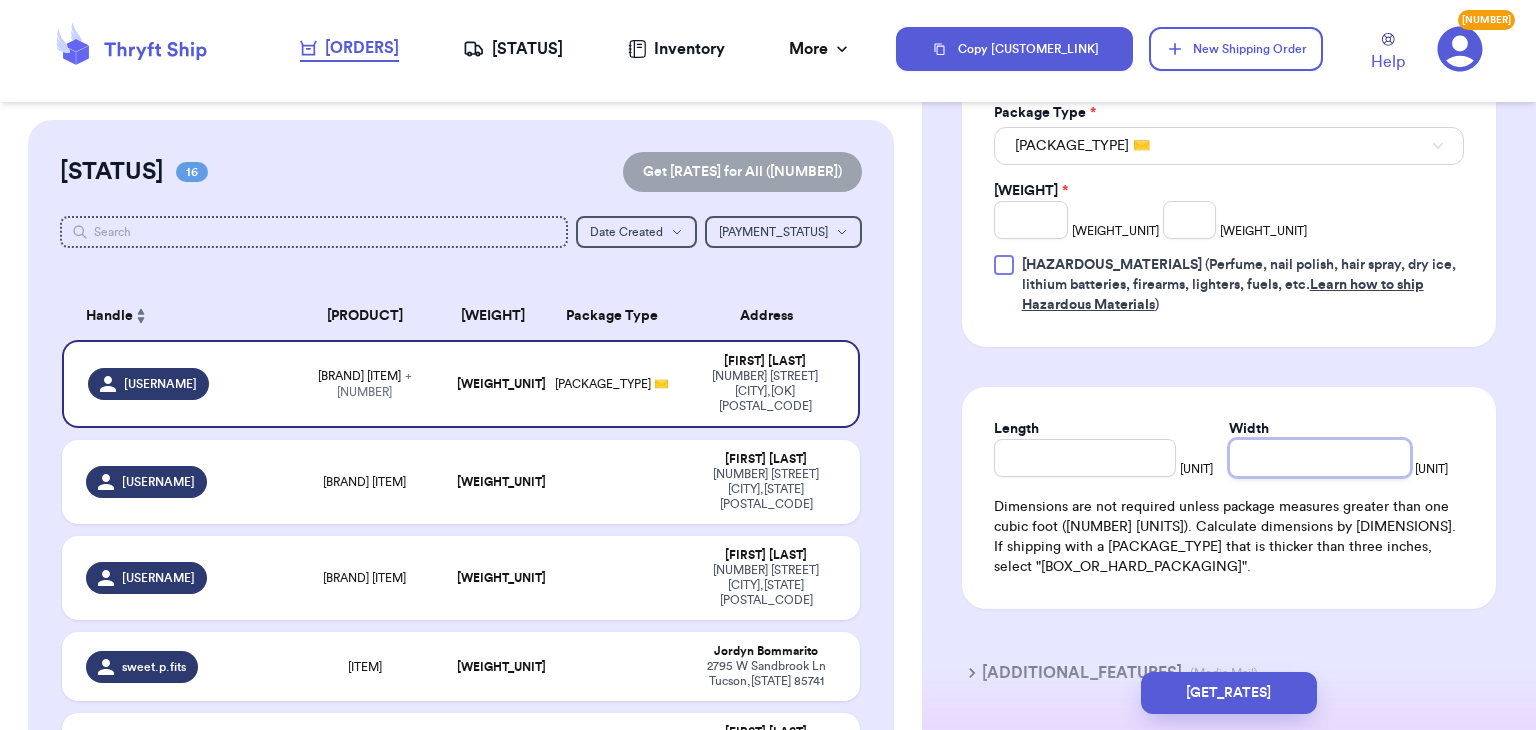 type 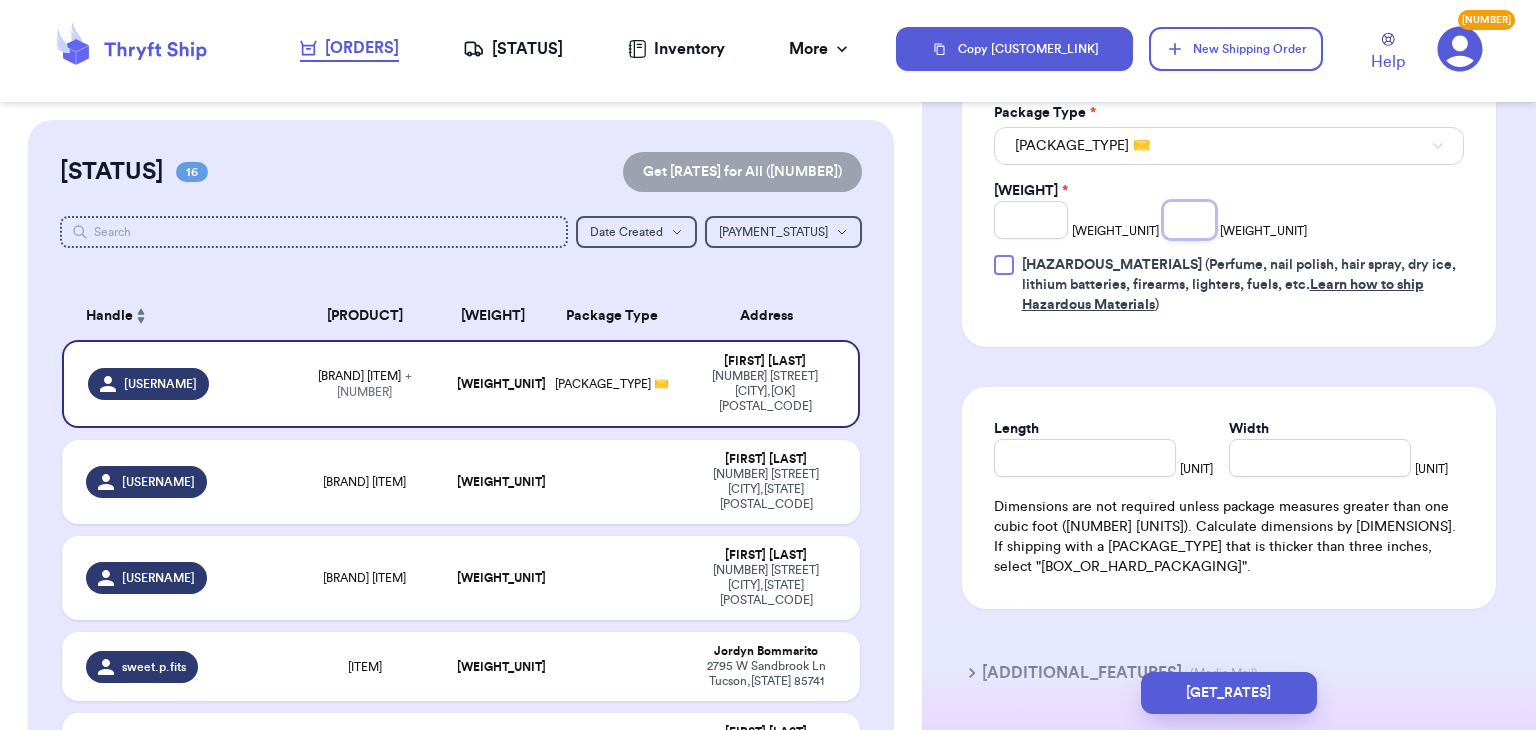 type 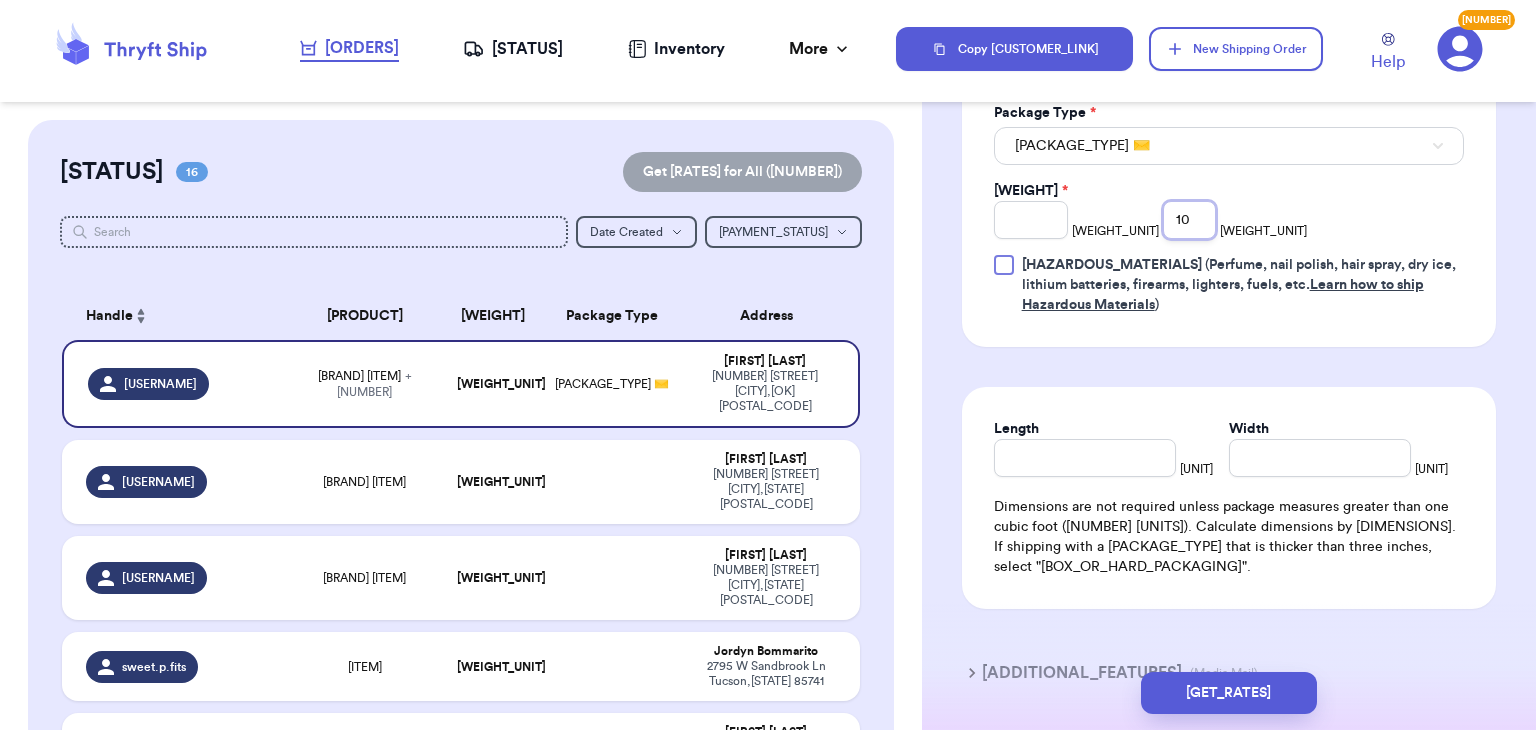type 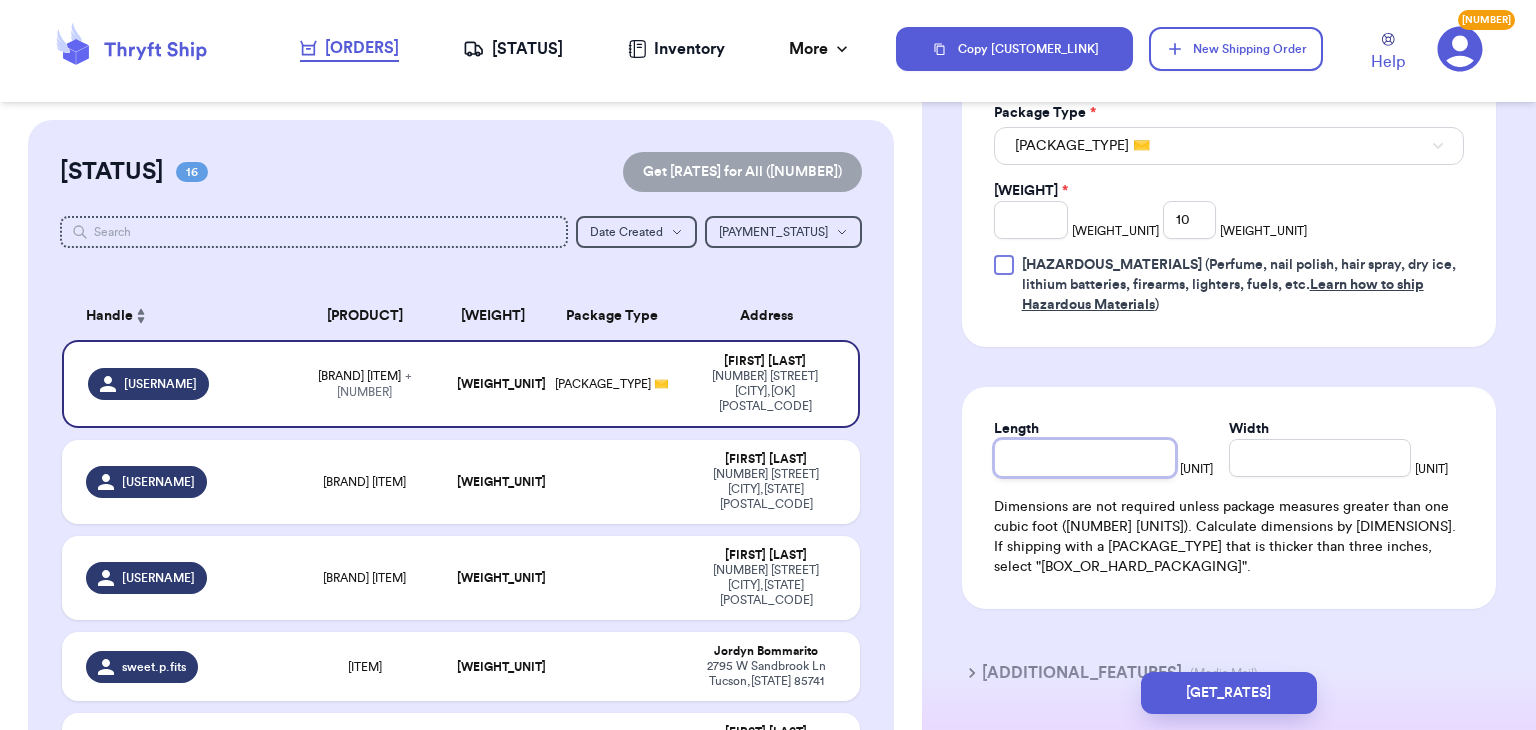 click on "Length" at bounding box center (1085, 458) 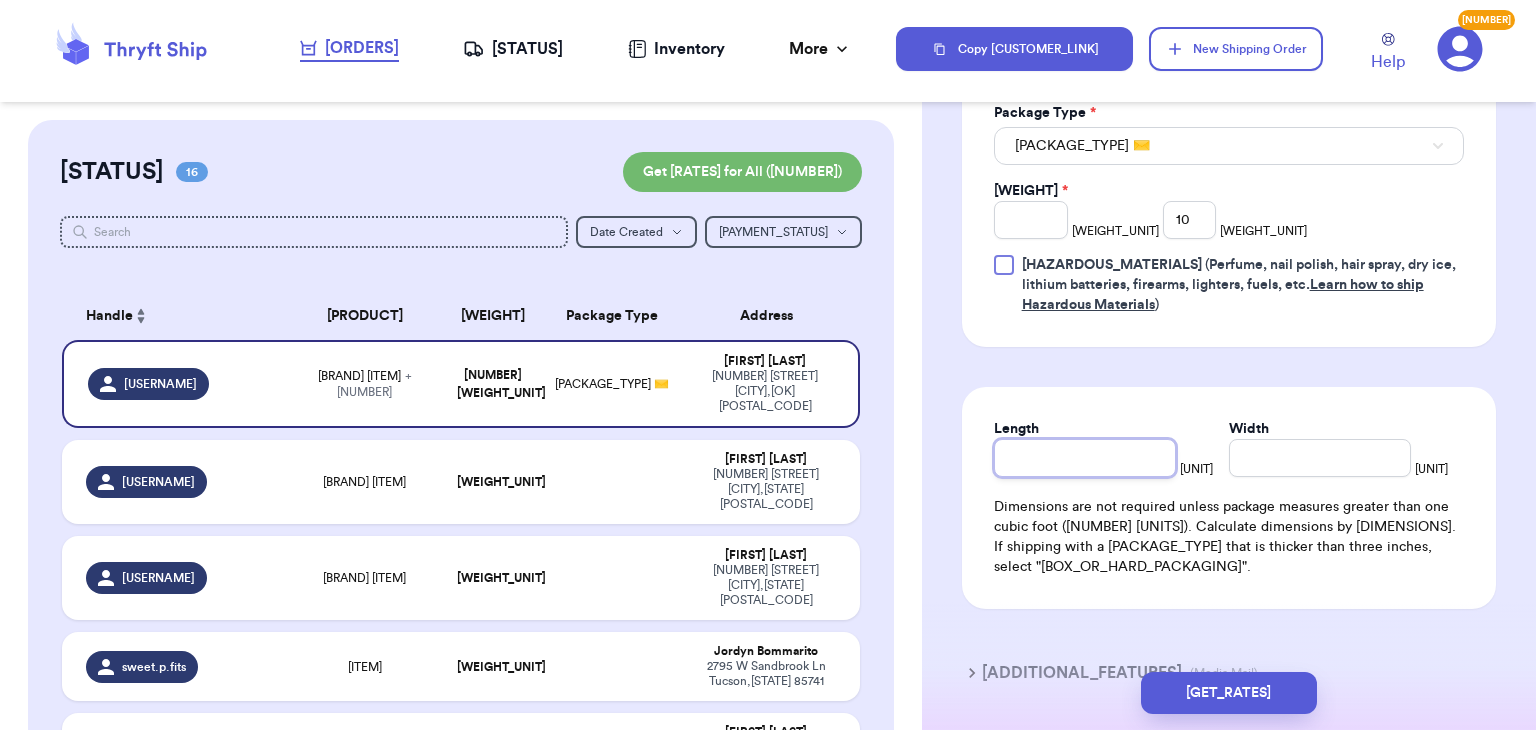 type on "[NUMBER]" 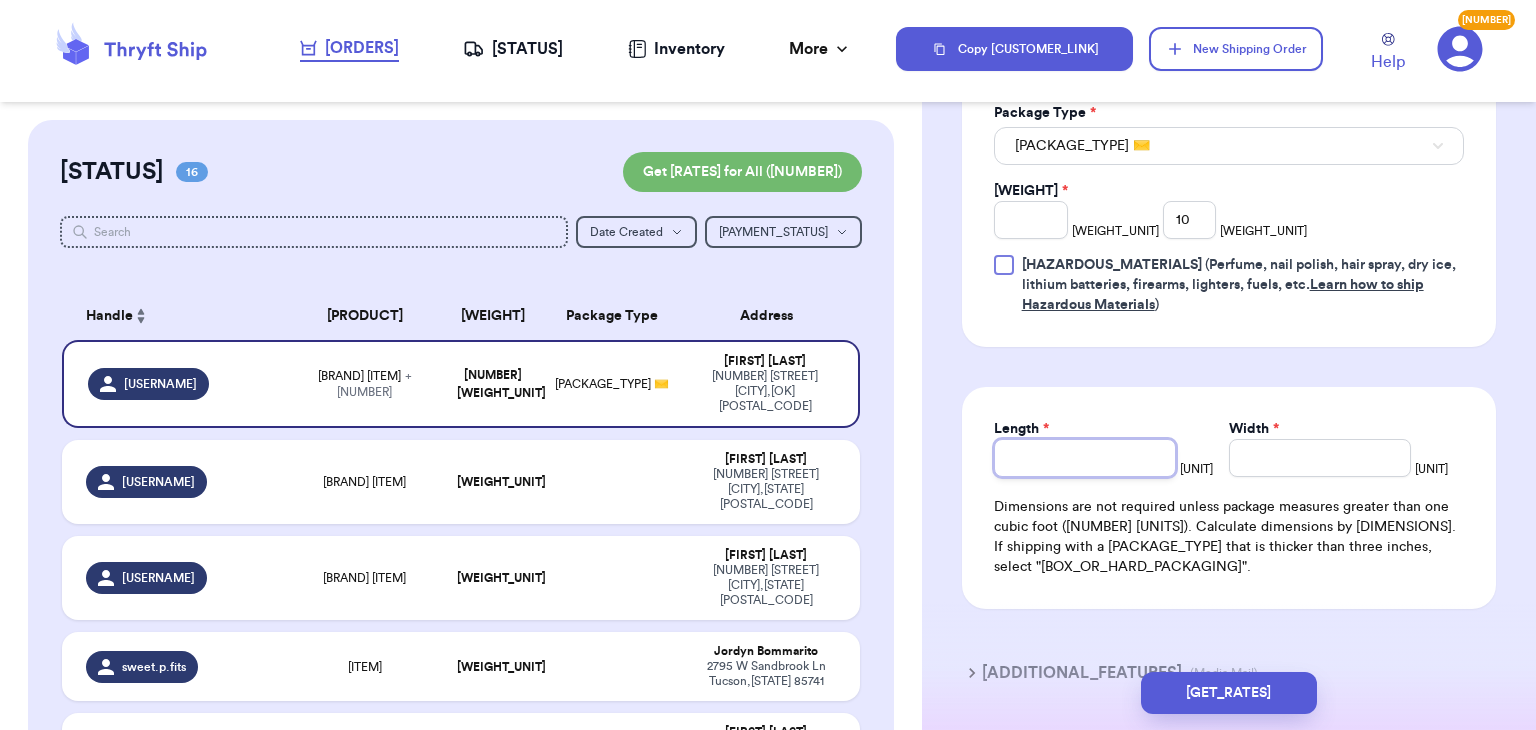 type on "10" 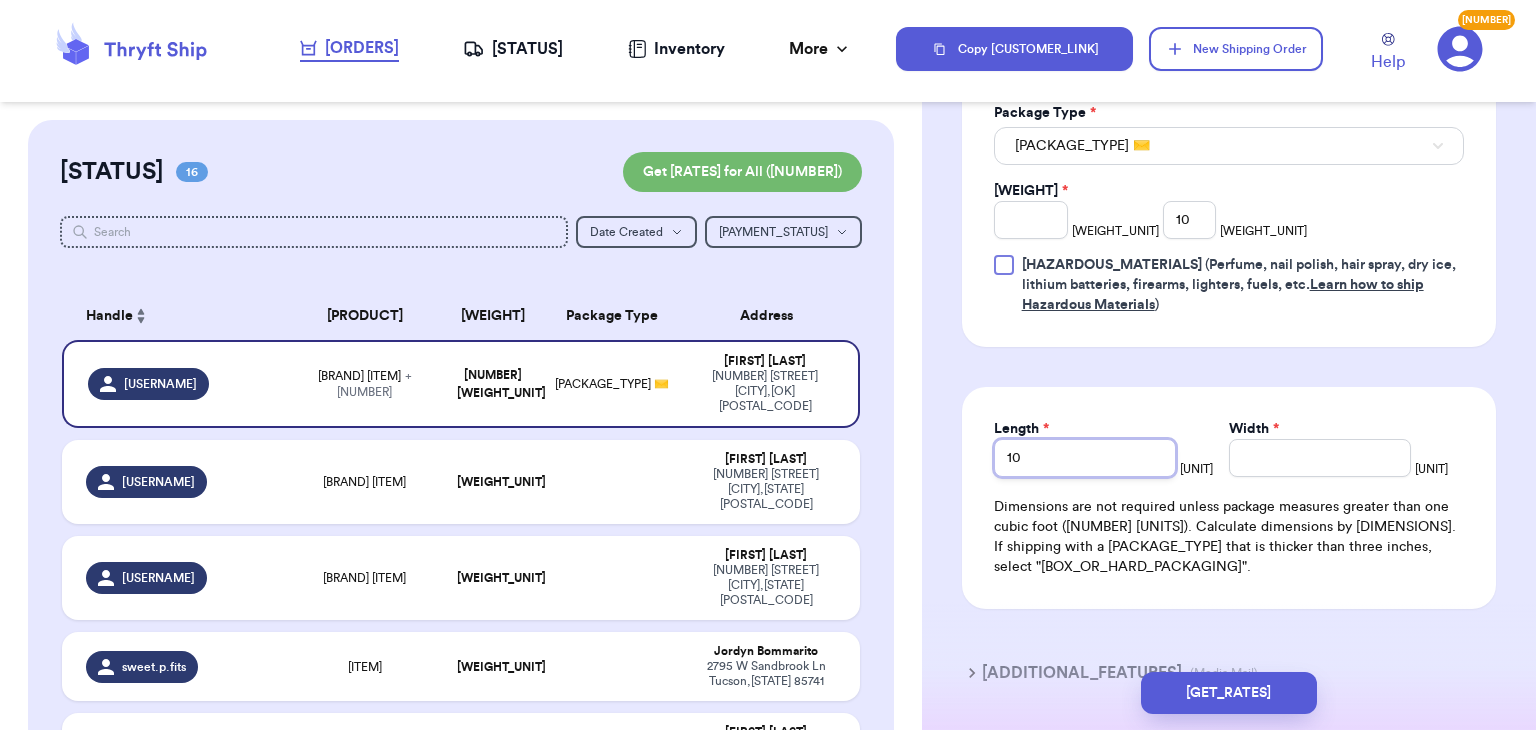 type 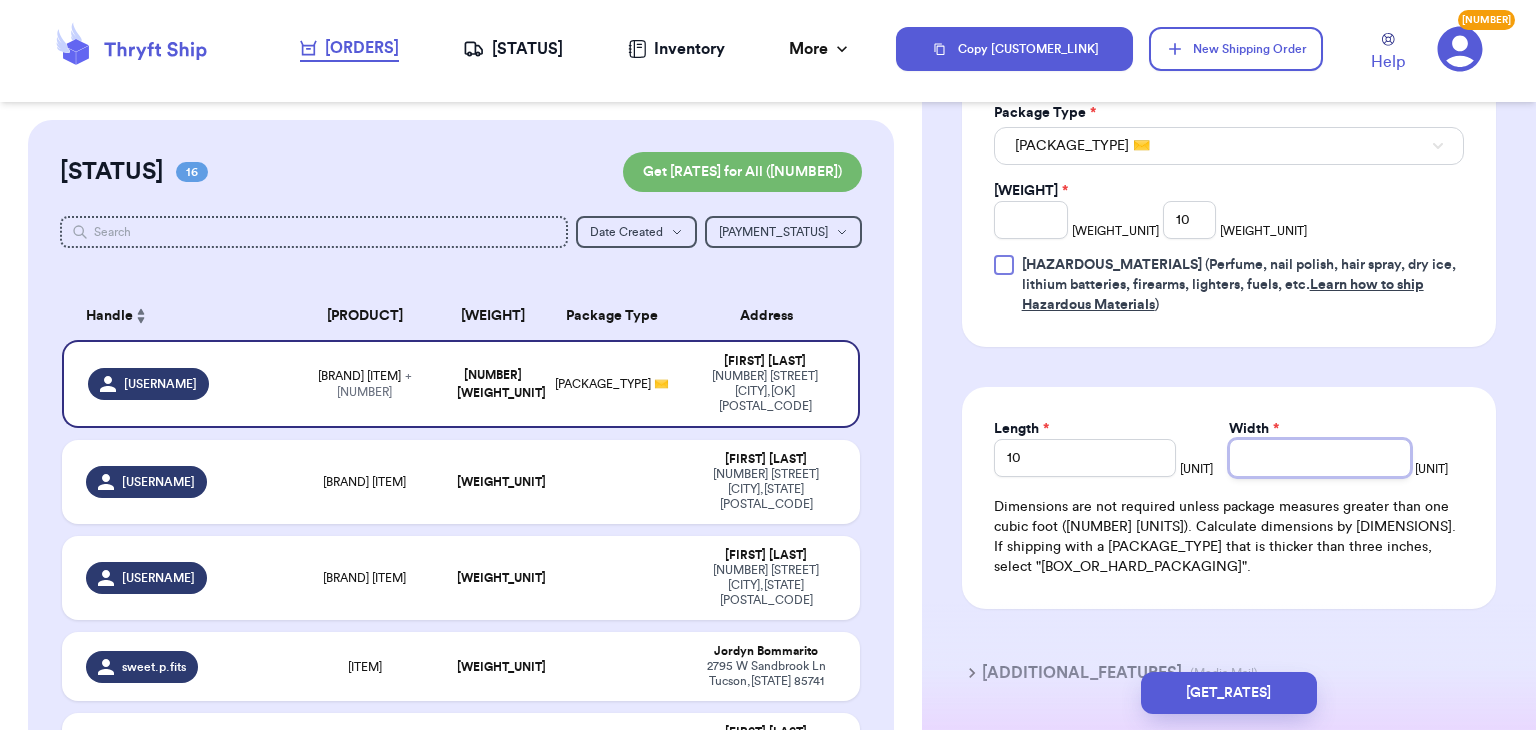 click on "[WIDTH] *" at bounding box center (1320, 458) 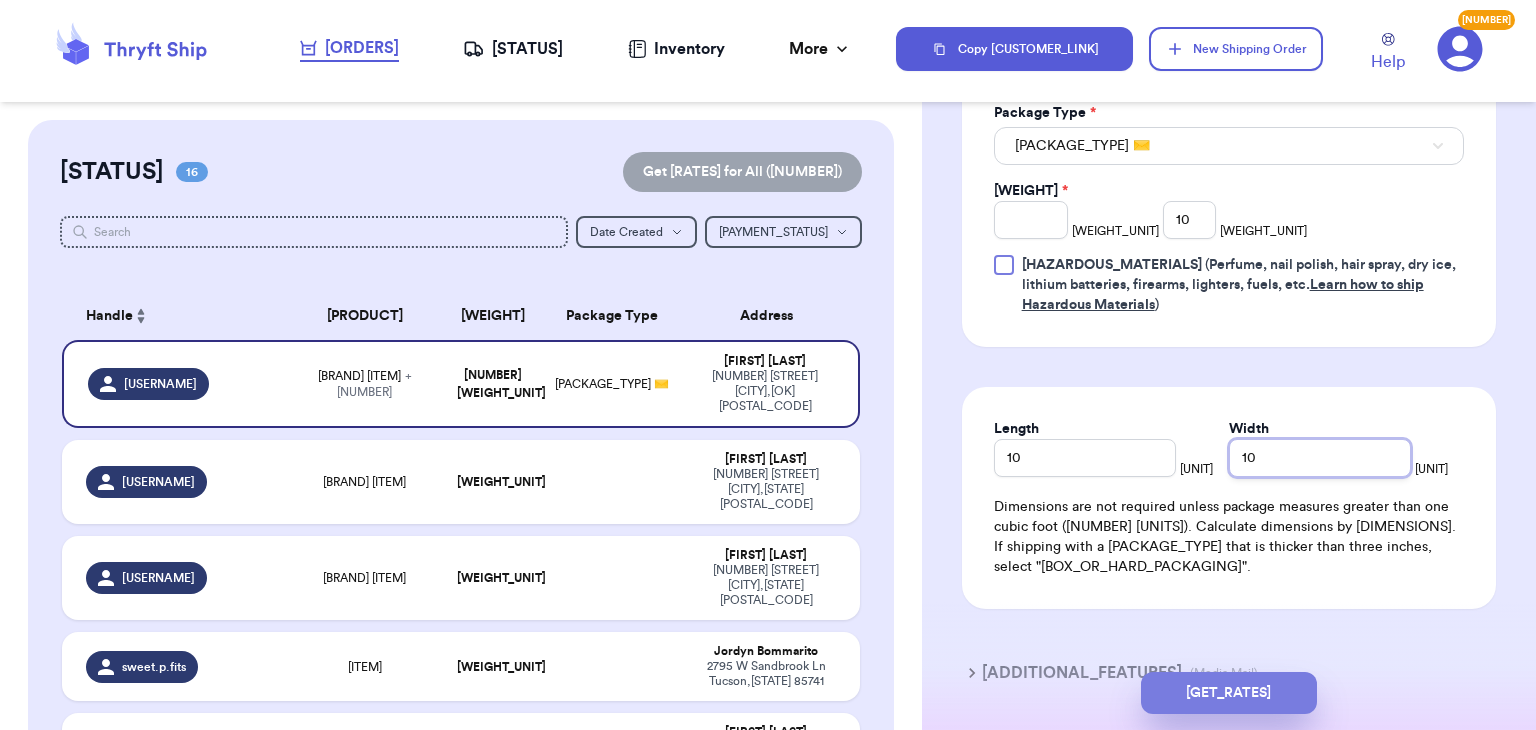 type on "10" 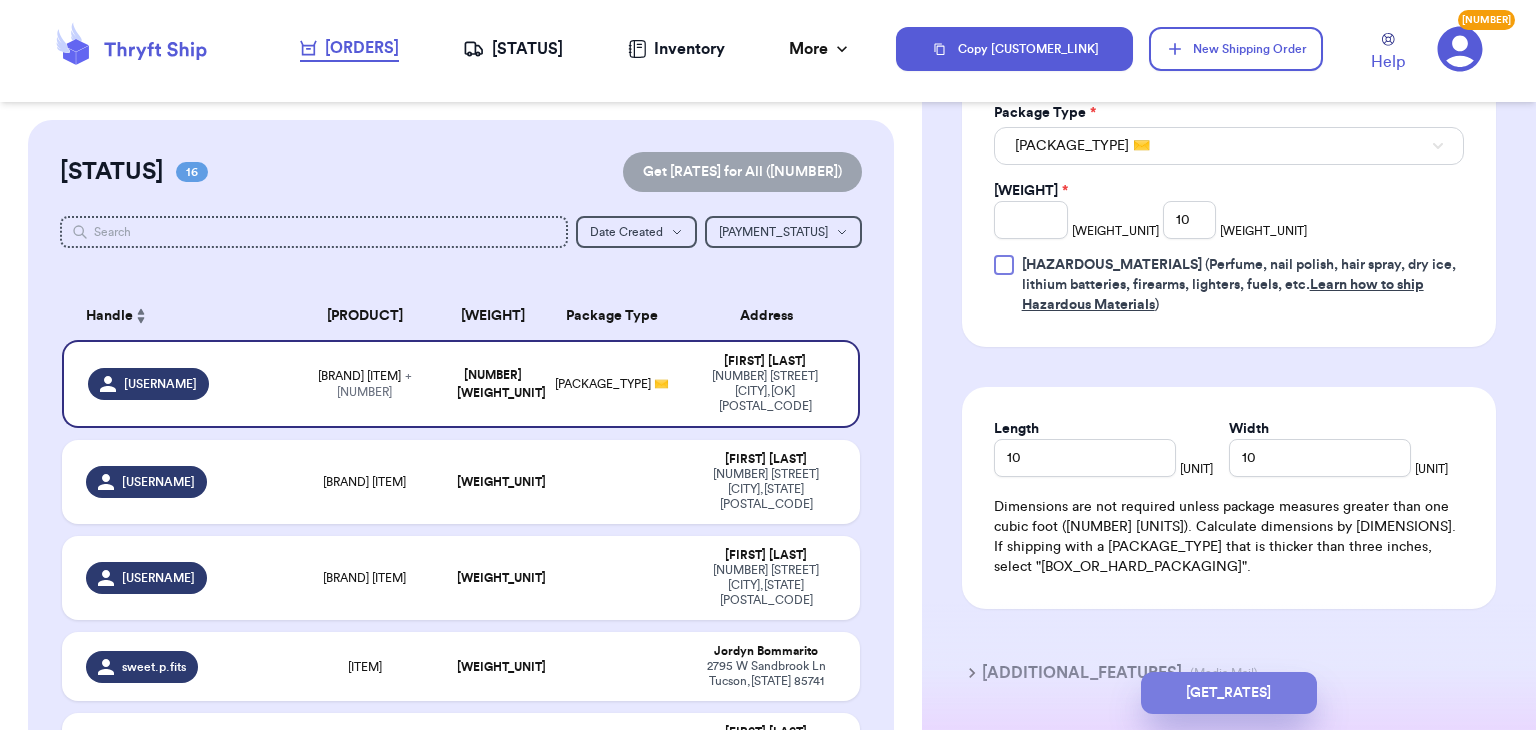 click on "[GET_RATES]" at bounding box center [1229, 693] 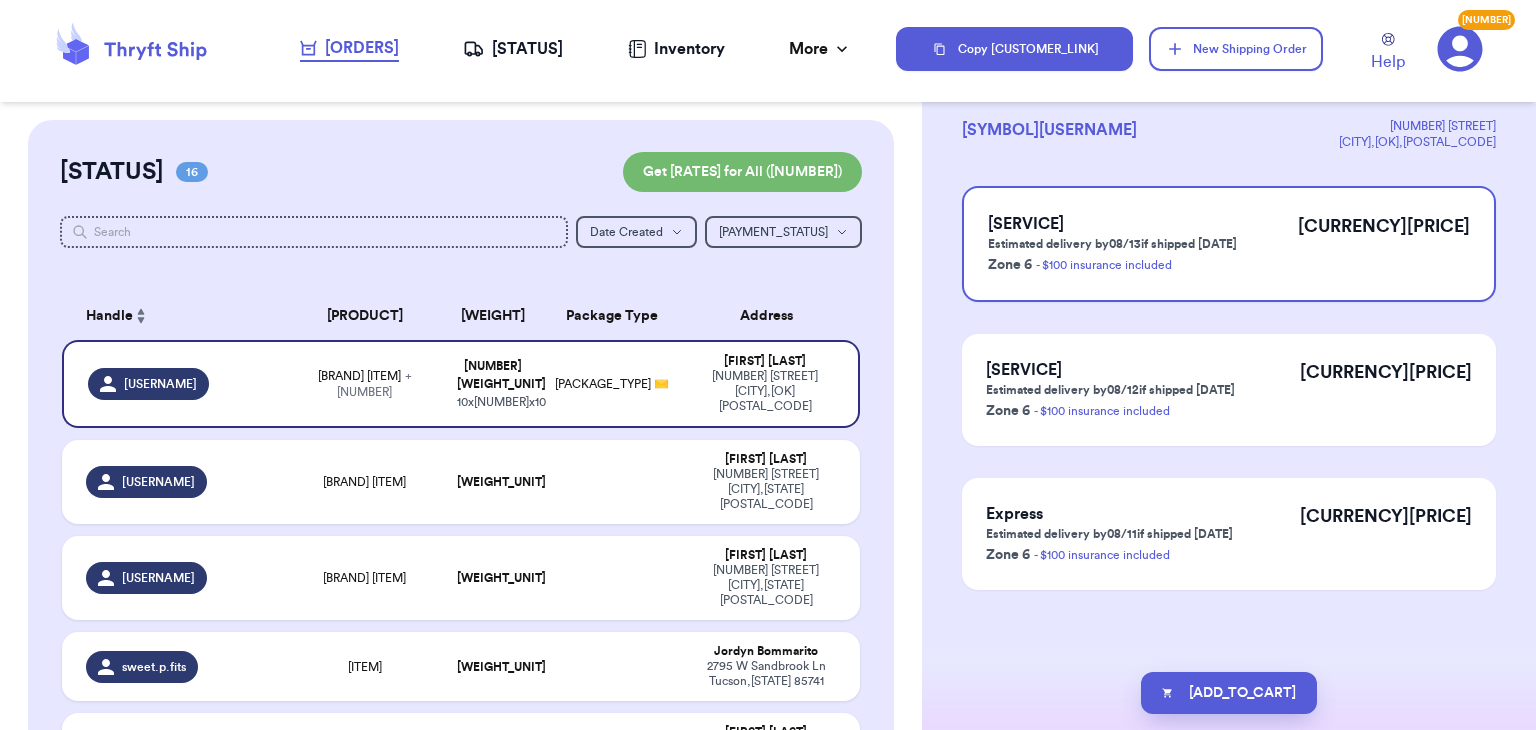 scroll, scrollTop: 0, scrollLeft: 0, axis: both 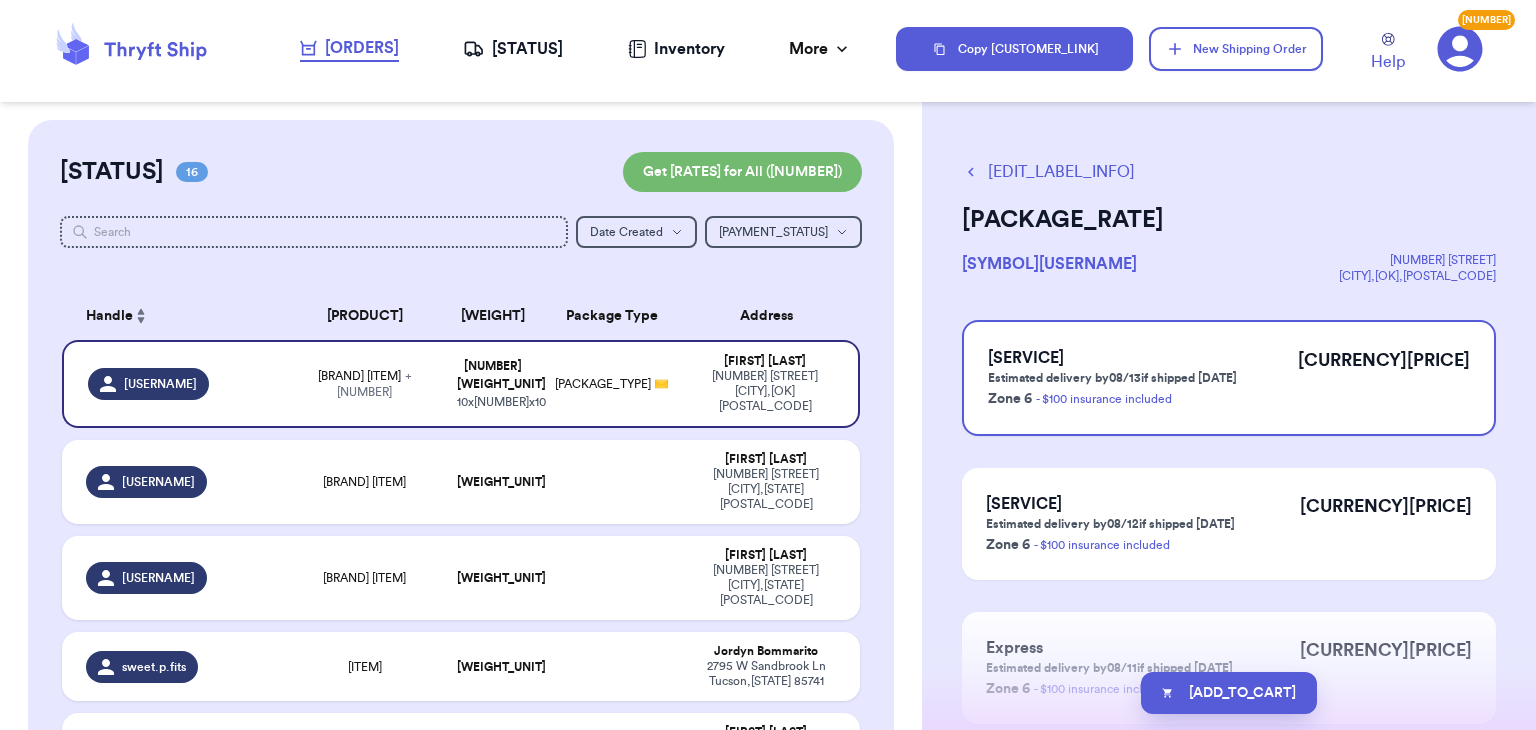 click on "[ADD_TO_CART]" at bounding box center [1229, 693] 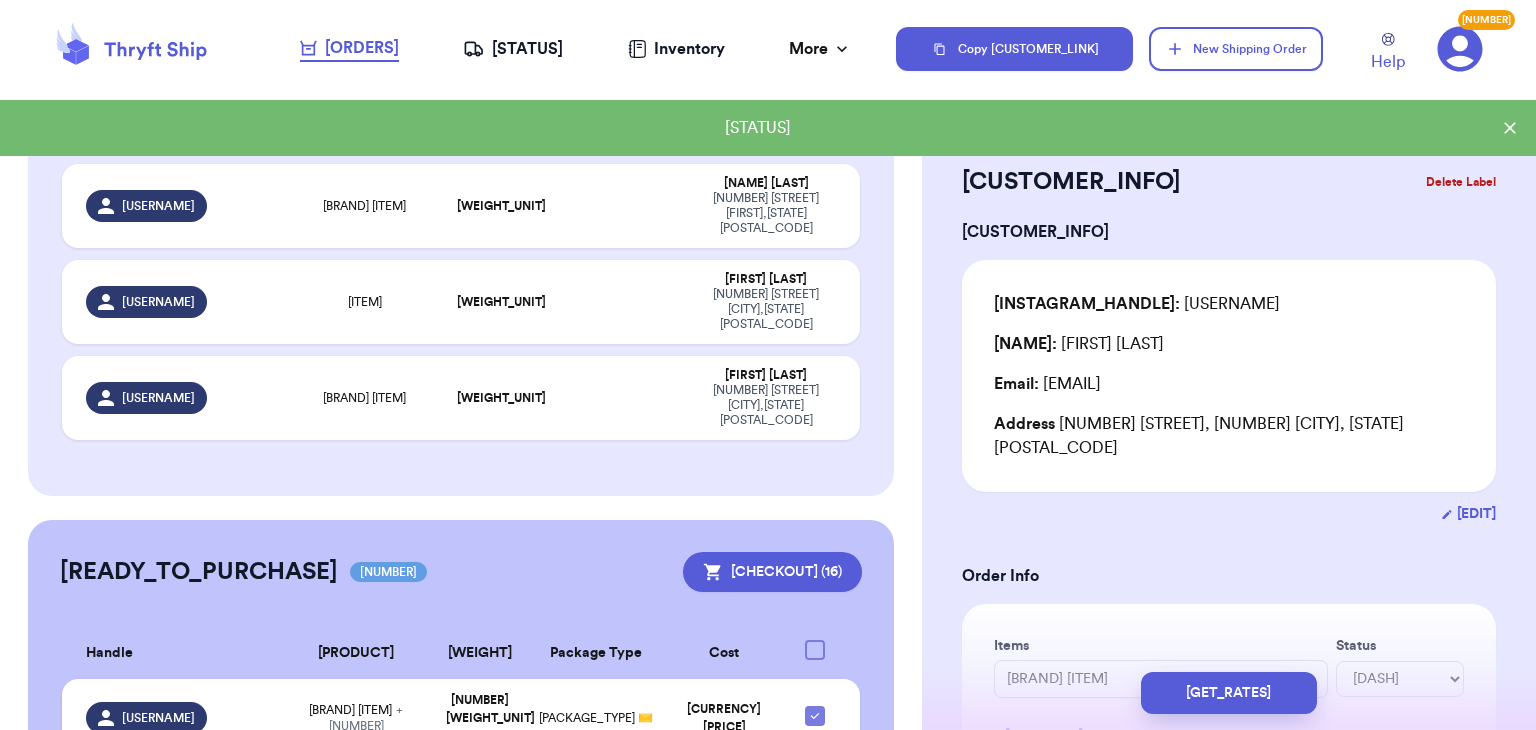scroll, scrollTop: 1289, scrollLeft: 0, axis: vertical 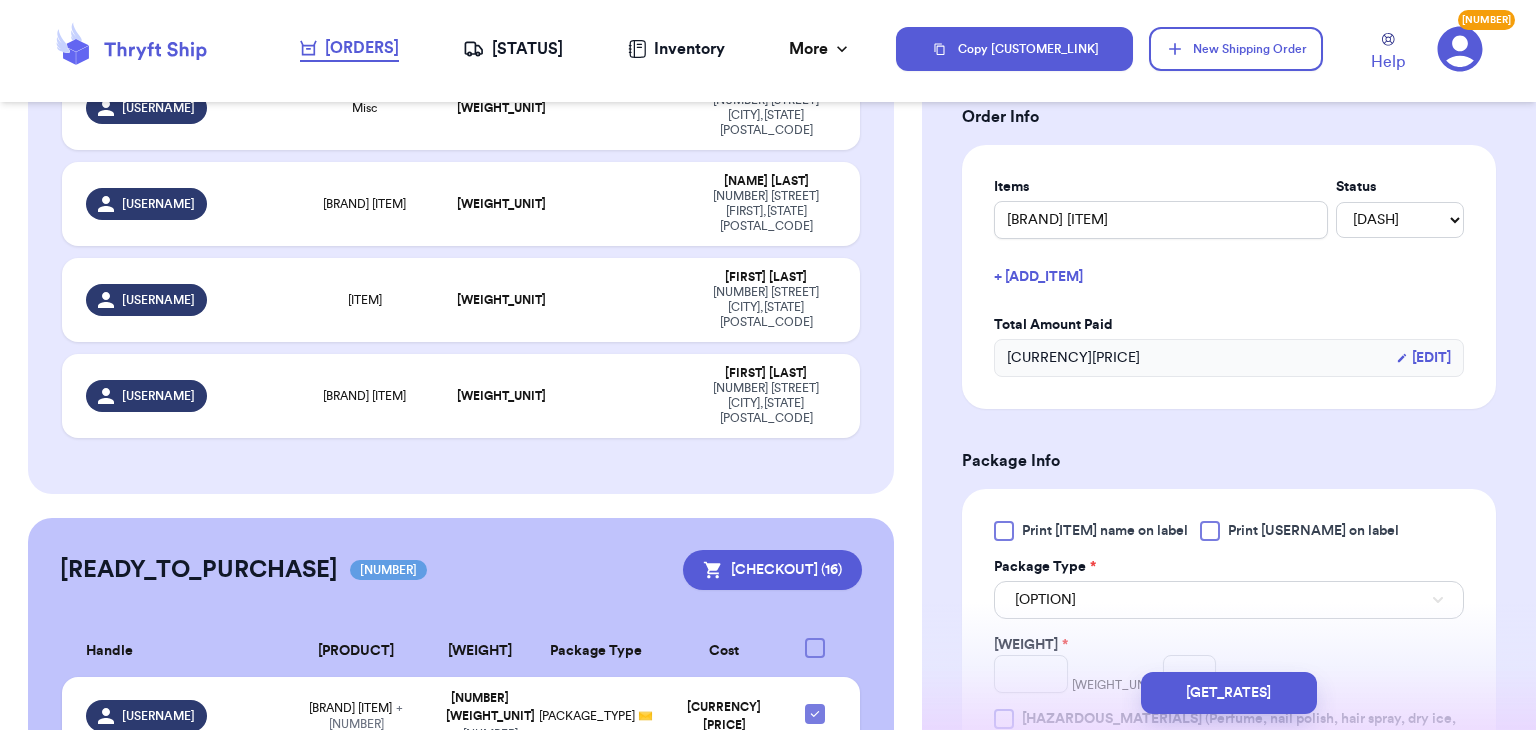 click at bounding box center (1210, 531) 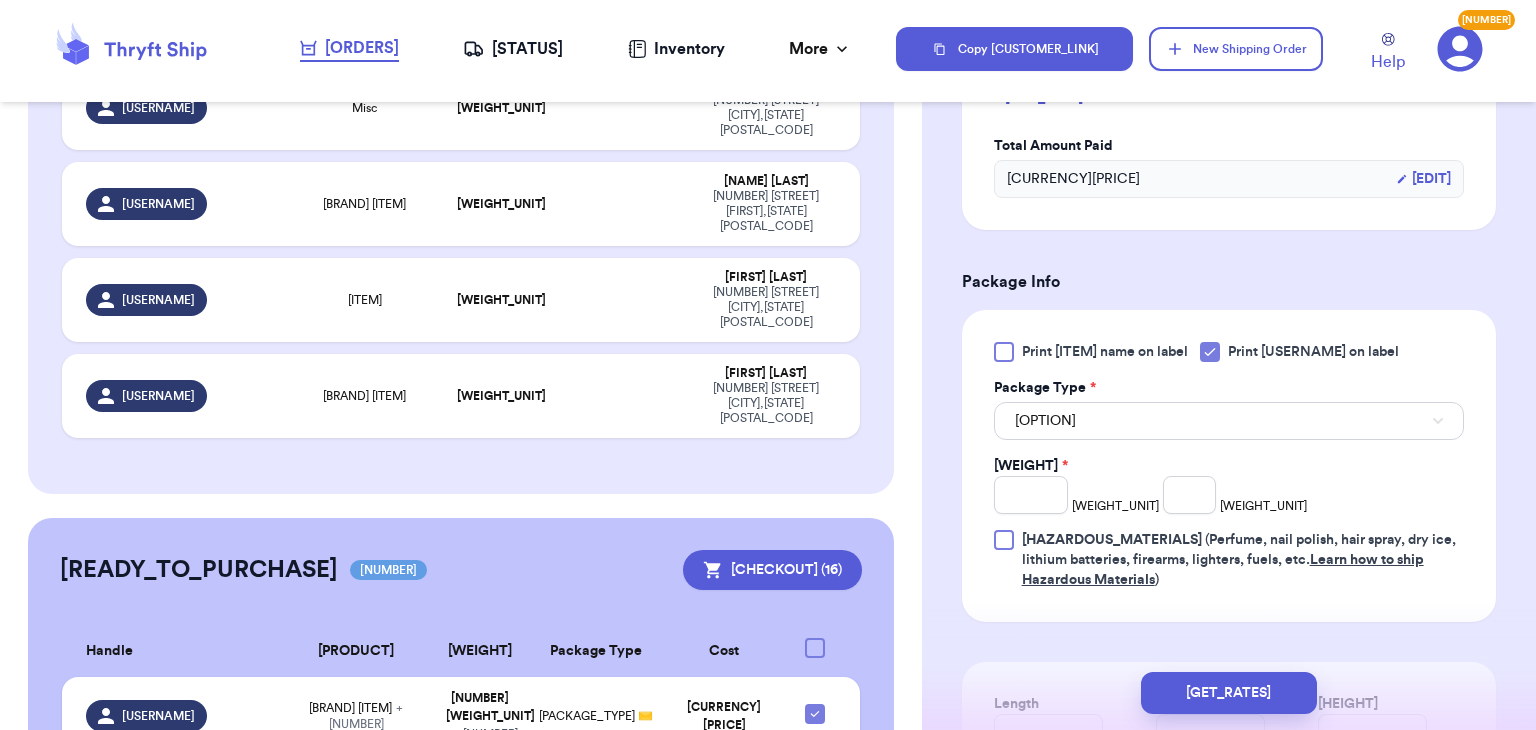 scroll, scrollTop: 642, scrollLeft: 0, axis: vertical 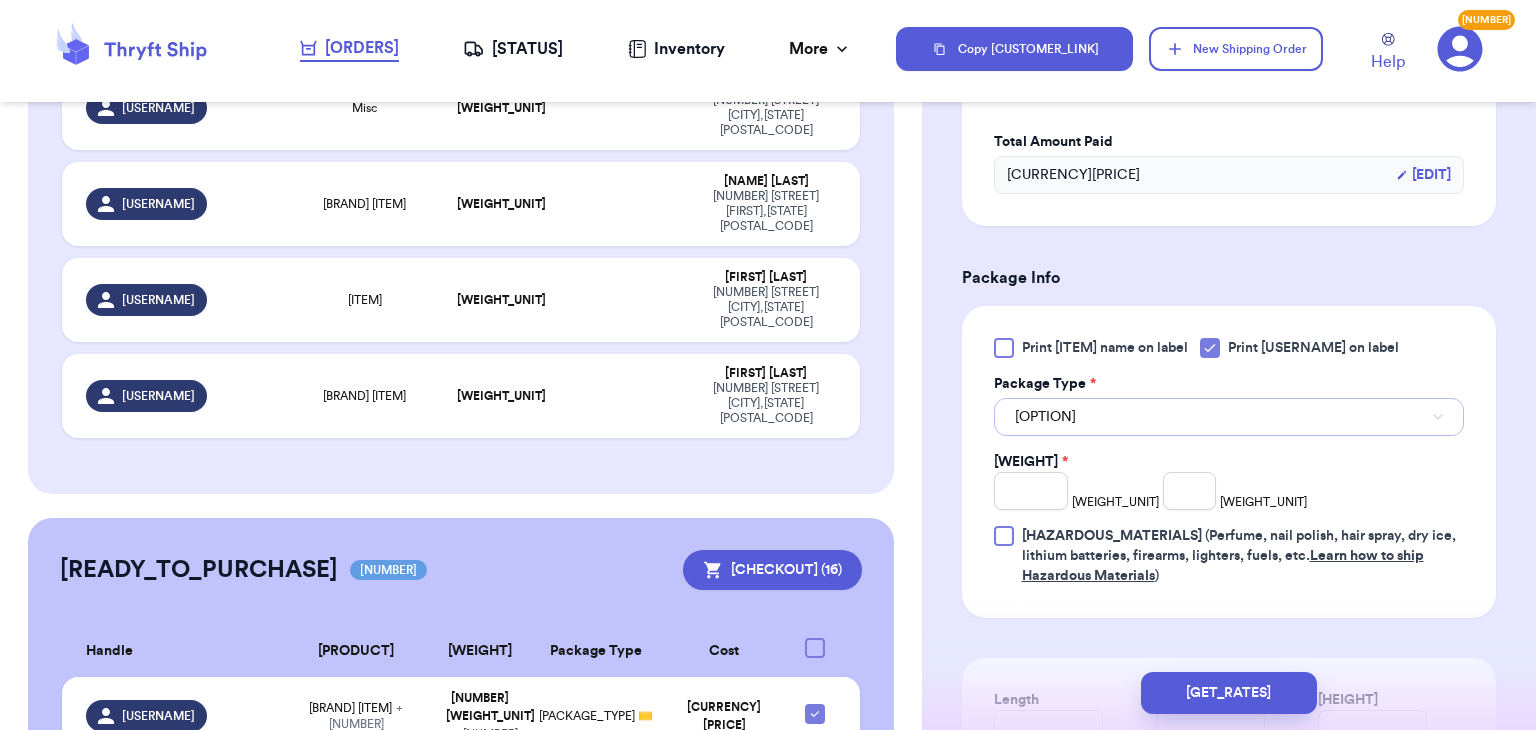 click on "[OPTION]" at bounding box center [1229, 417] 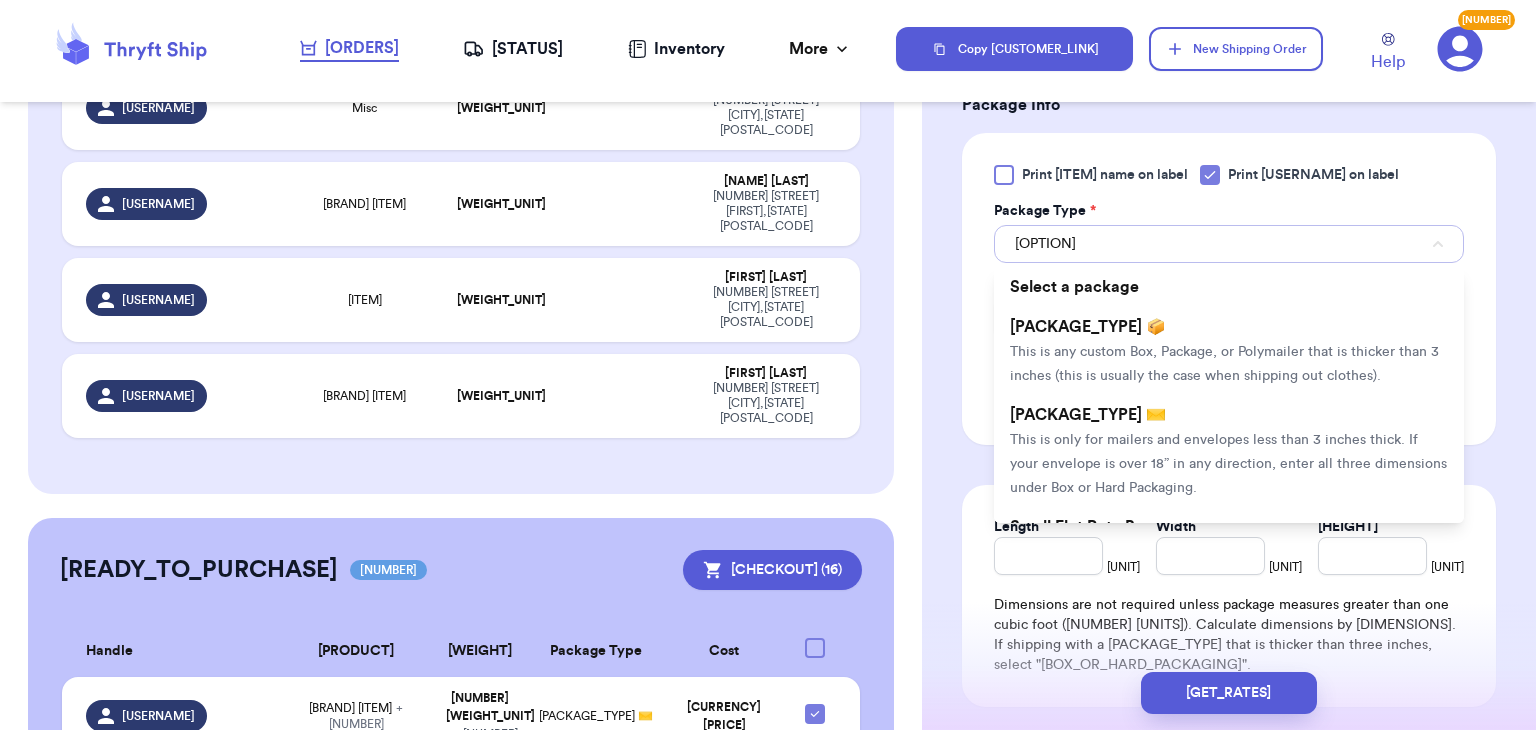 scroll, scrollTop: 820, scrollLeft: 0, axis: vertical 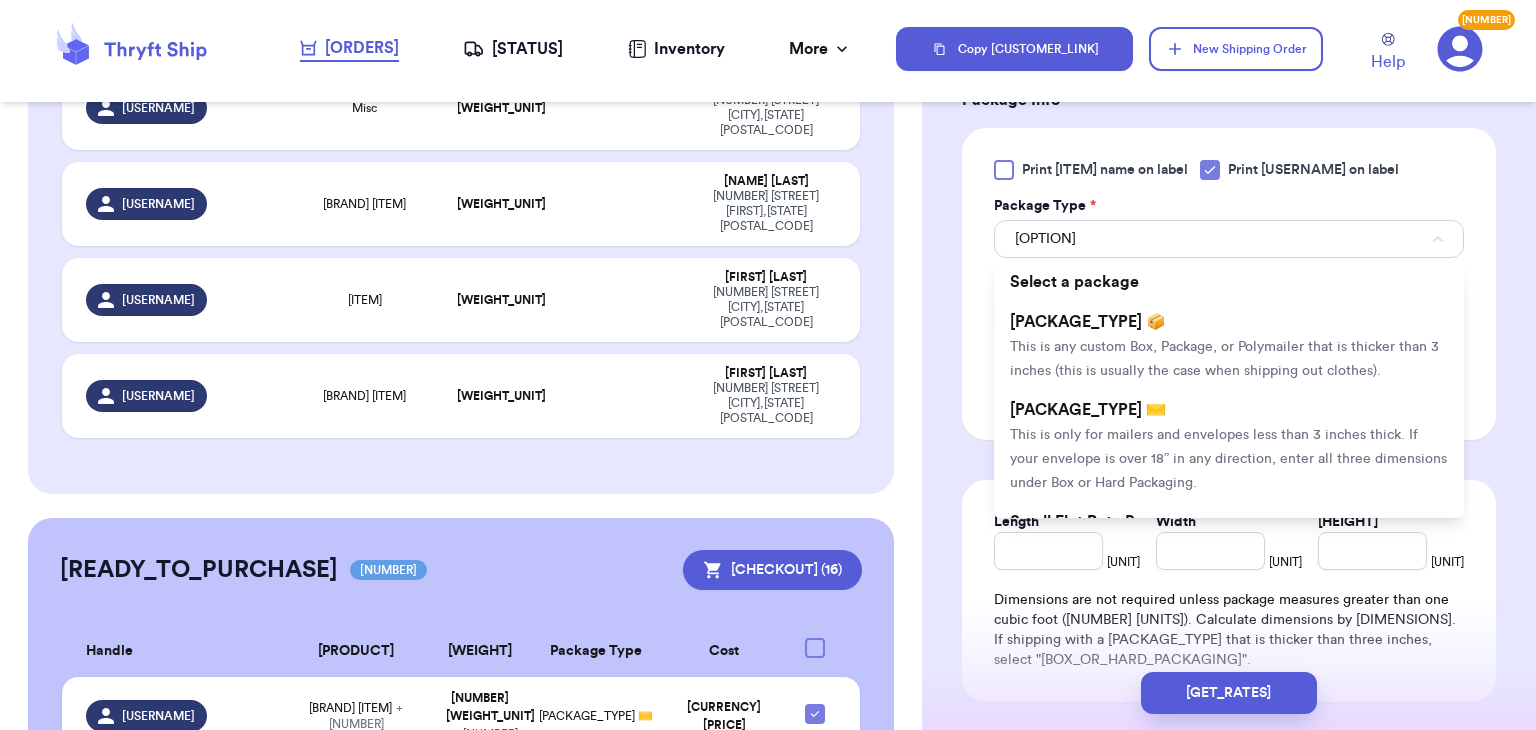 click on "[PACKAGE_TYPE] ✉️ [CONDITION]" at bounding box center [1229, 446] 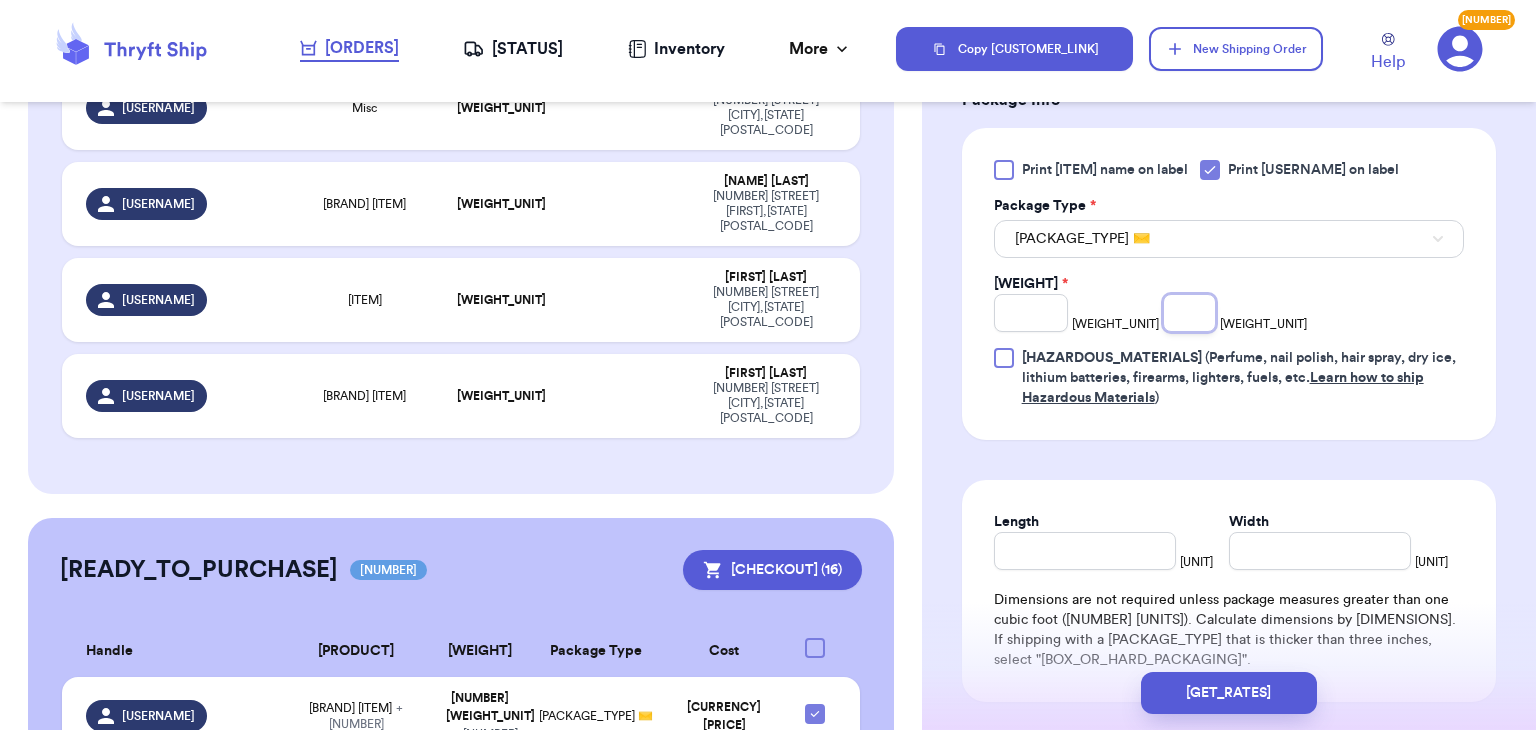 click at bounding box center [1190, 313] 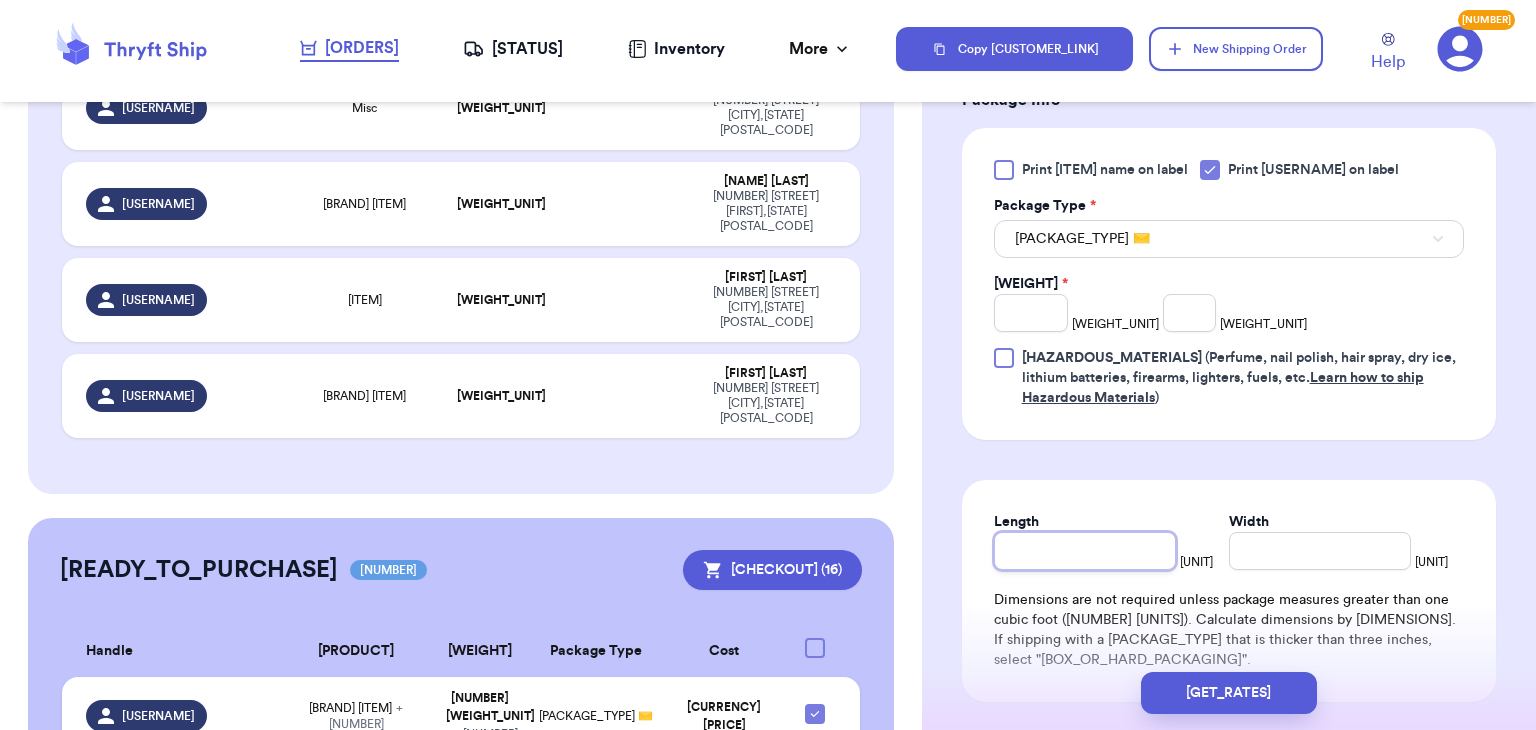 click on "Length" at bounding box center (1085, 551) 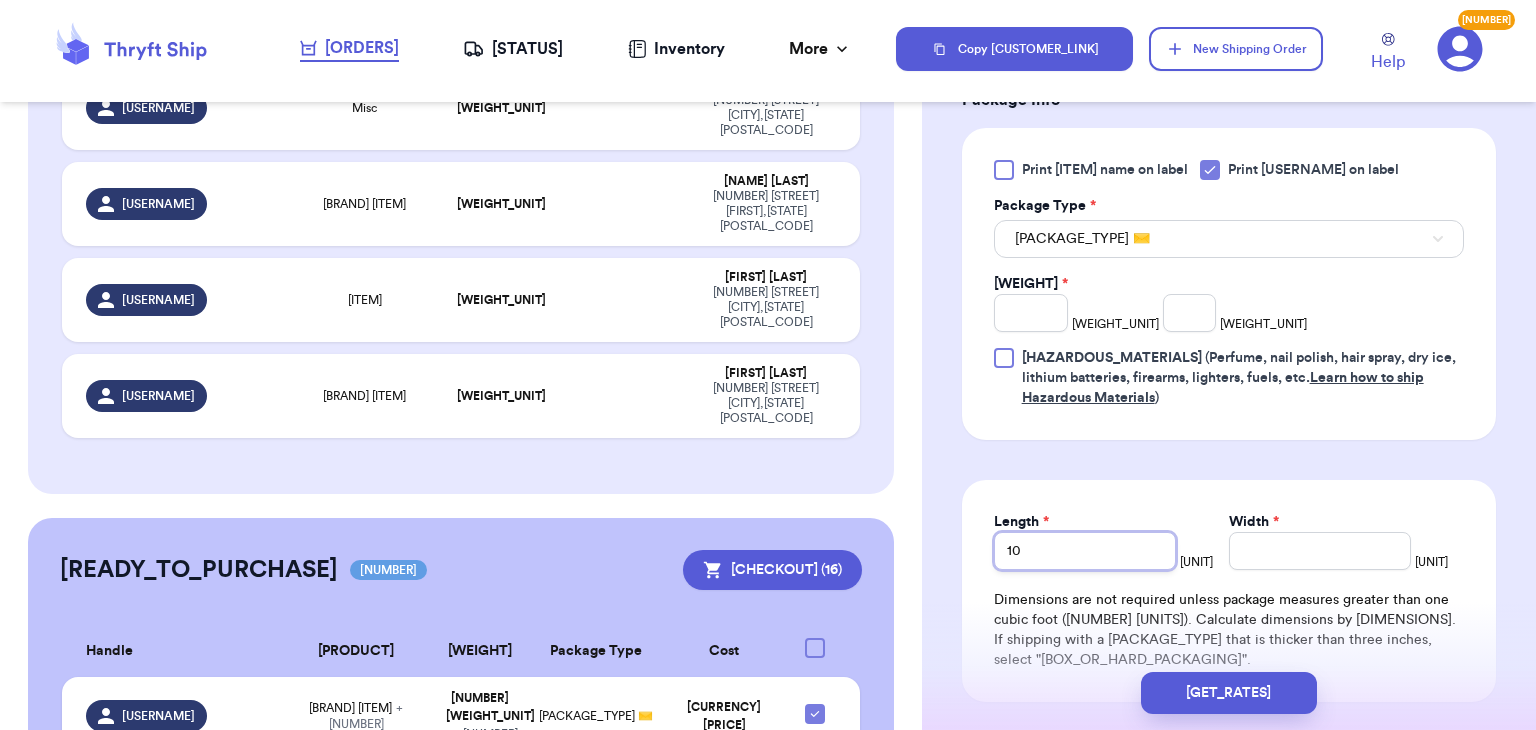 type on "10" 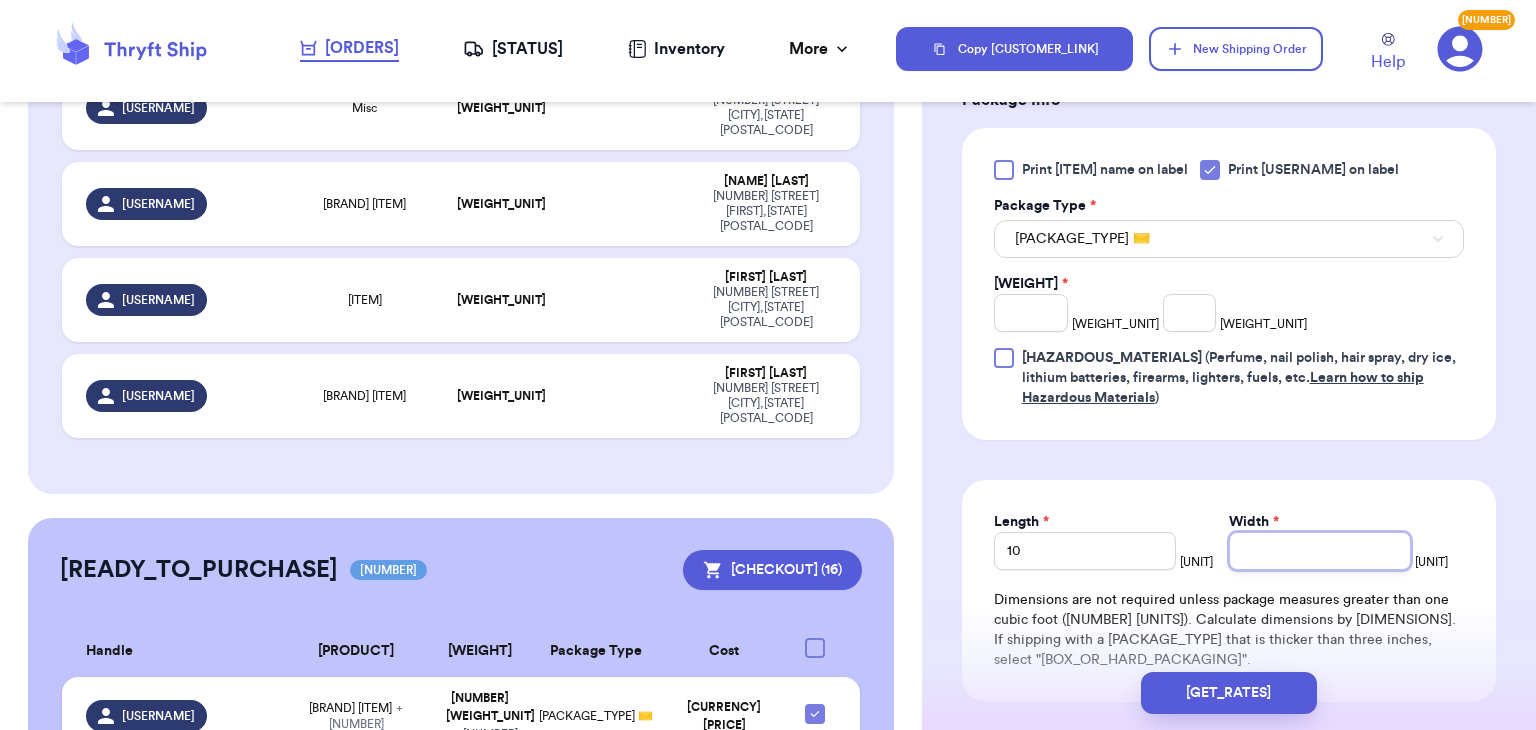 click on "[WIDTH] *" at bounding box center [1320, 551] 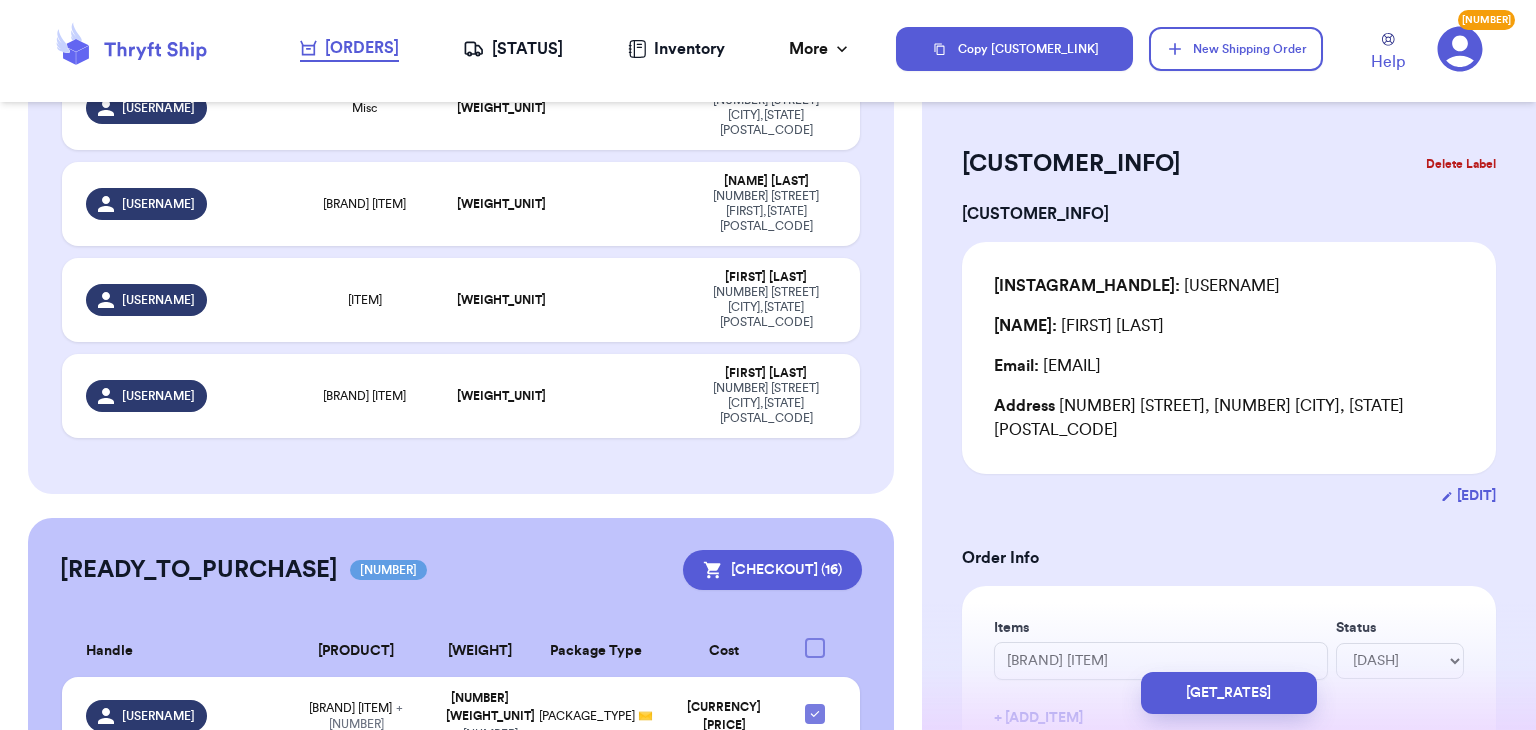 scroll, scrollTop: 16, scrollLeft: 0, axis: vertical 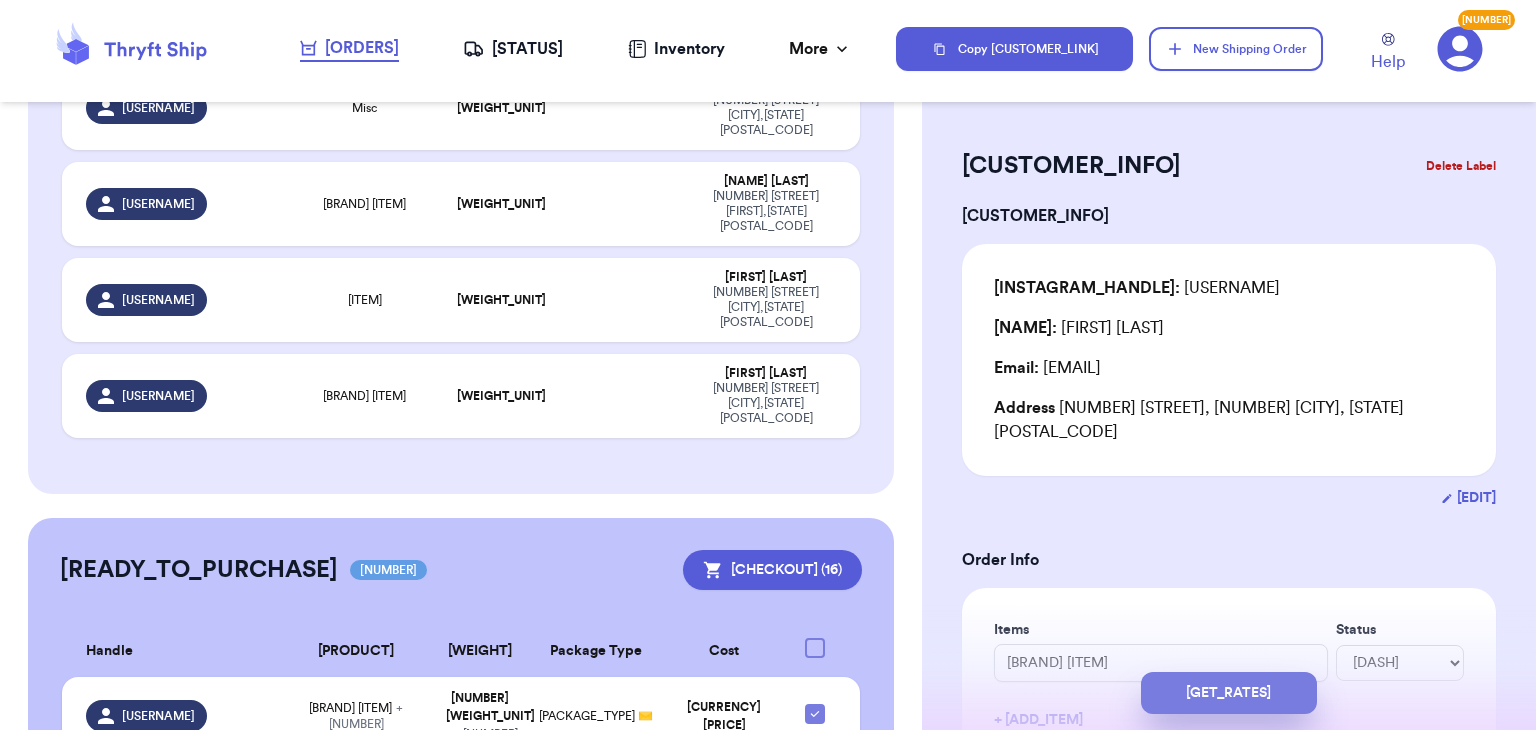 type on "[NUMBER]" 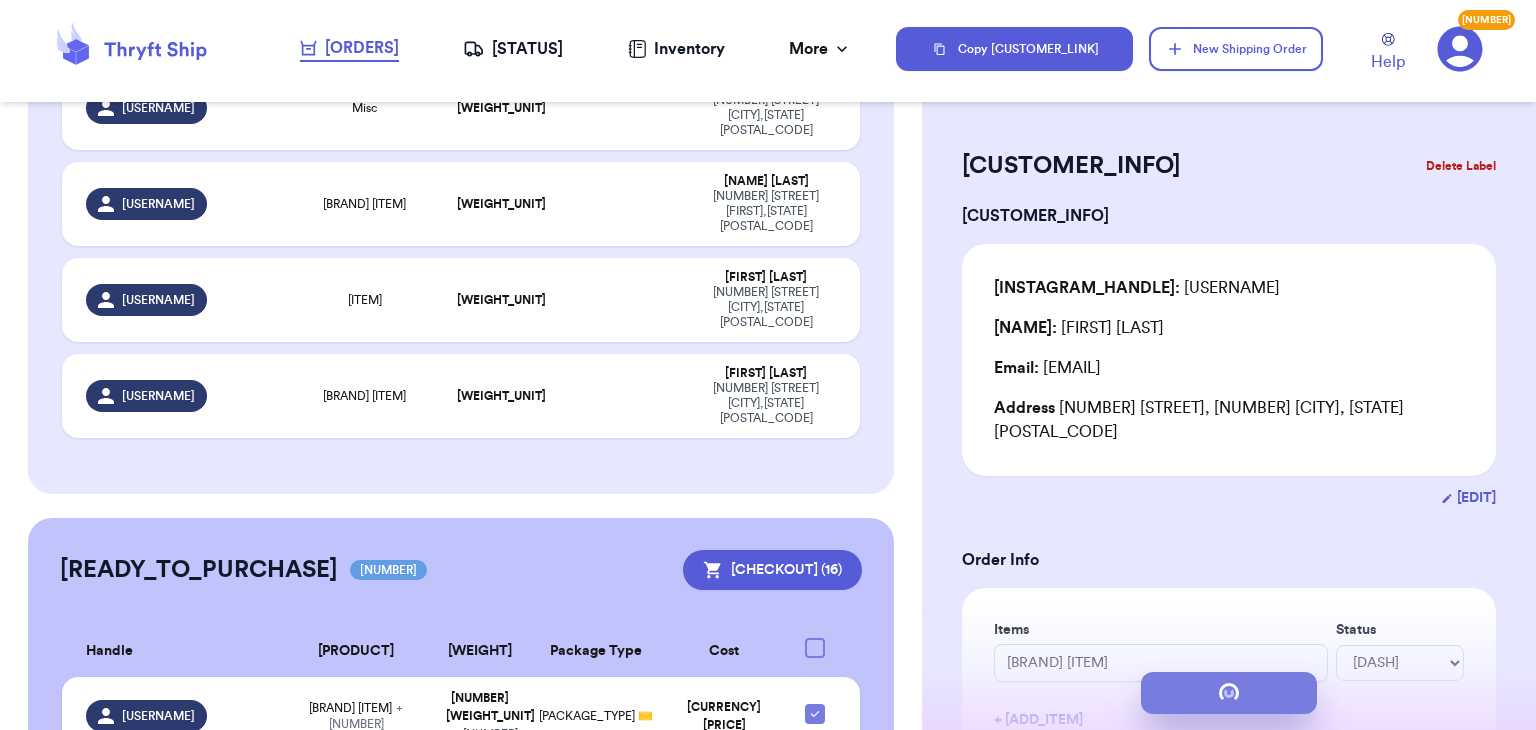scroll, scrollTop: 0, scrollLeft: 0, axis: both 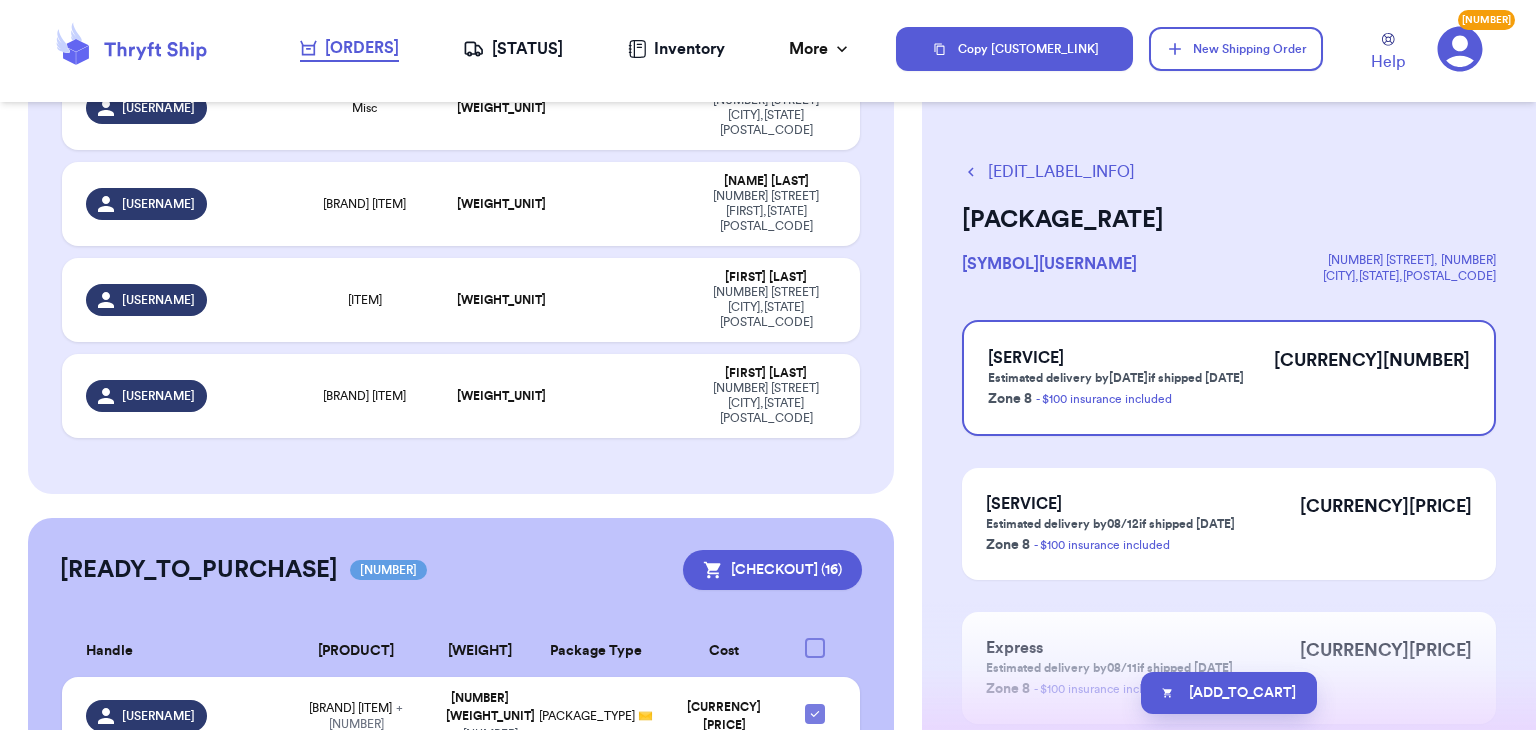 click on "[ADD_TO_CART]" at bounding box center (1229, 693) 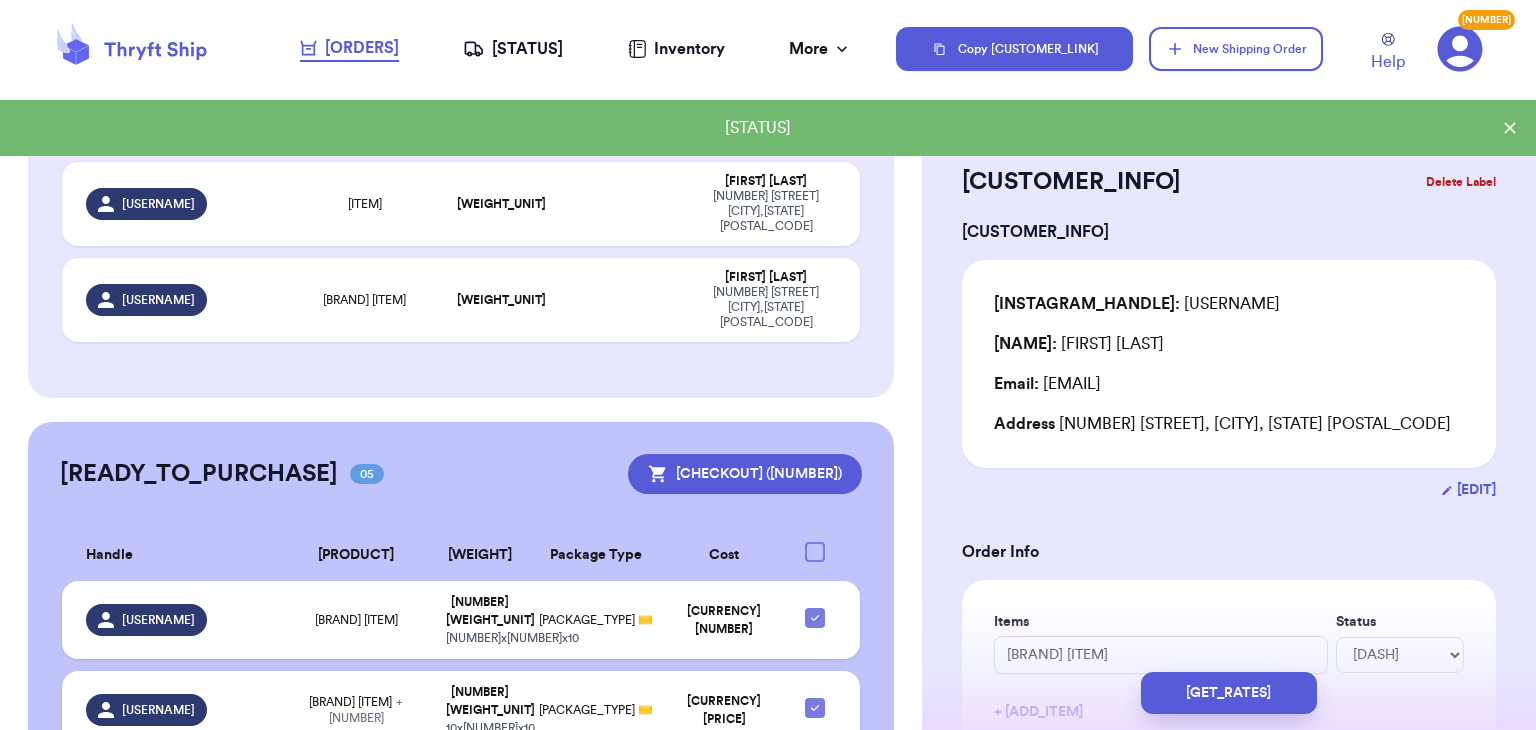 scroll, scrollTop: 1208, scrollLeft: 0, axis: vertical 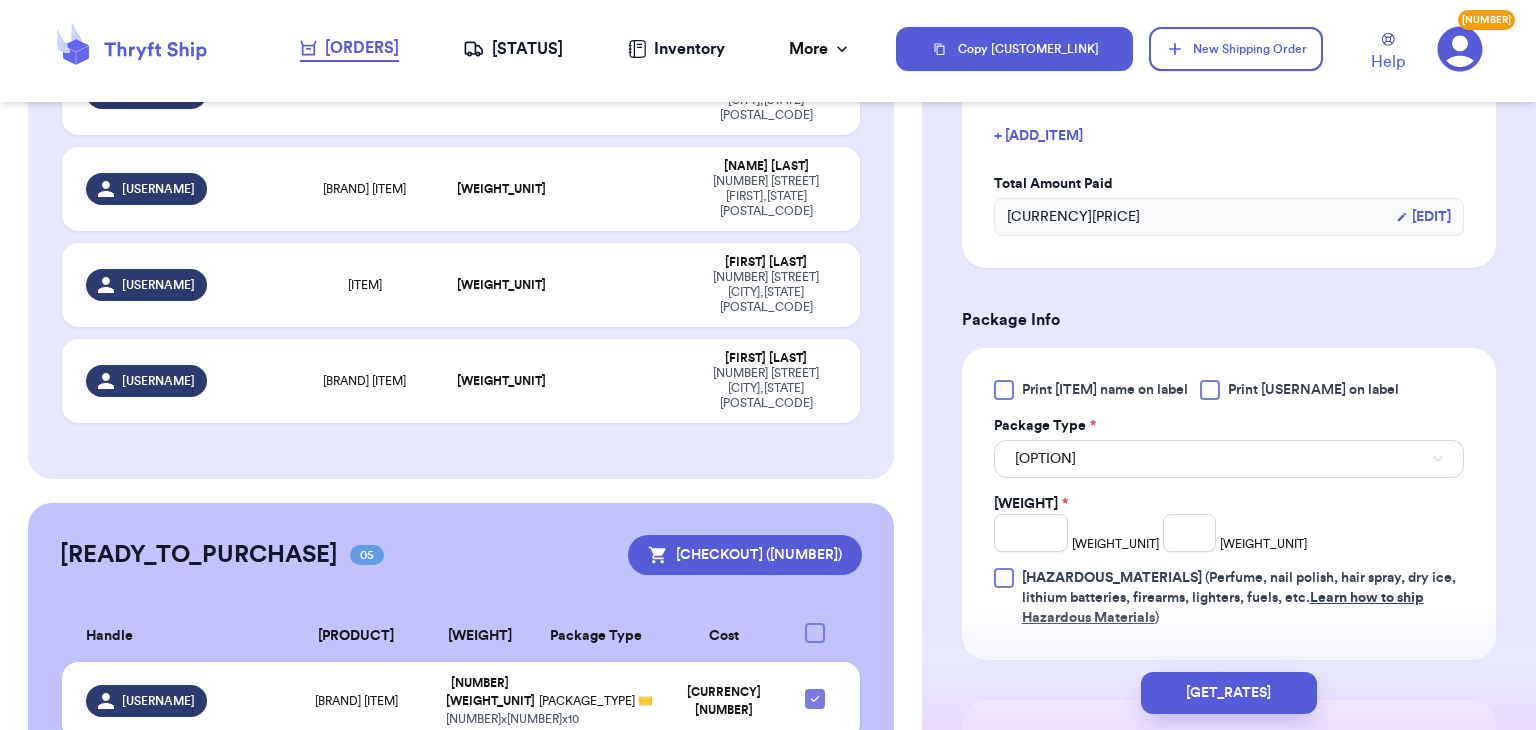 click at bounding box center [1210, 390] 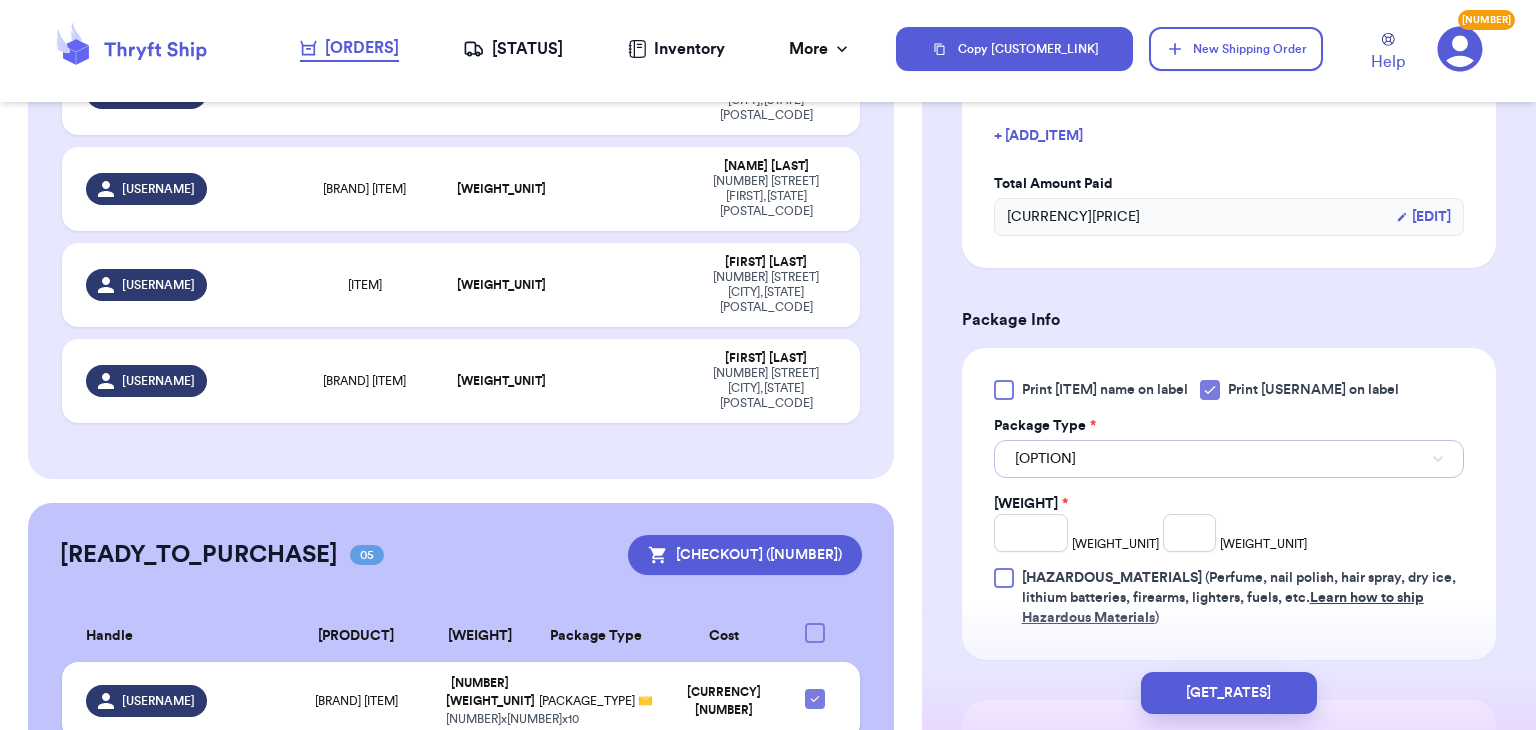 click on "[OPTION]" at bounding box center [1229, 459] 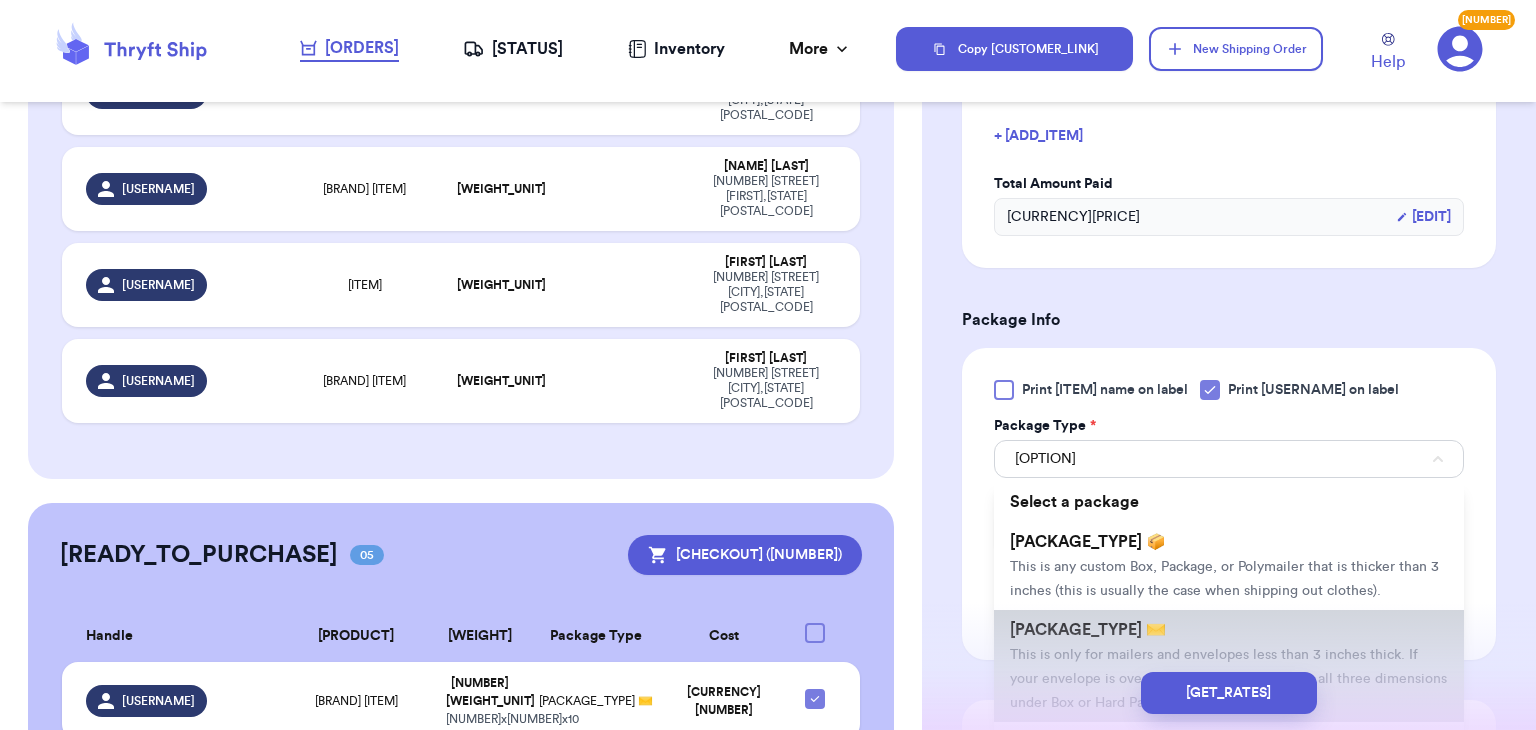 click on "[PACKAGE_TYPE] ✉️" at bounding box center [1088, 630] 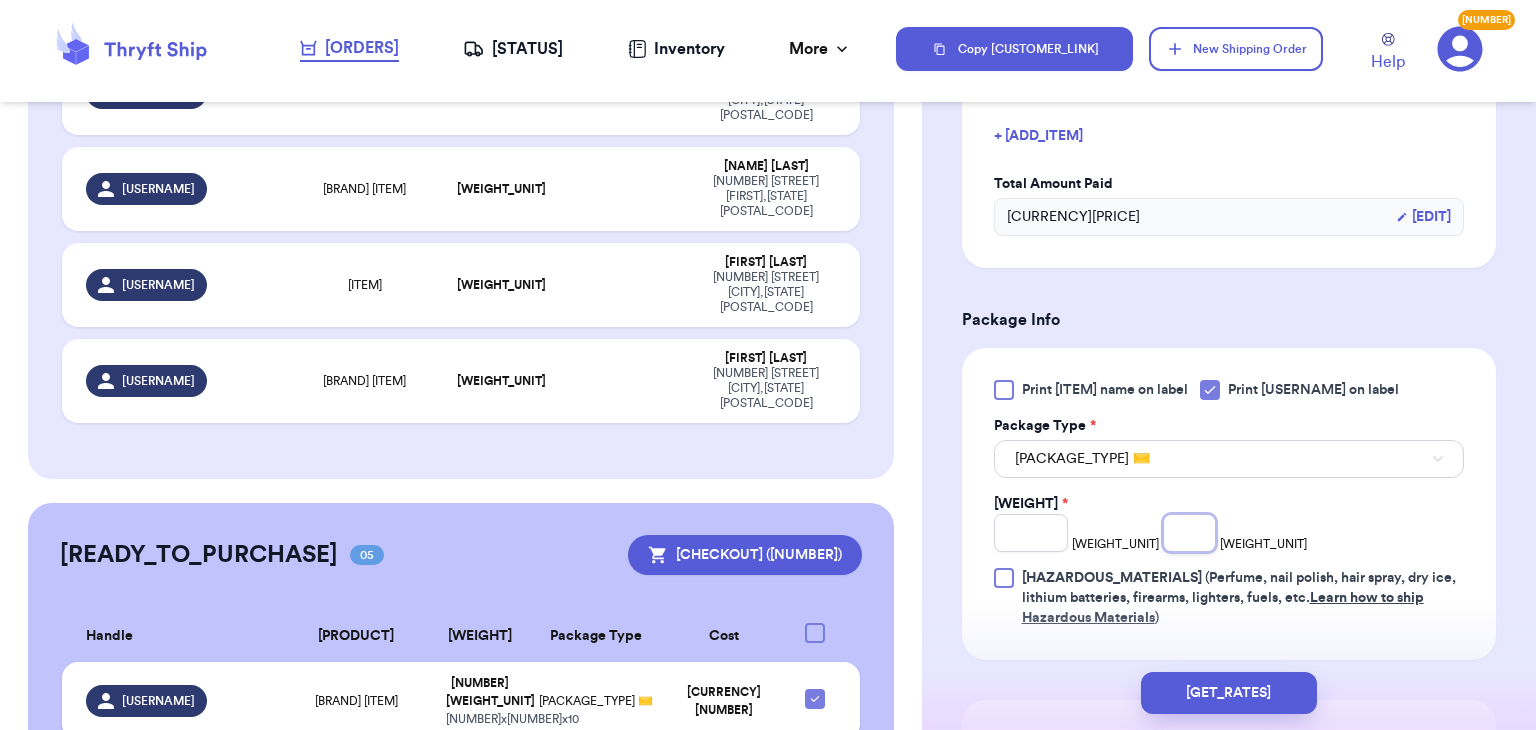click at bounding box center (1190, 533) 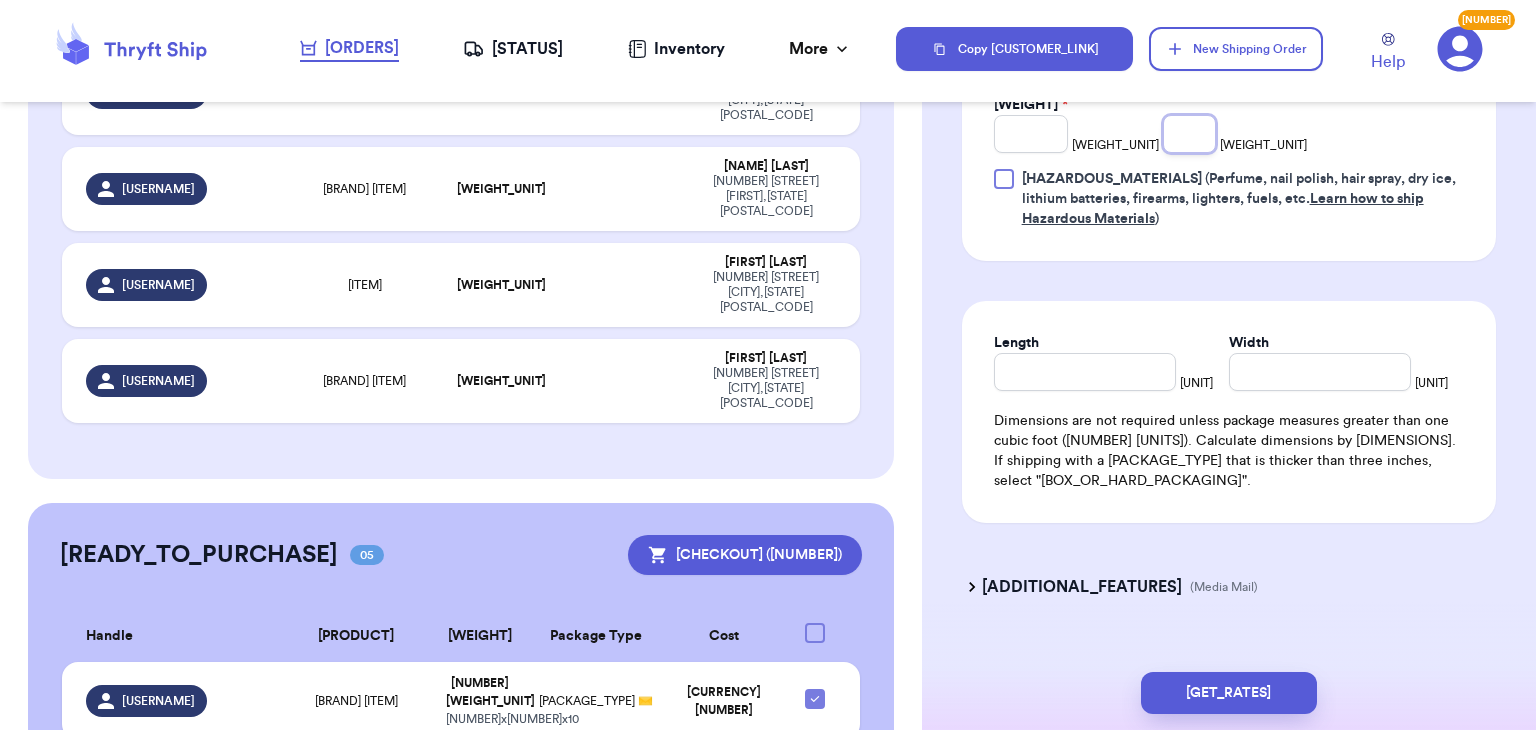 scroll, scrollTop: 963, scrollLeft: 0, axis: vertical 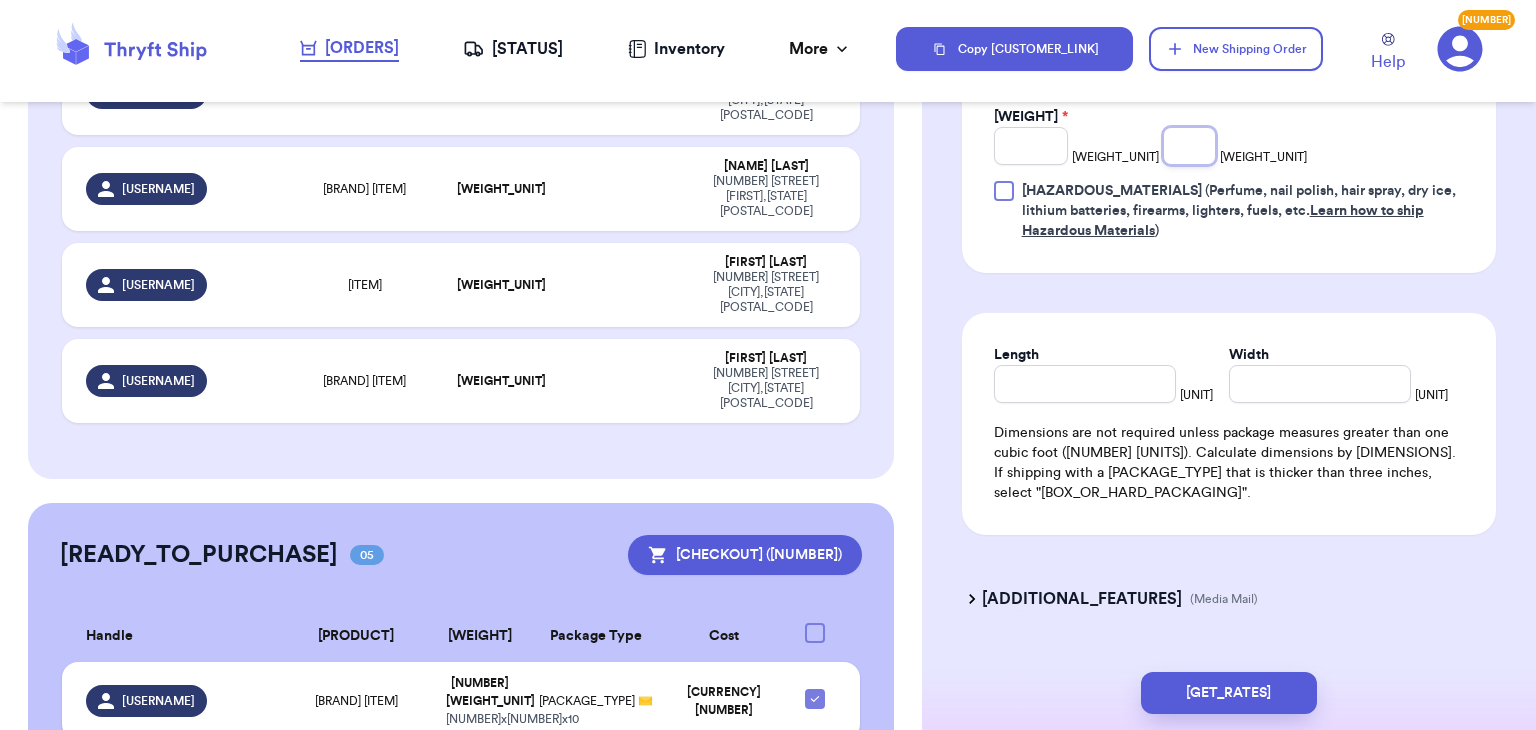 type on "[NUMBER]" 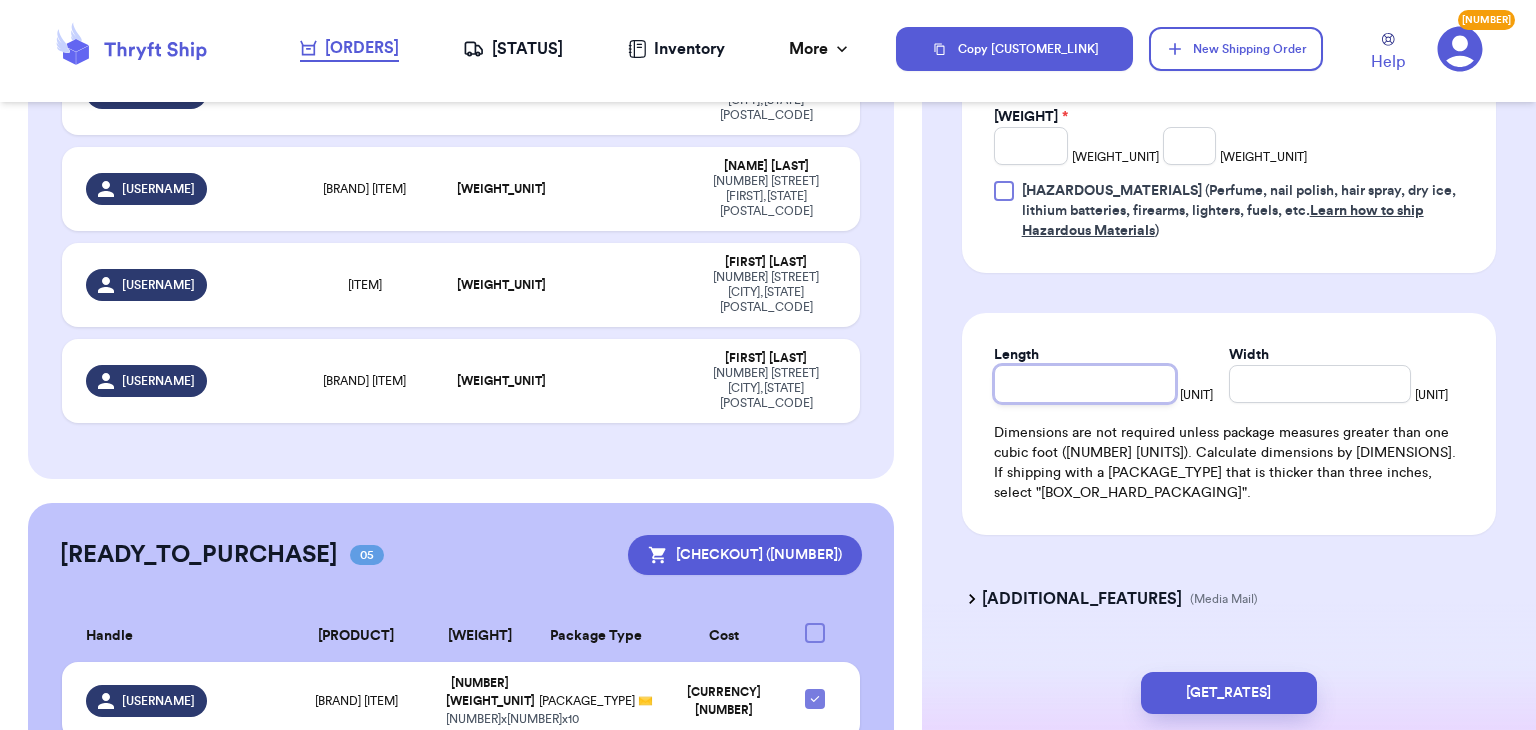 click on "Length" at bounding box center [1085, 384] 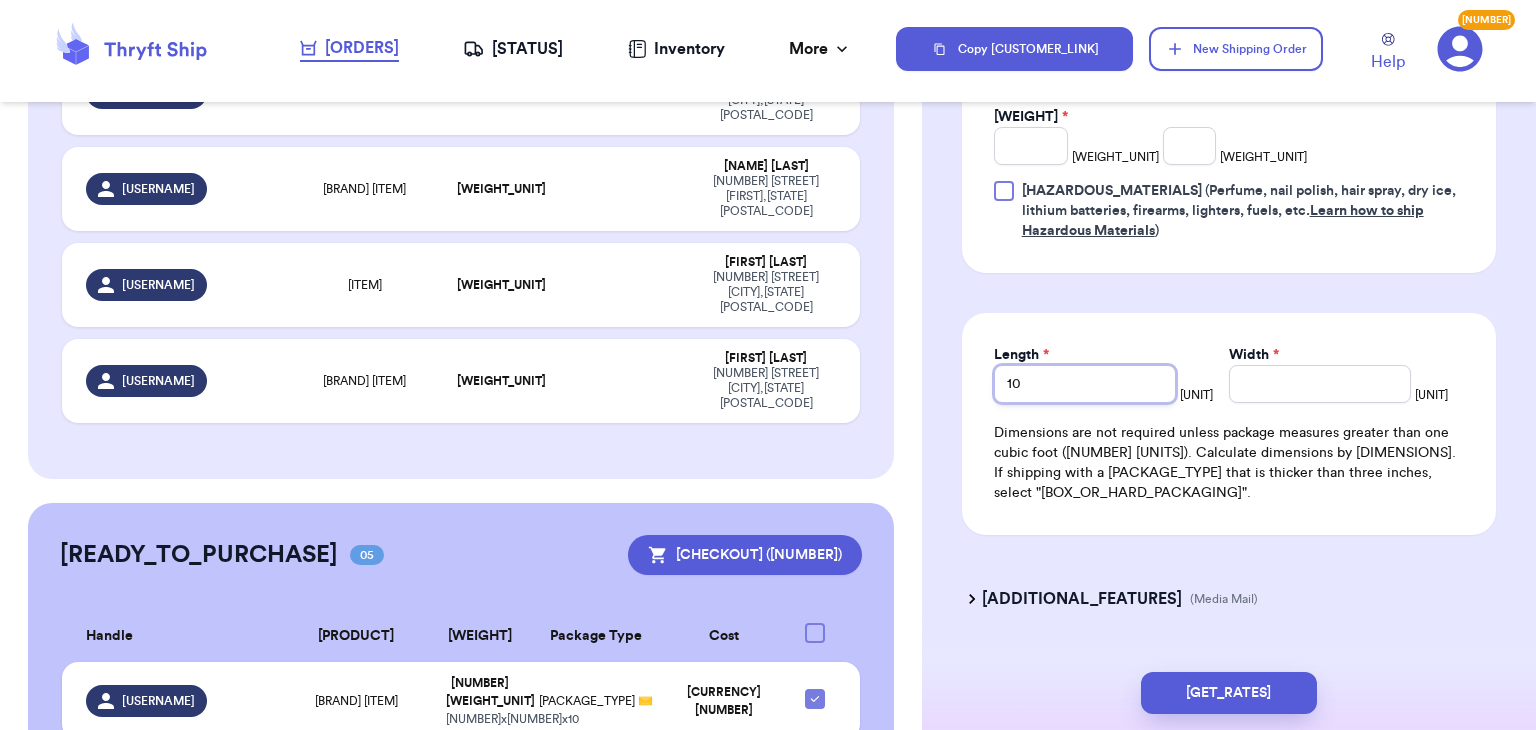 type on "10" 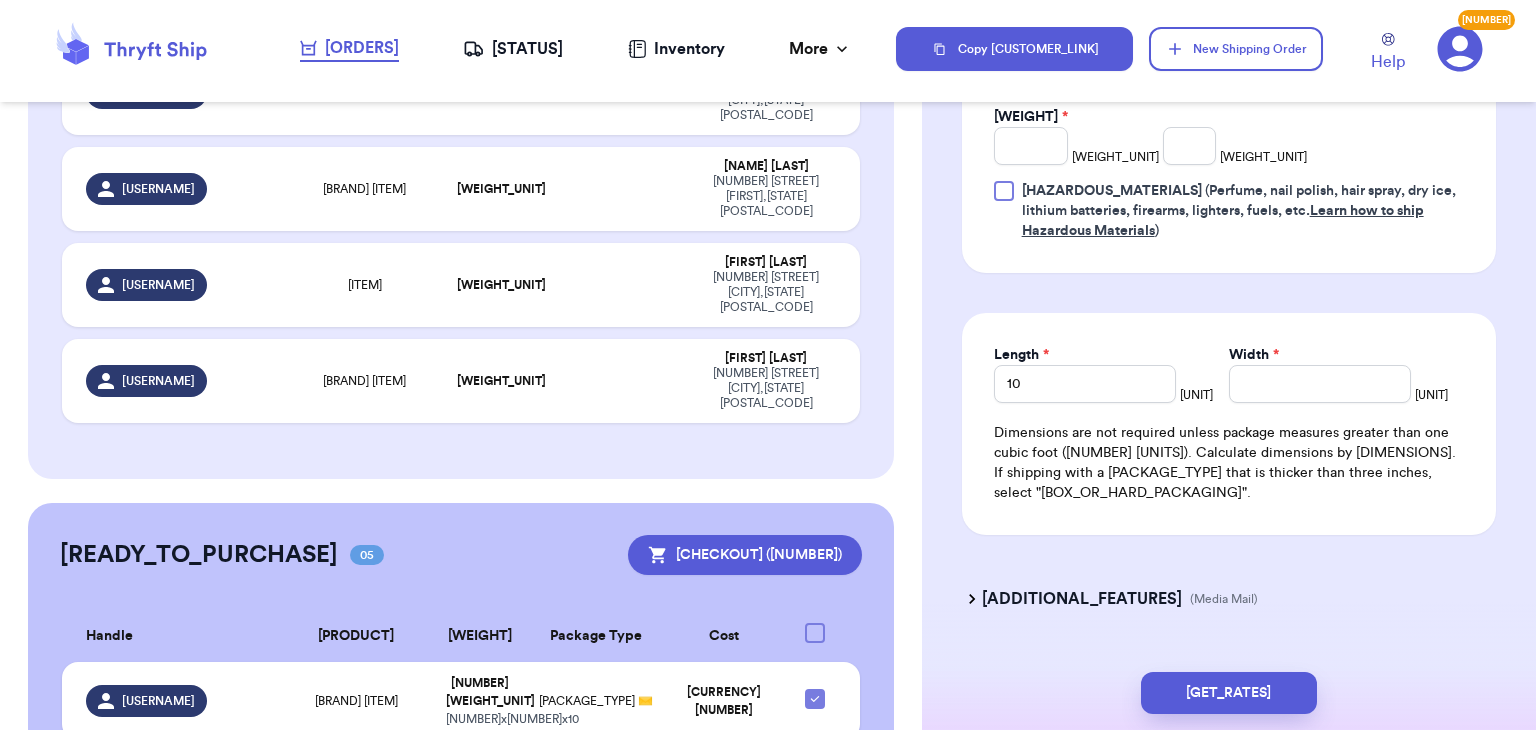 click on "[WIDTH] *" at bounding box center (1320, 355) 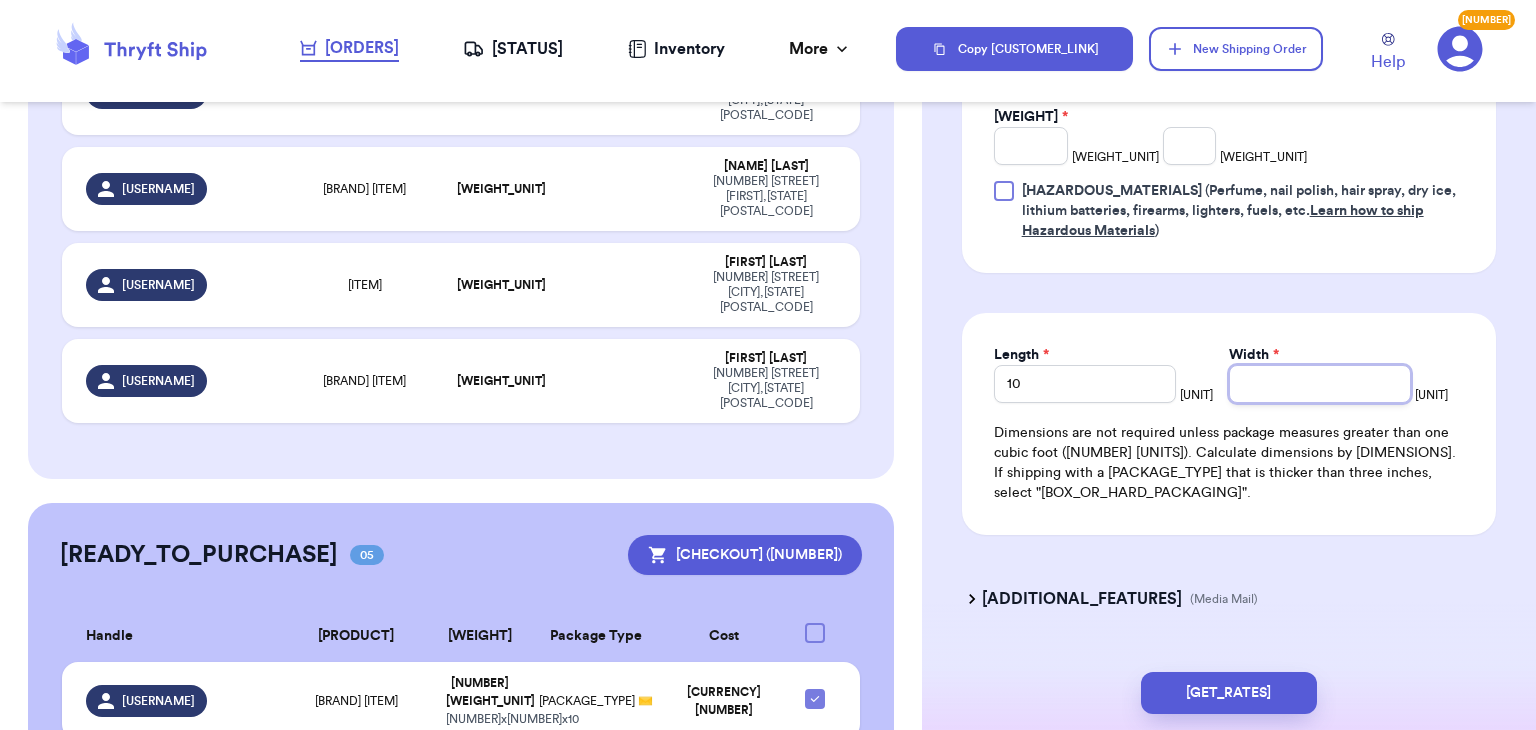 click on "[WIDTH] *" at bounding box center (1320, 384) 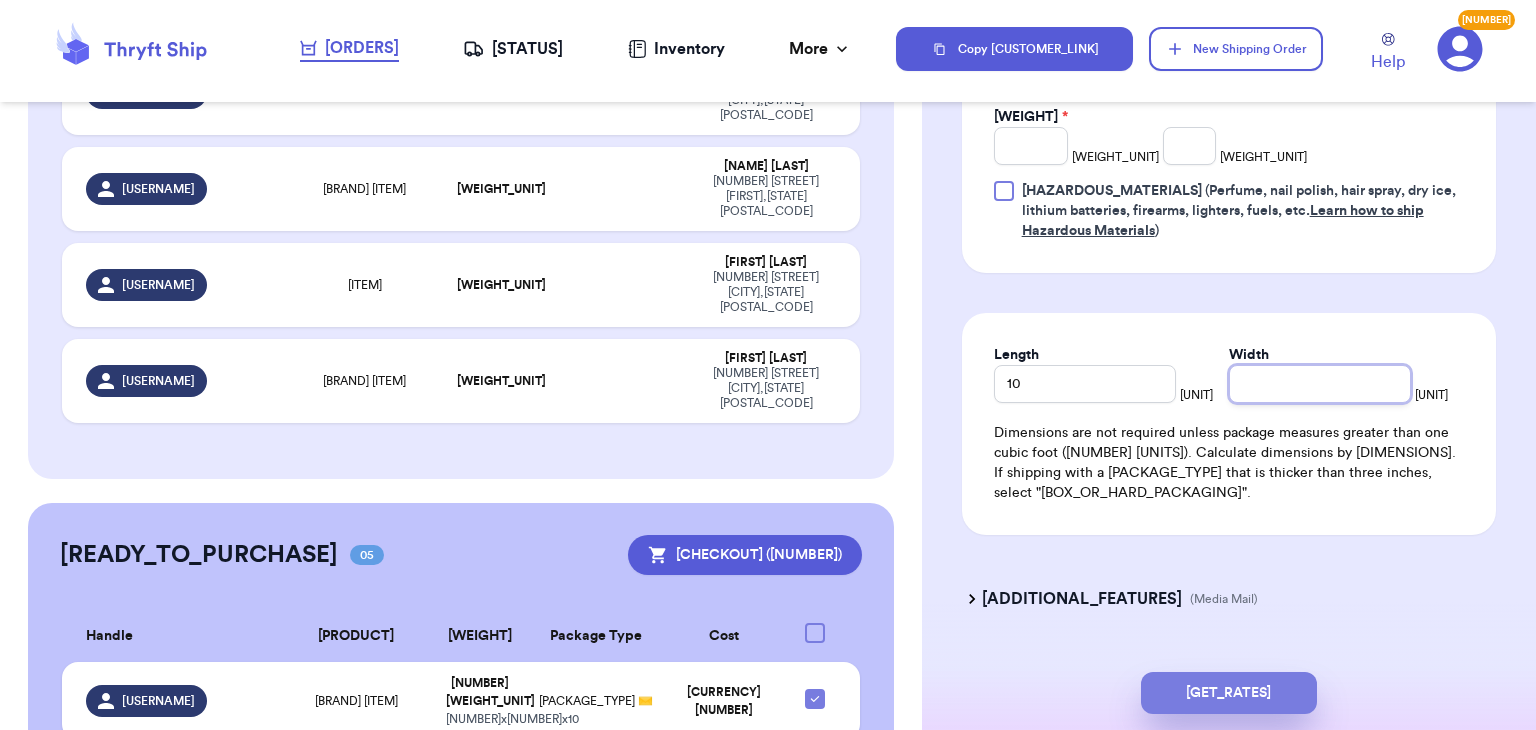 type on "[NUMBER]" 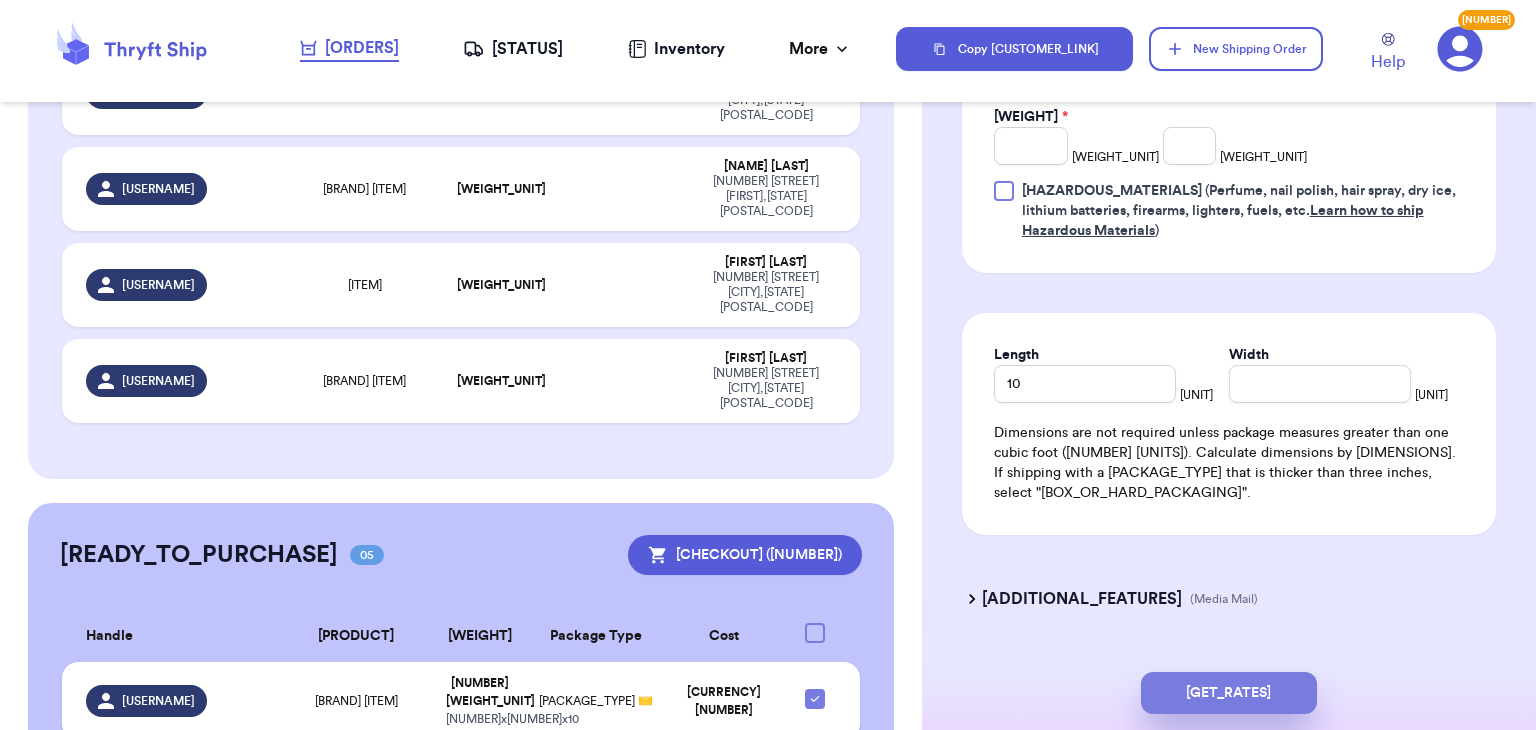 click on "[GET_RATES]" at bounding box center [1229, 693] 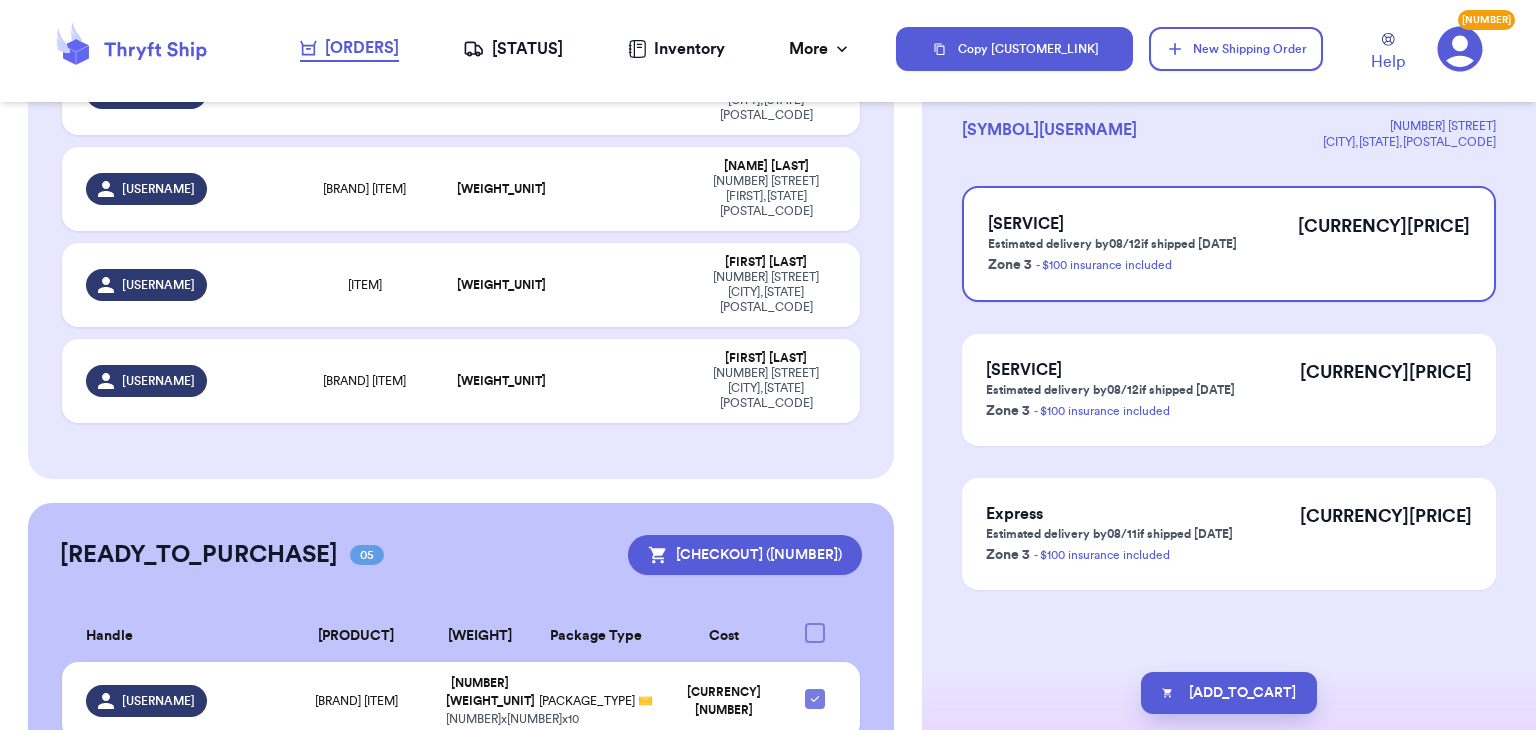 scroll, scrollTop: 0, scrollLeft: 0, axis: both 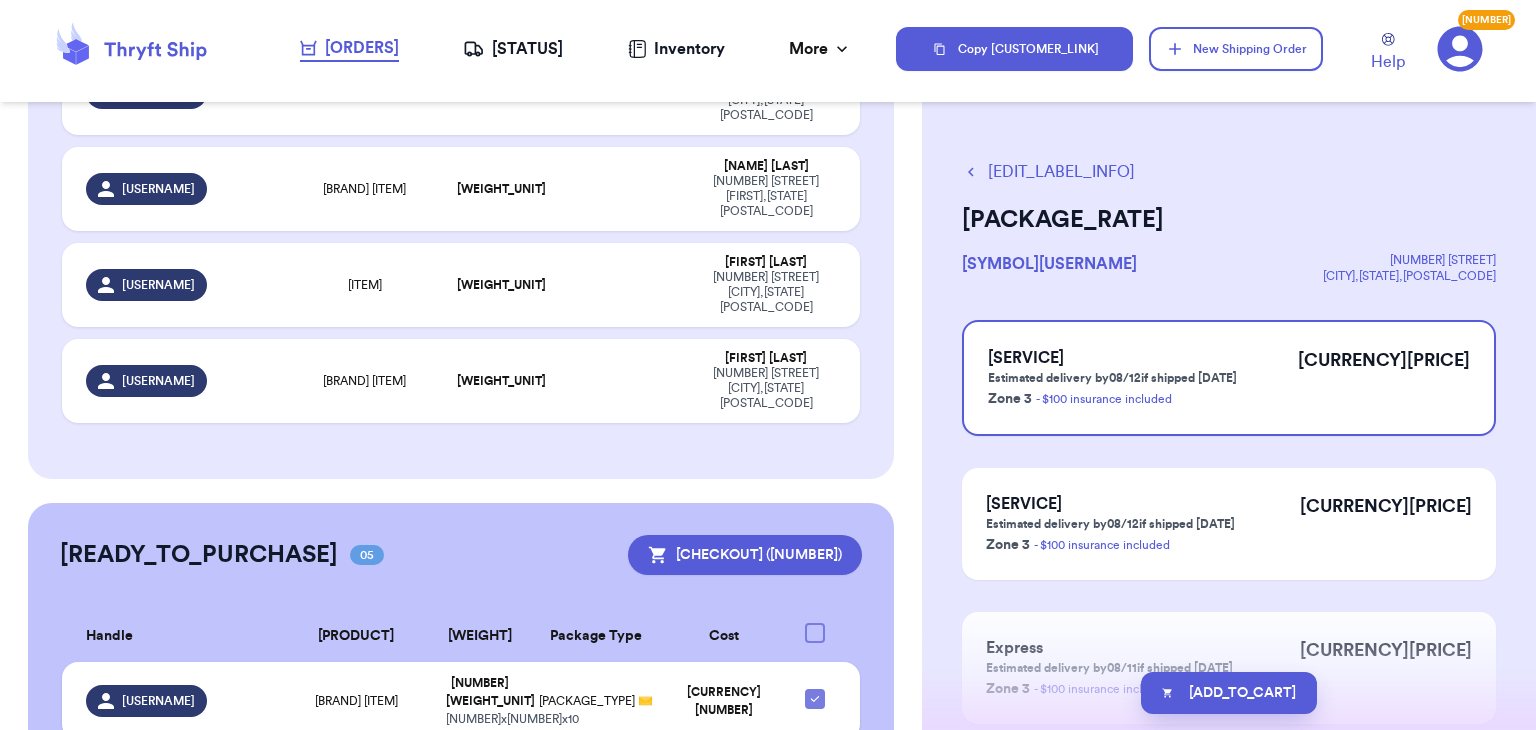 click on "[ADD_TO_CART]" at bounding box center [1229, 693] 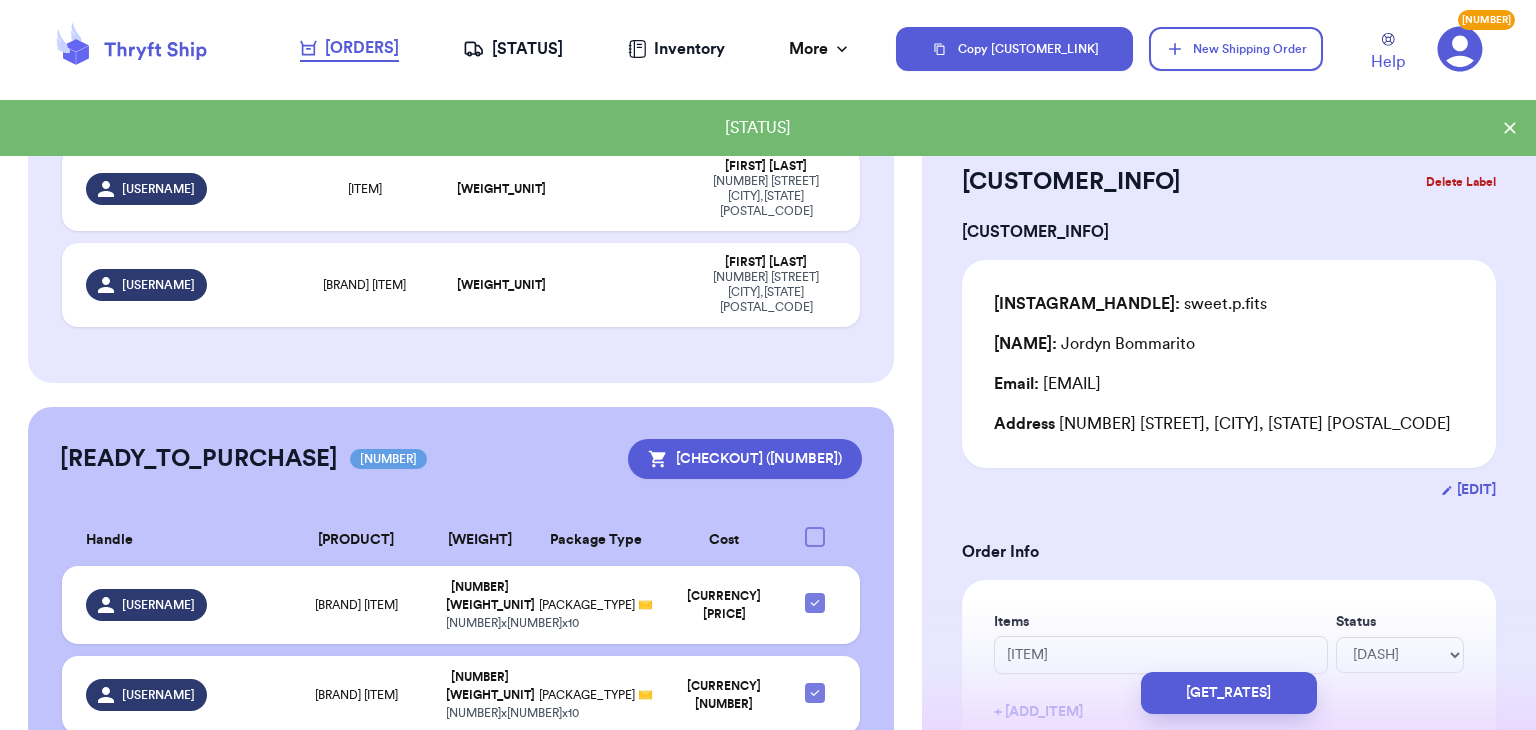 scroll, scrollTop: 1127, scrollLeft: 0, axis: vertical 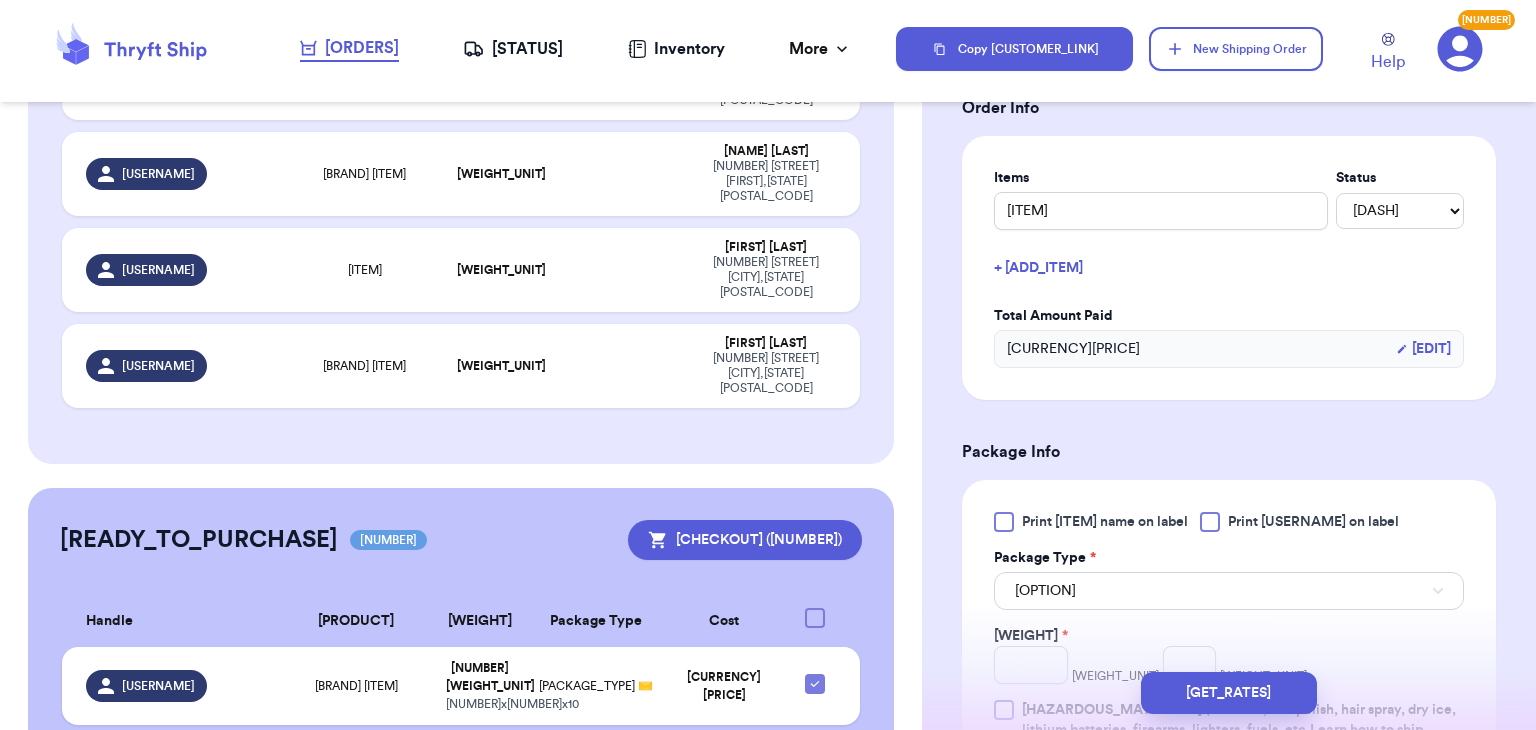 click on "Print [USERNAME] on label" at bounding box center (1299, 522) 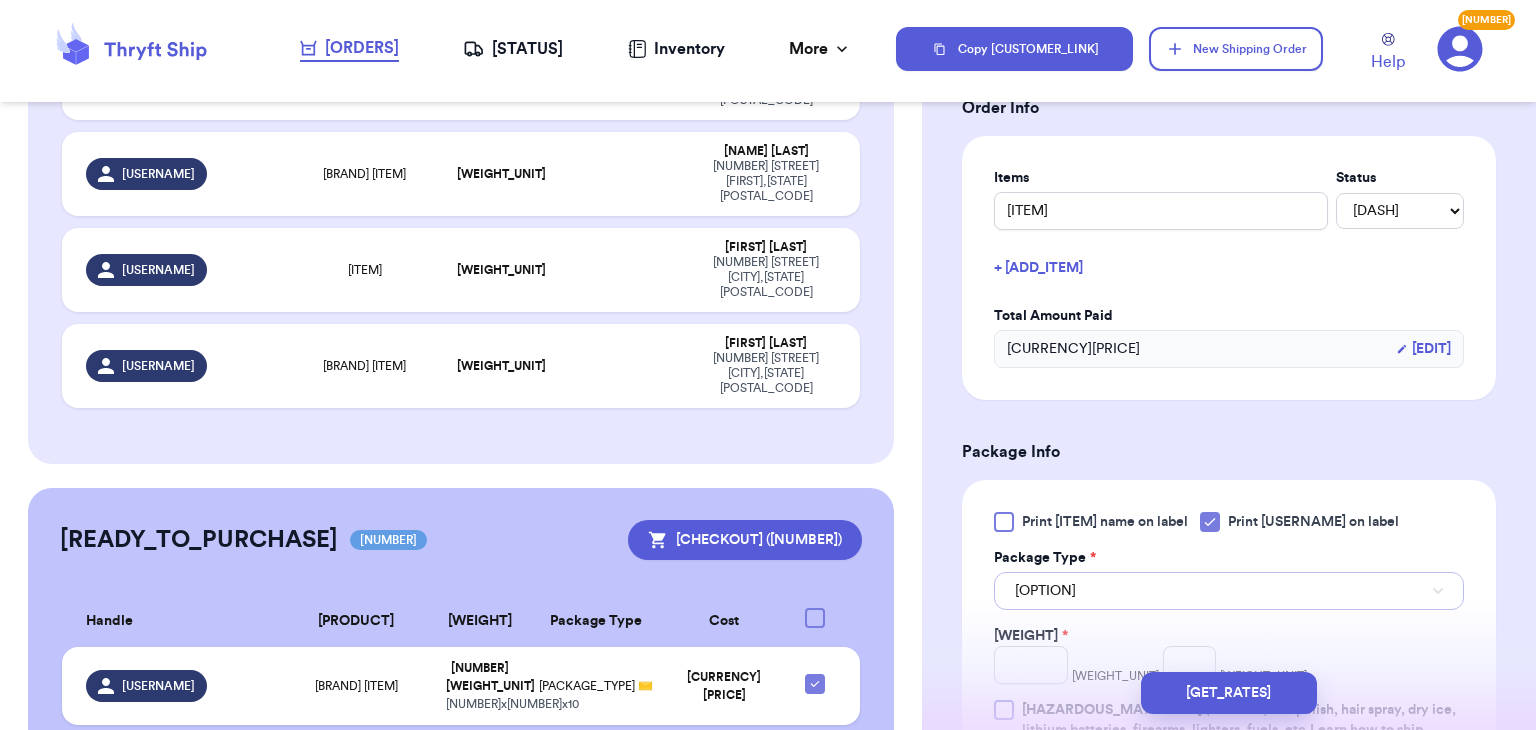 click on "[OPTION]" at bounding box center [1229, 591] 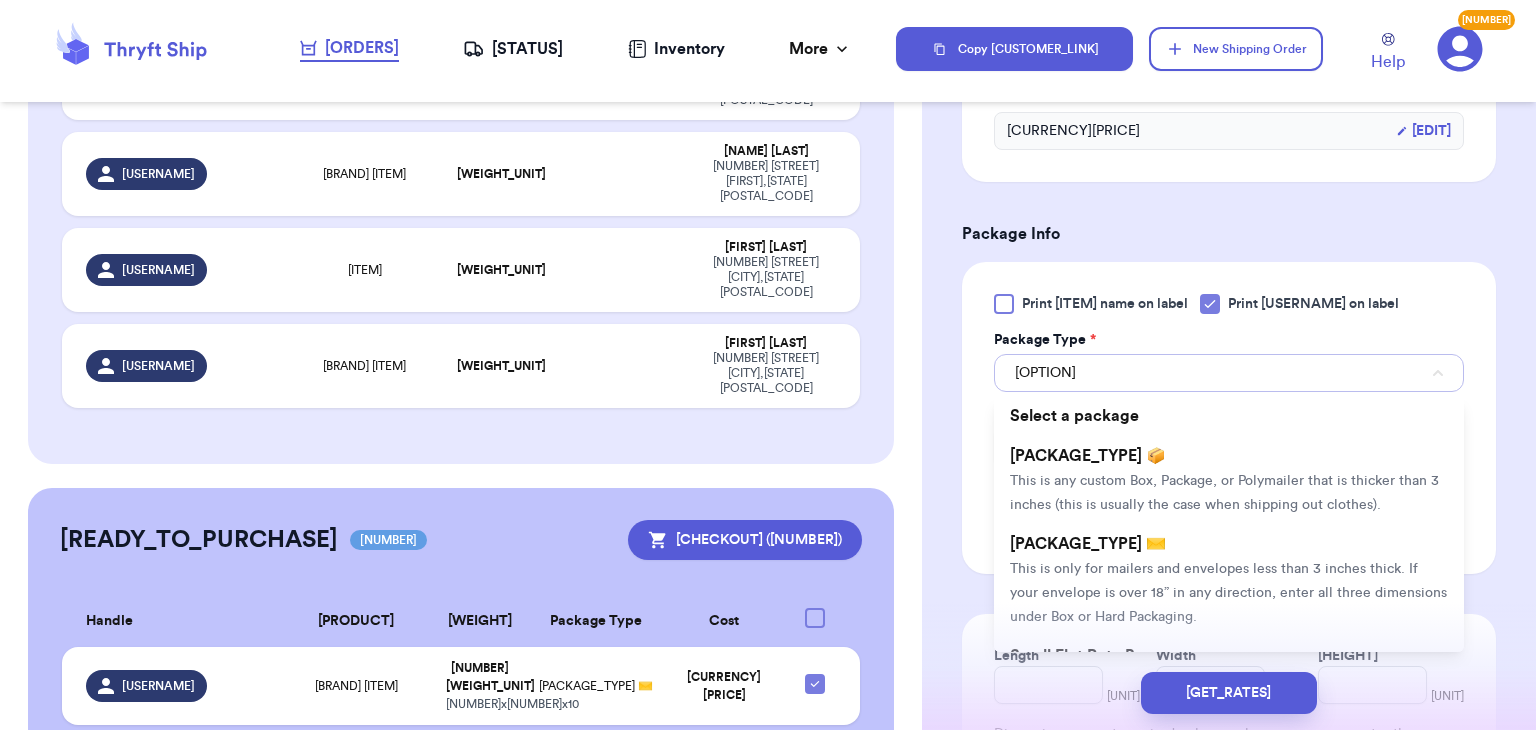 scroll, scrollTop: 660, scrollLeft: 0, axis: vertical 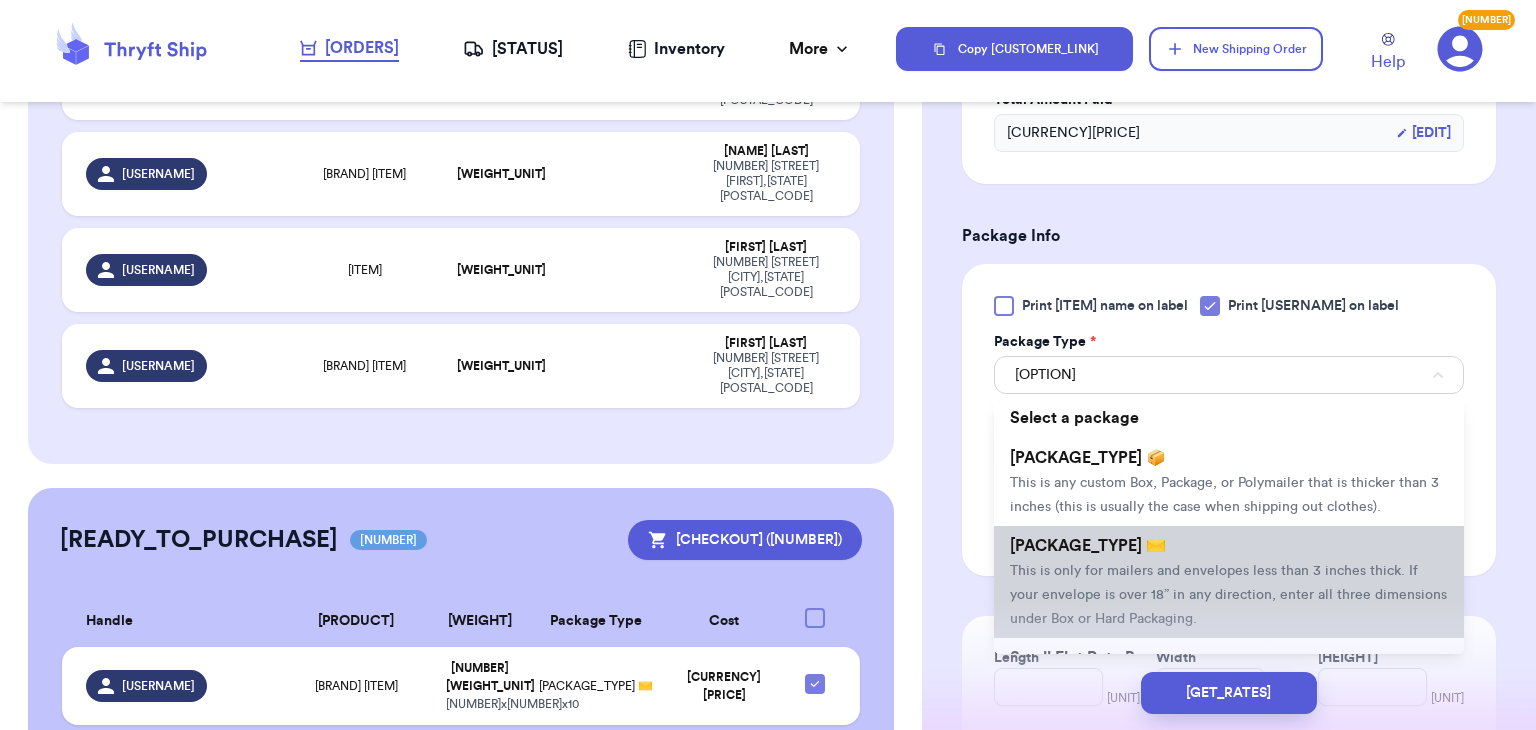 click on "This is only for mailers and envelopes less than 3 inches thick. If your envelope is over 18” in any direction, enter all three dimensions under Box or Hard Packaging." at bounding box center (1228, 595) 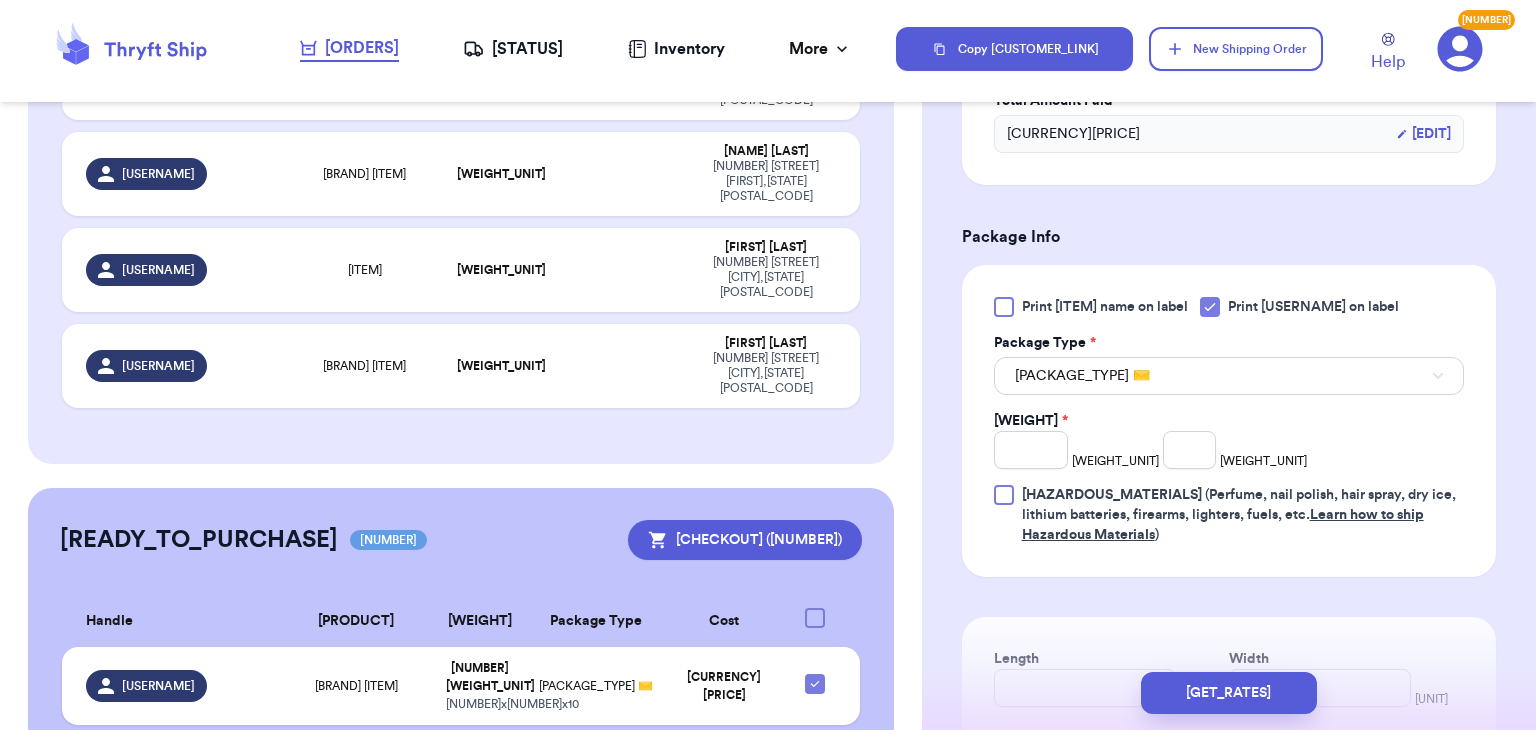 scroll, scrollTop: 660, scrollLeft: 0, axis: vertical 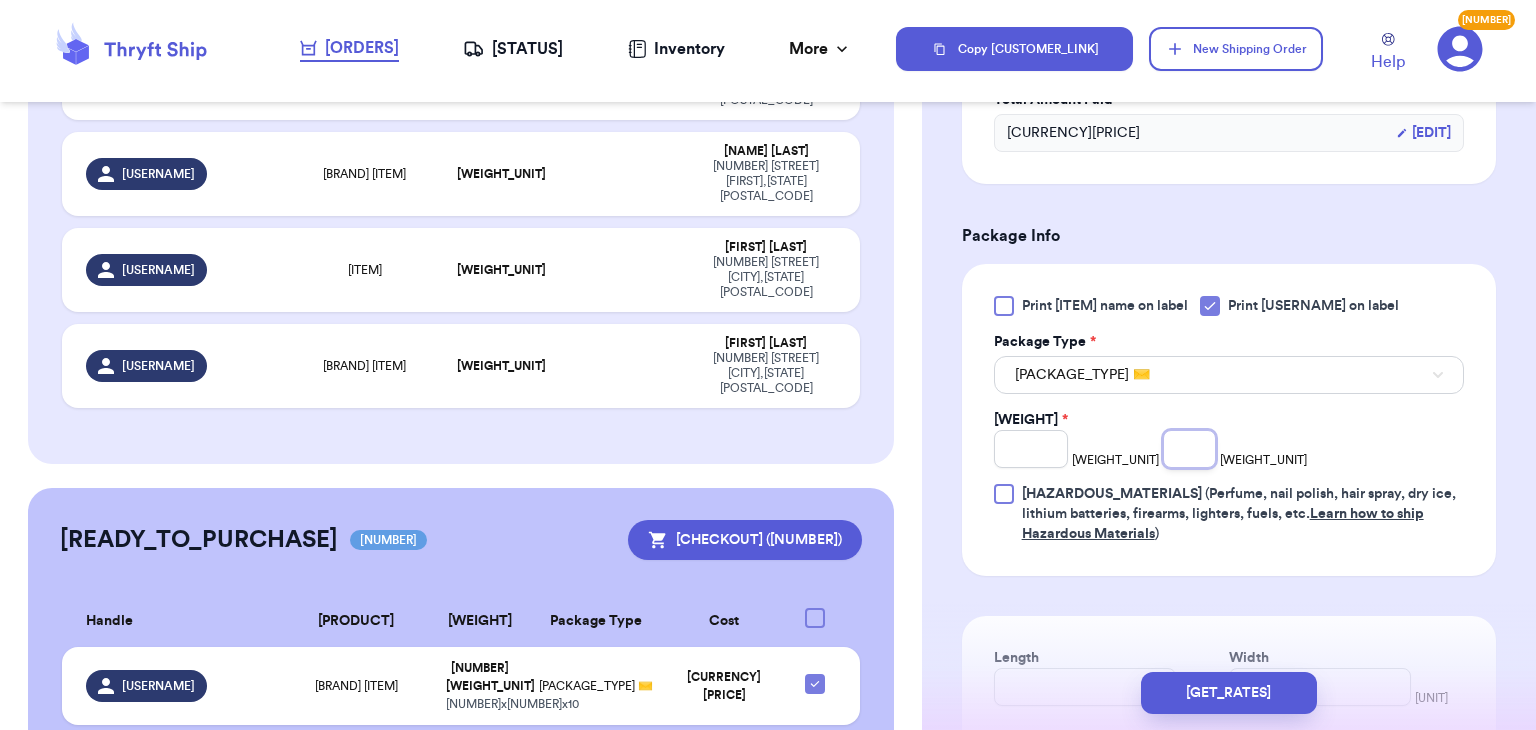 click at bounding box center (1190, 449) 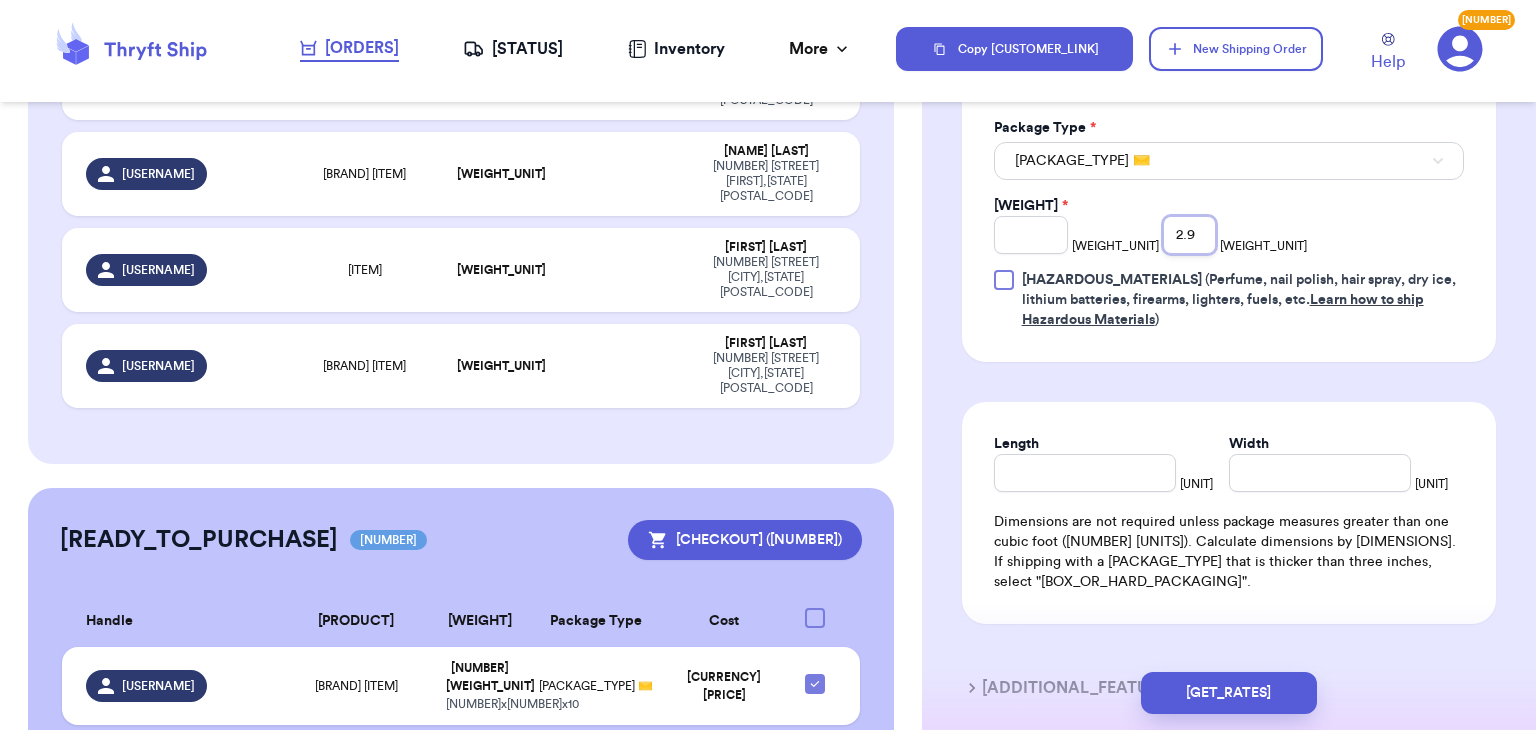 scroll, scrollTop: 887, scrollLeft: 0, axis: vertical 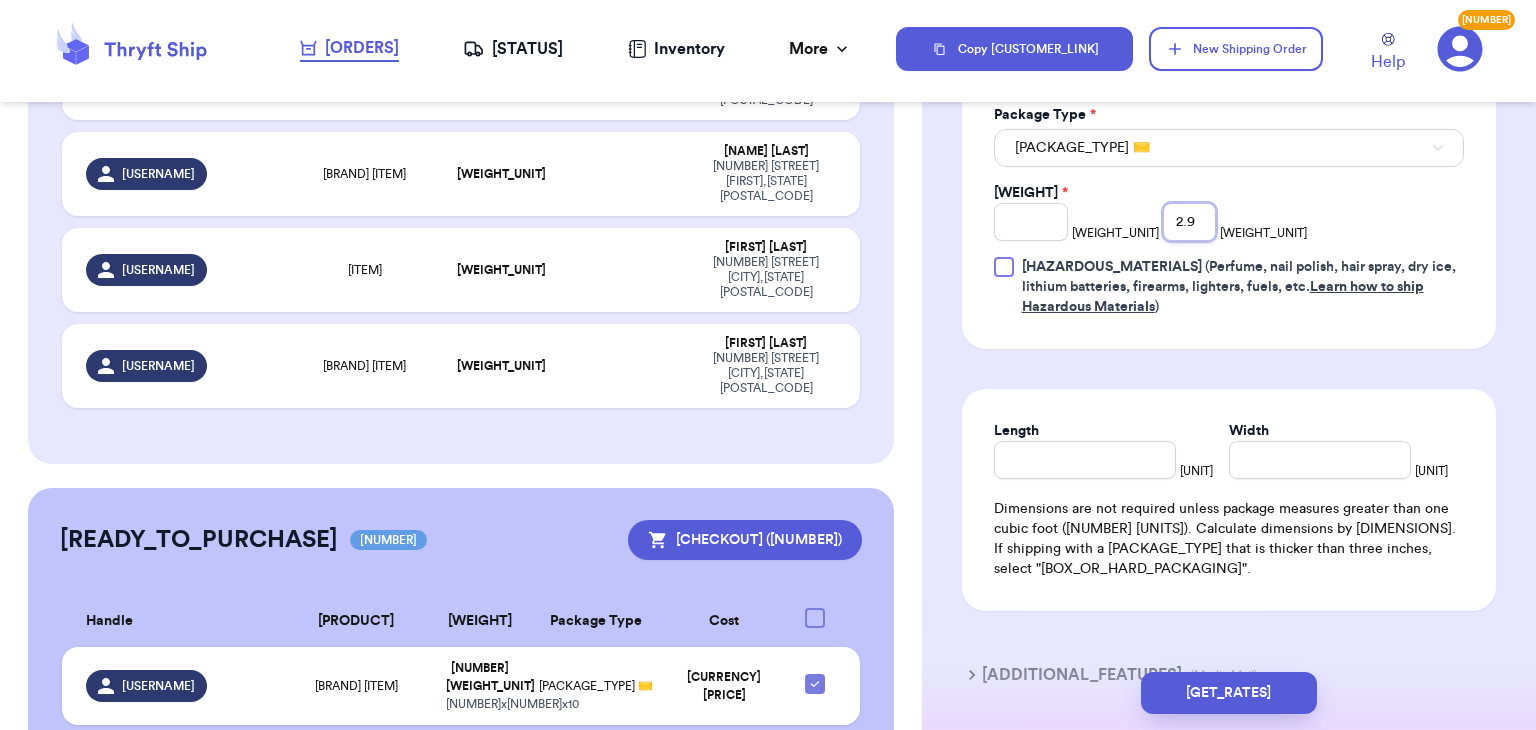 type on "2.9" 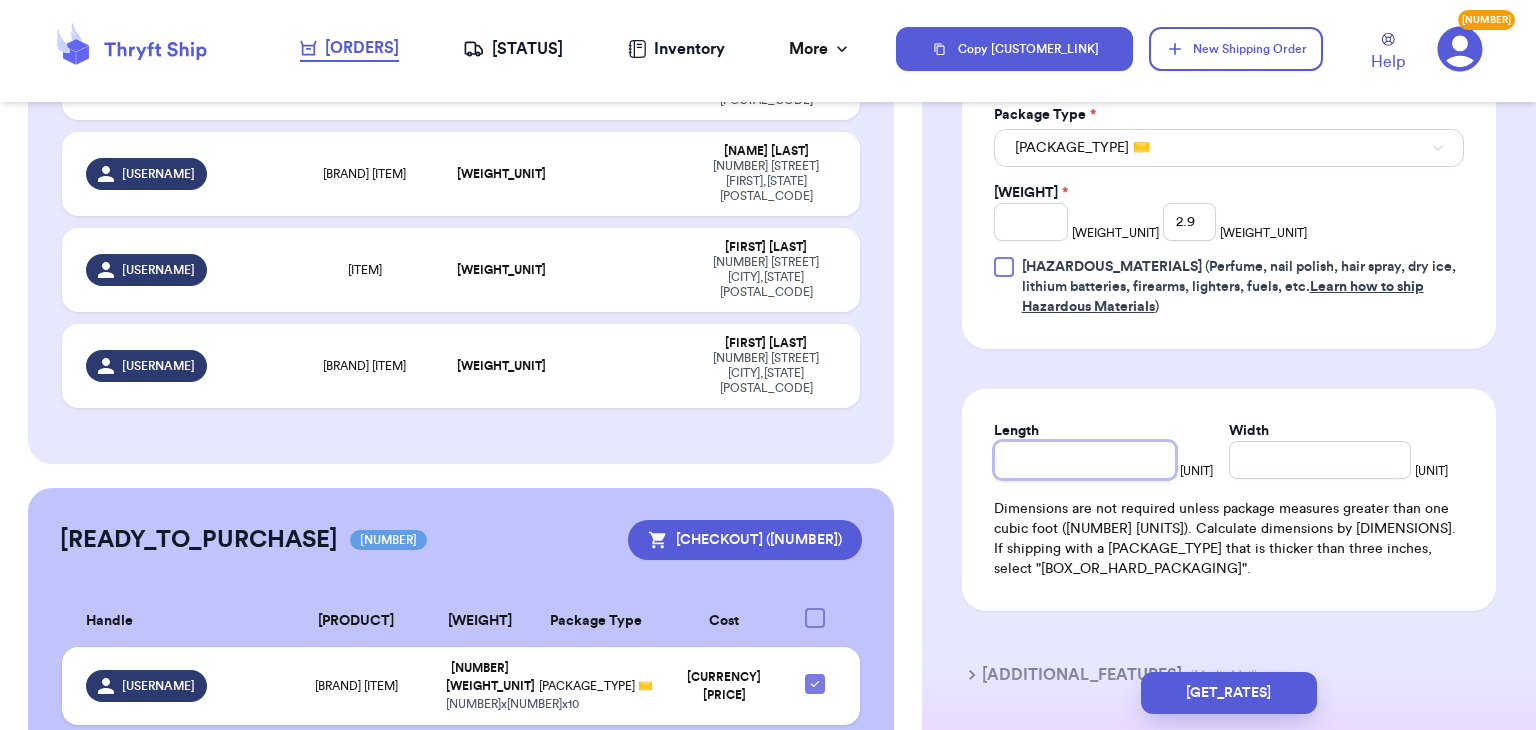 click on "Length" at bounding box center (1085, 460) 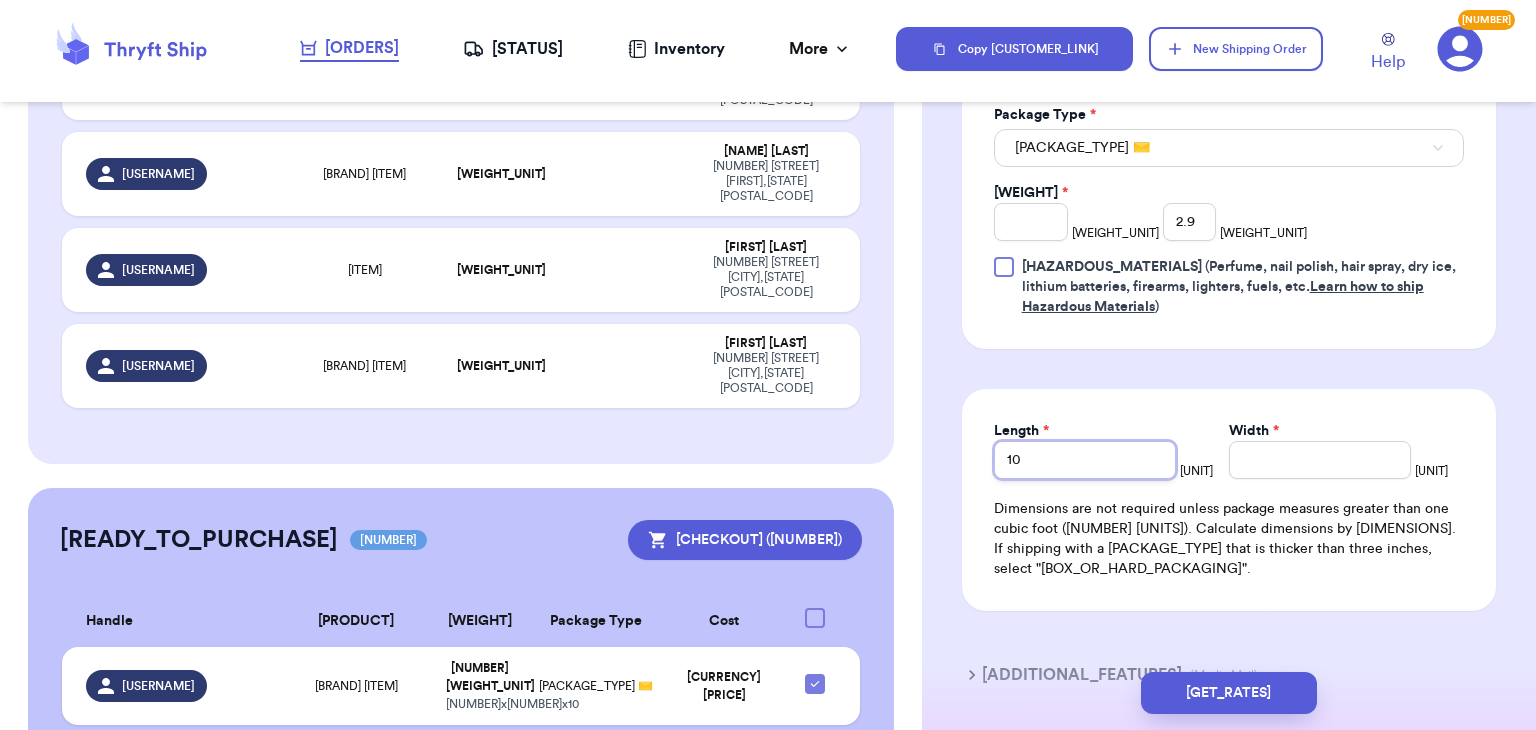 type on "10" 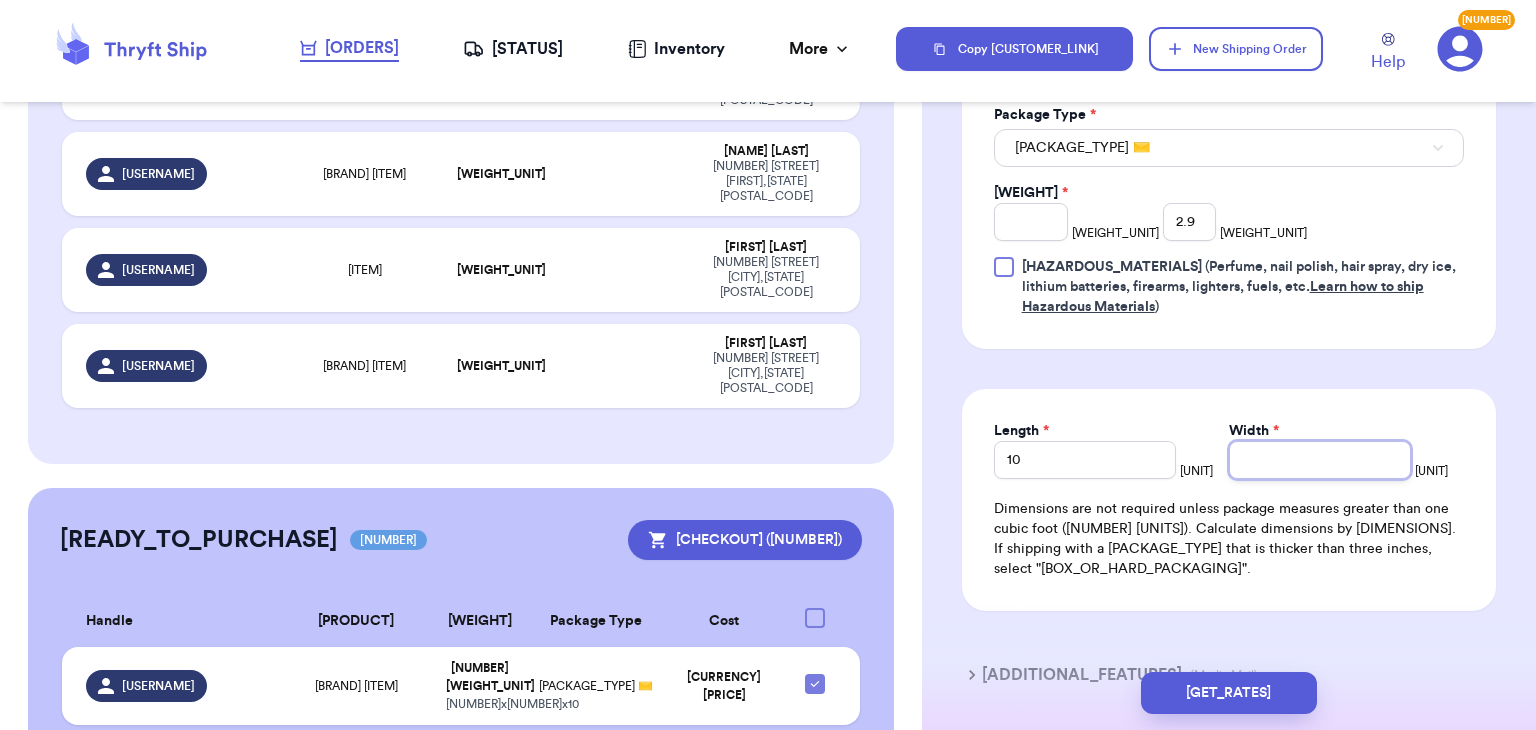 click on "[WIDTH] *" at bounding box center (1320, 460) 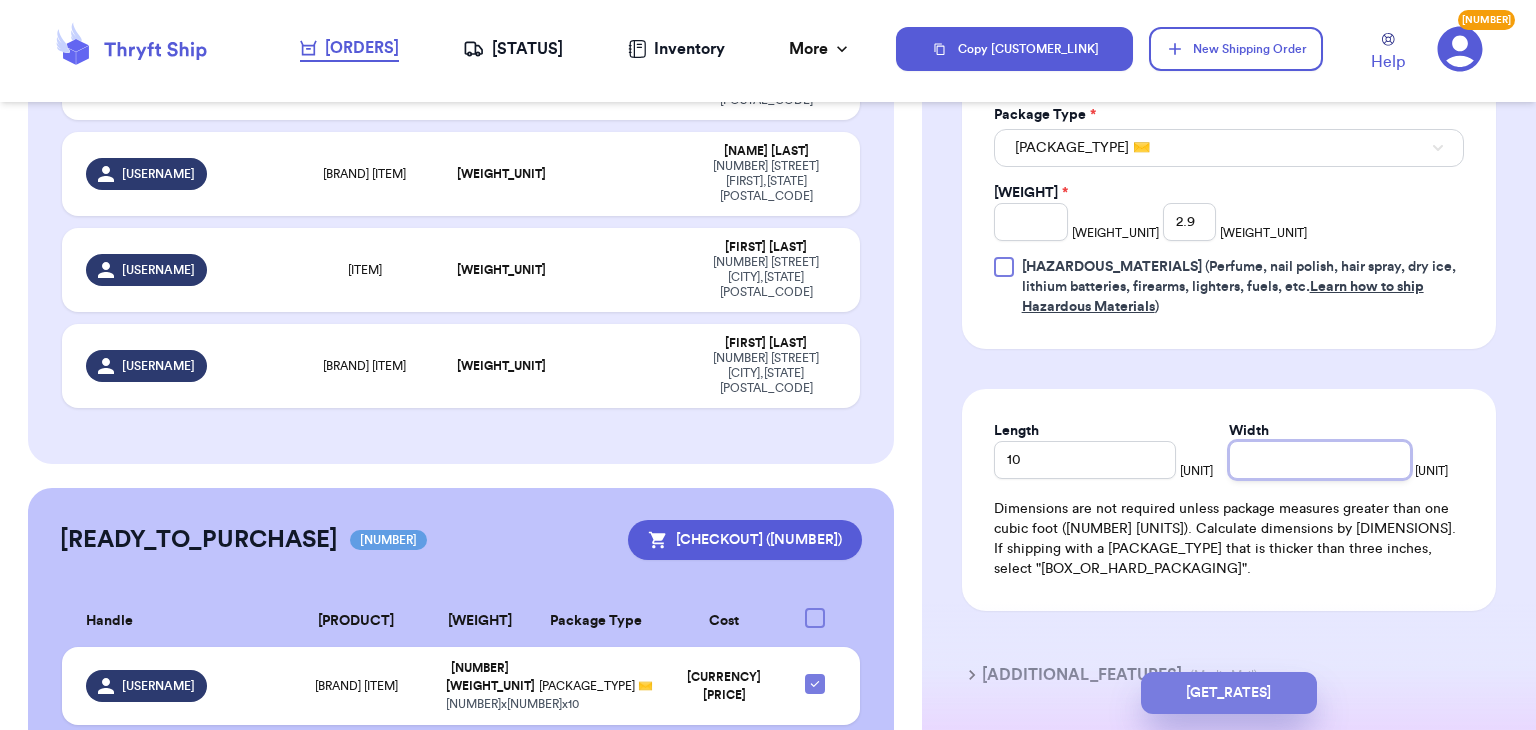 type on "[NUMBER]" 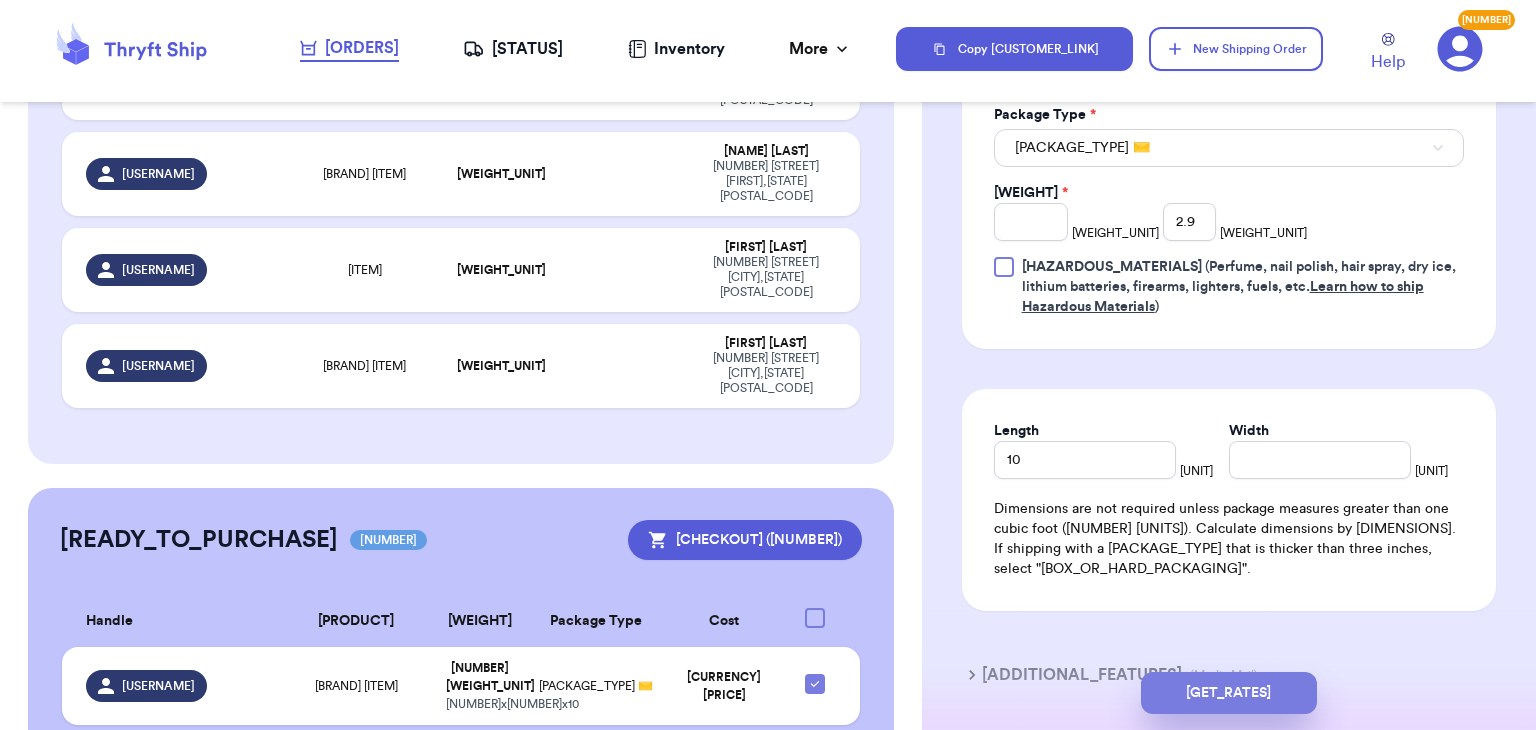 click on "[GET_RATES]" at bounding box center [1229, 693] 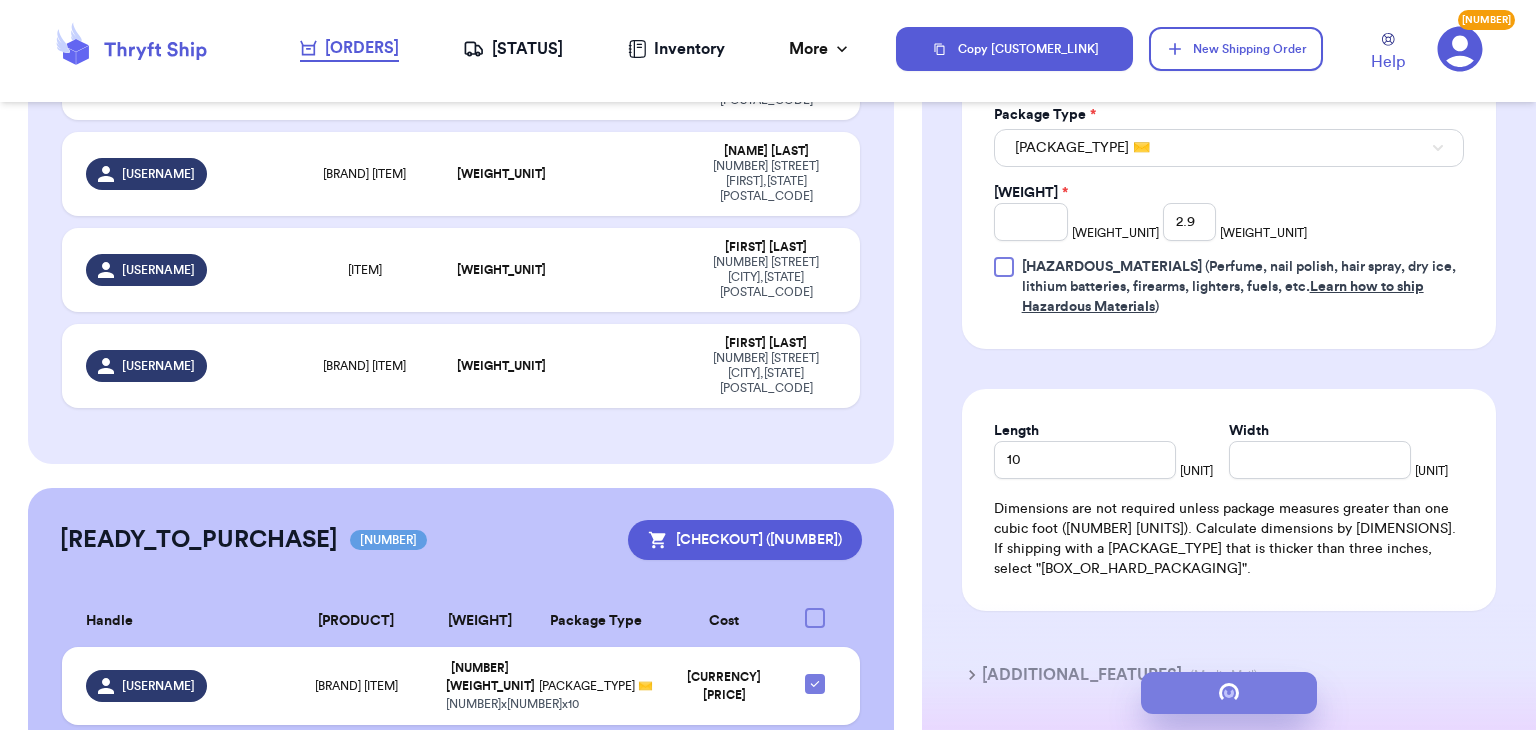 scroll, scrollTop: 0, scrollLeft: 0, axis: both 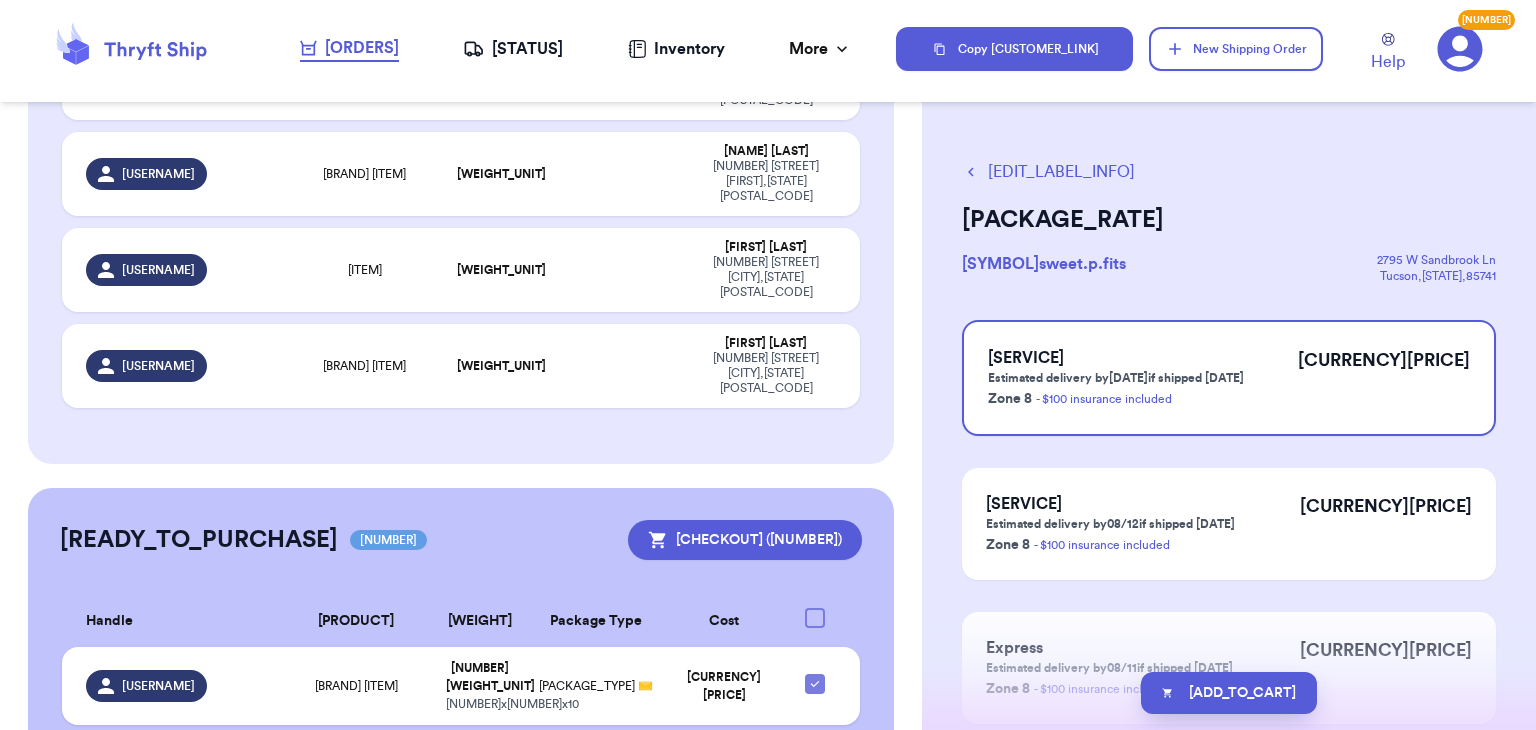 click on "[ADD_TO_CART]" at bounding box center (1229, 693) 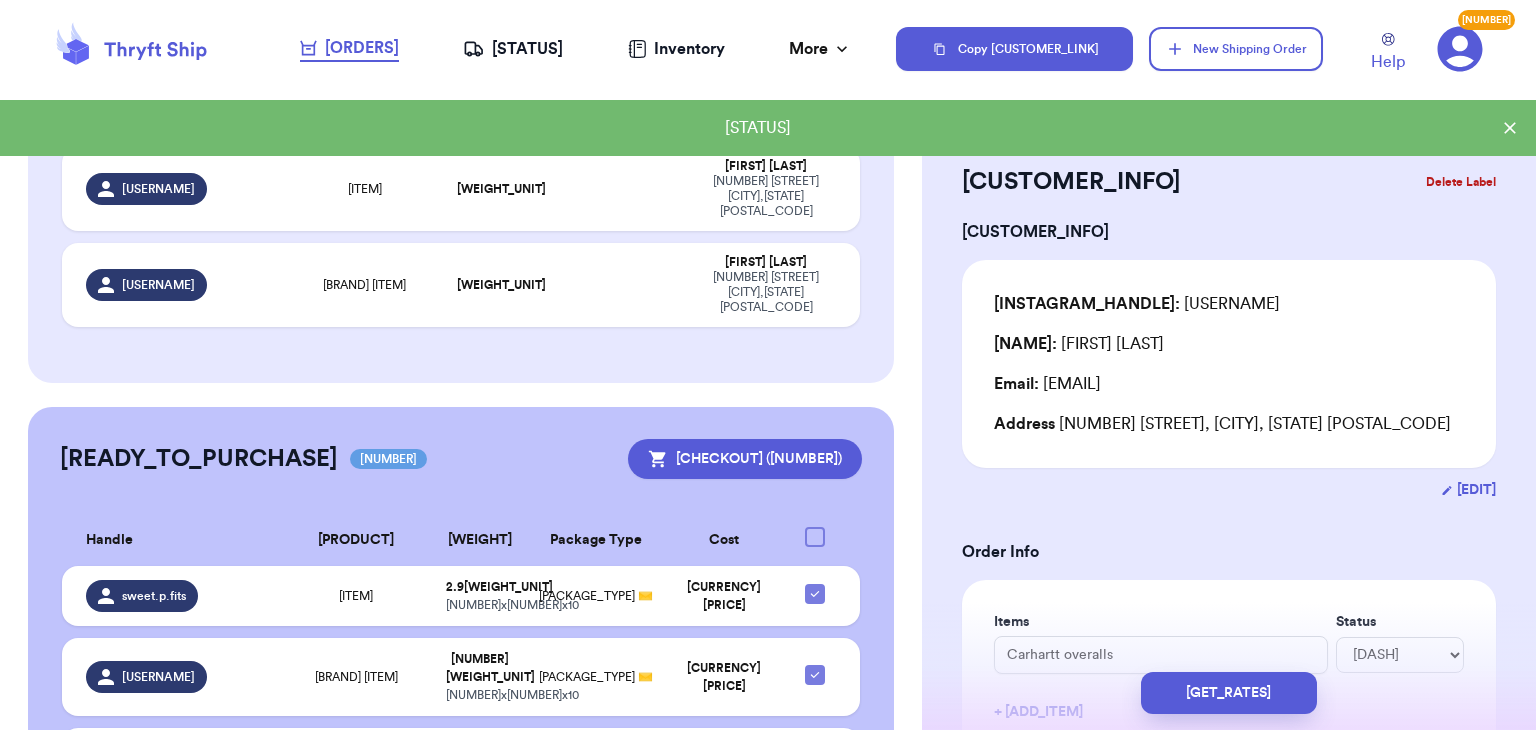 scroll, scrollTop: 1046, scrollLeft: 0, axis: vertical 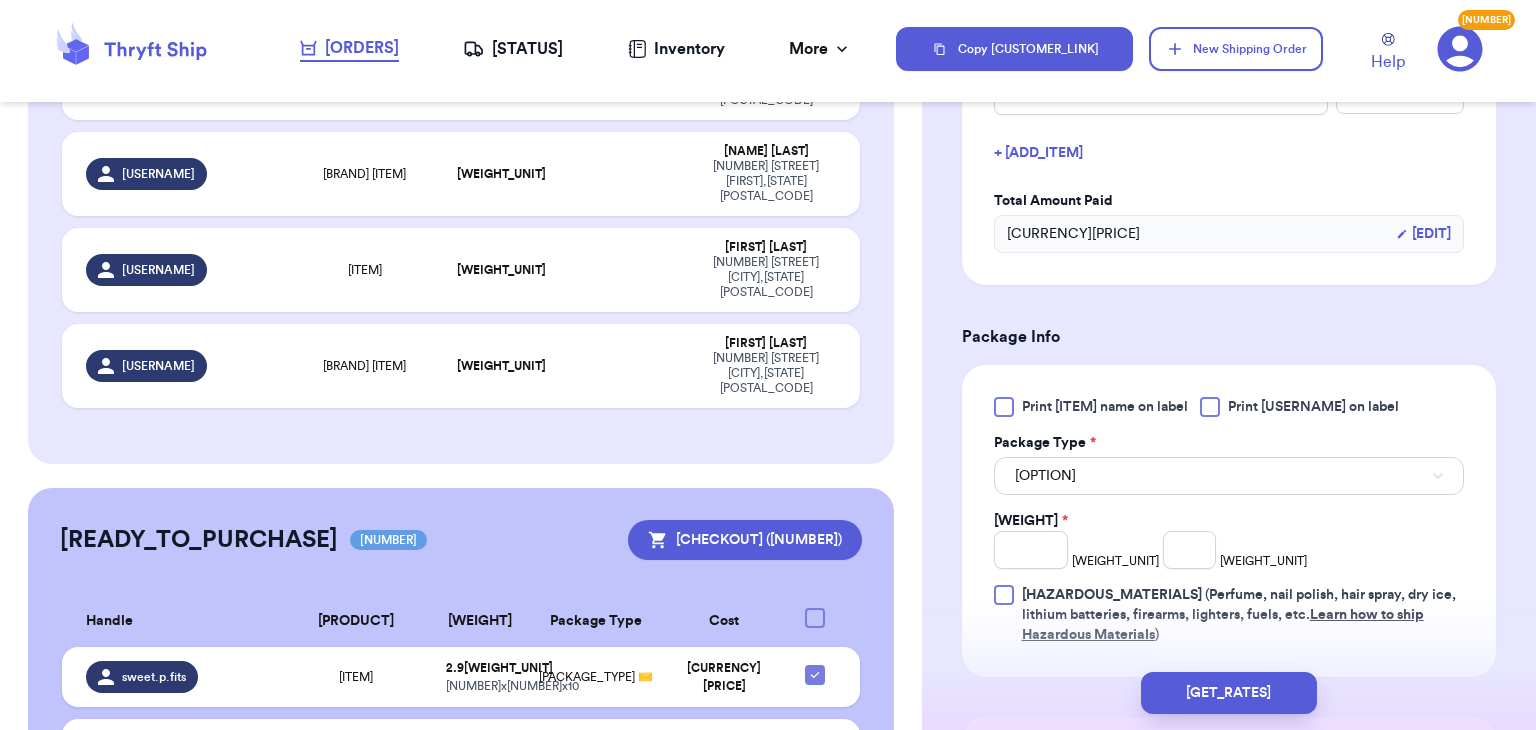 click on "[ITEM] [USERNAME] [PACKAGE_TYPE] [WEIGHT] [HAZARDOUS_MATERIALS]" at bounding box center (1229, 521) 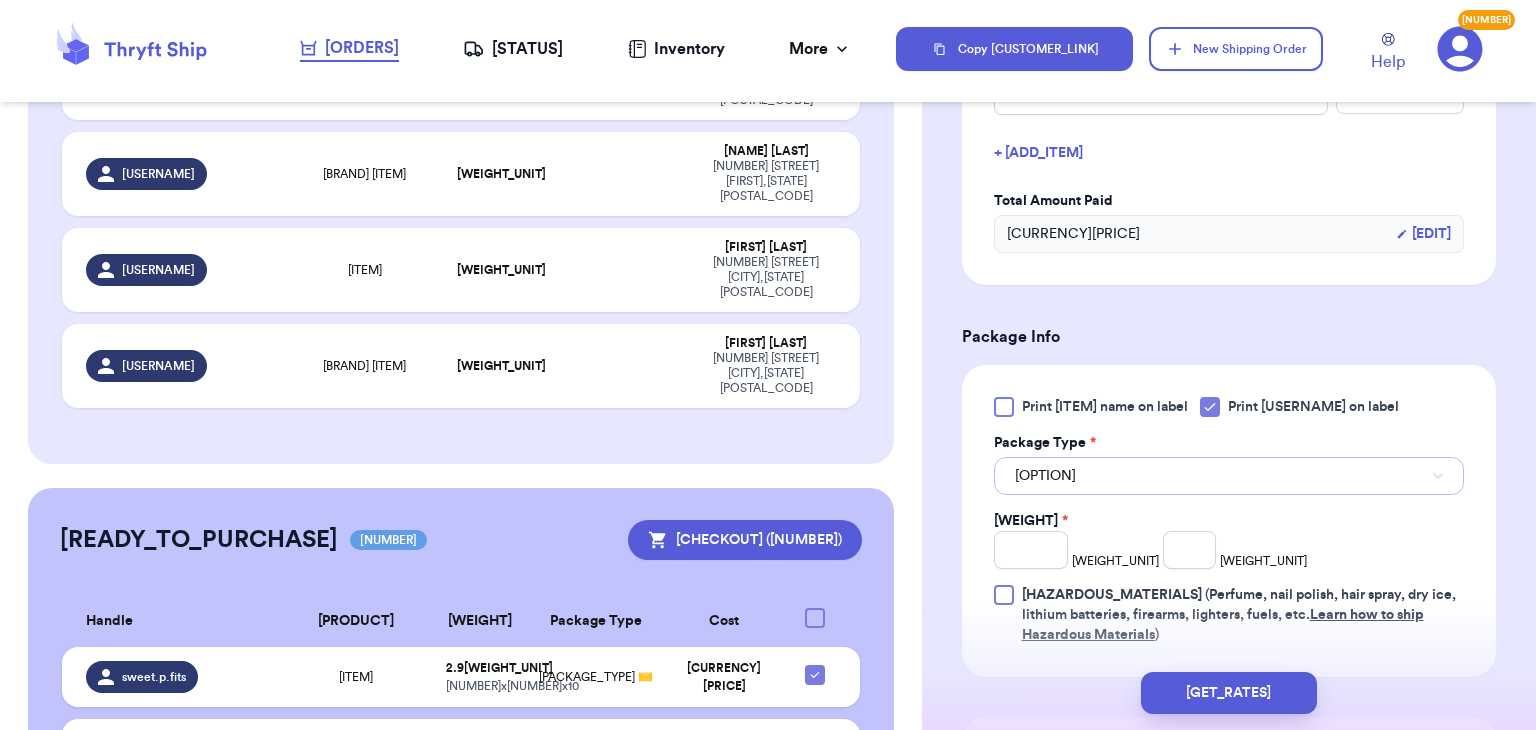 click on "[OPTION]" at bounding box center [1229, 476] 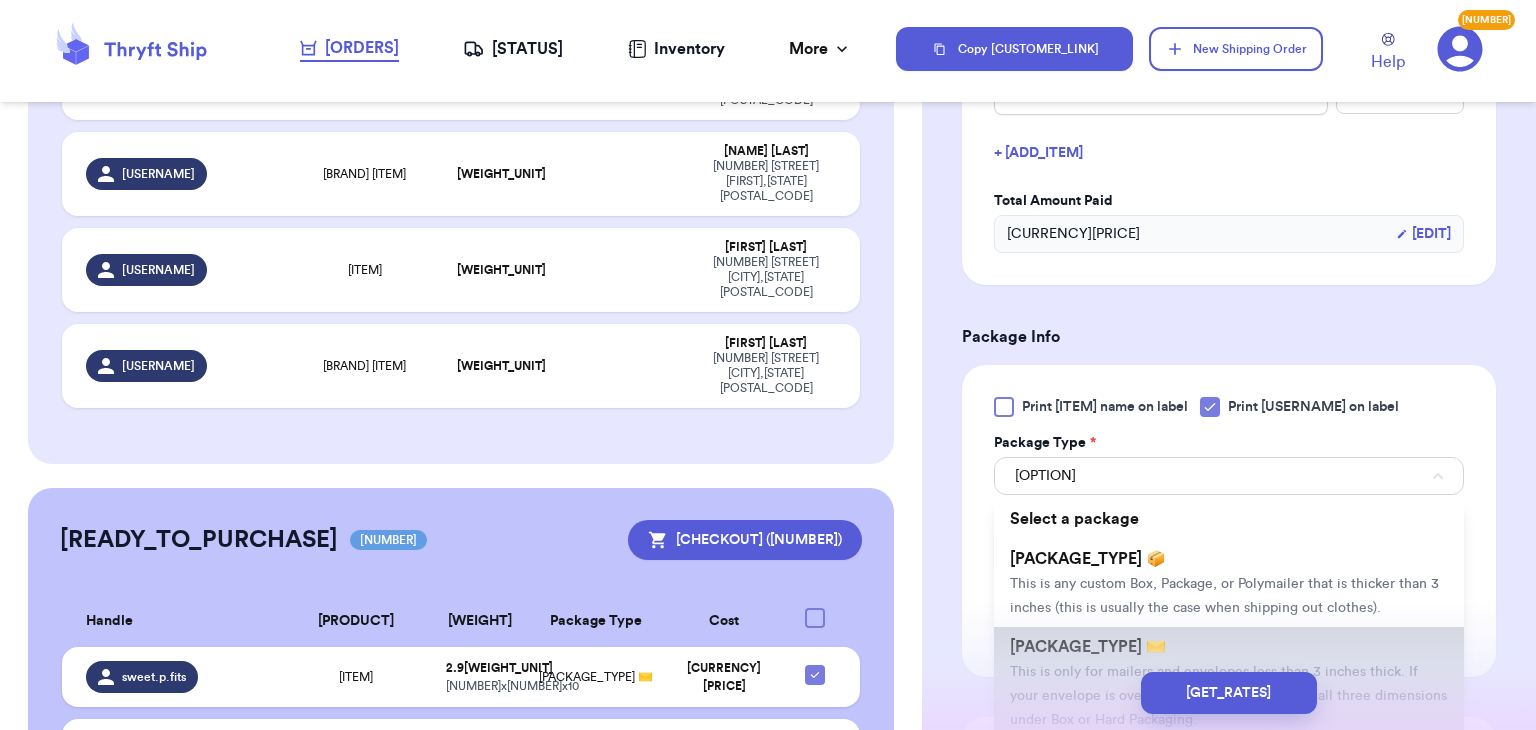 click on "[PACKAGE_TYPE] ✉️ [CONDITION]" at bounding box center [1229, 683] 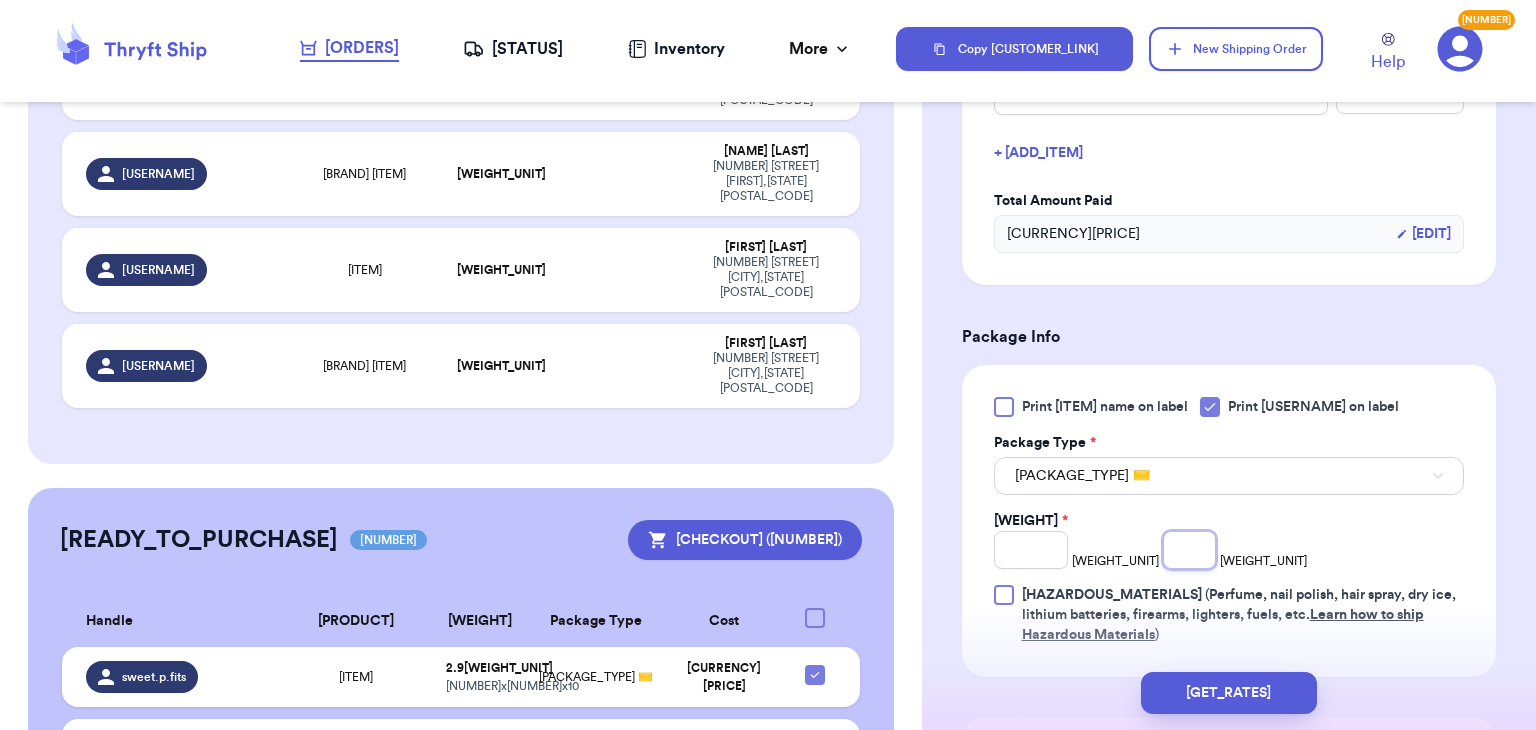 click at bounding box center [1190, 550] 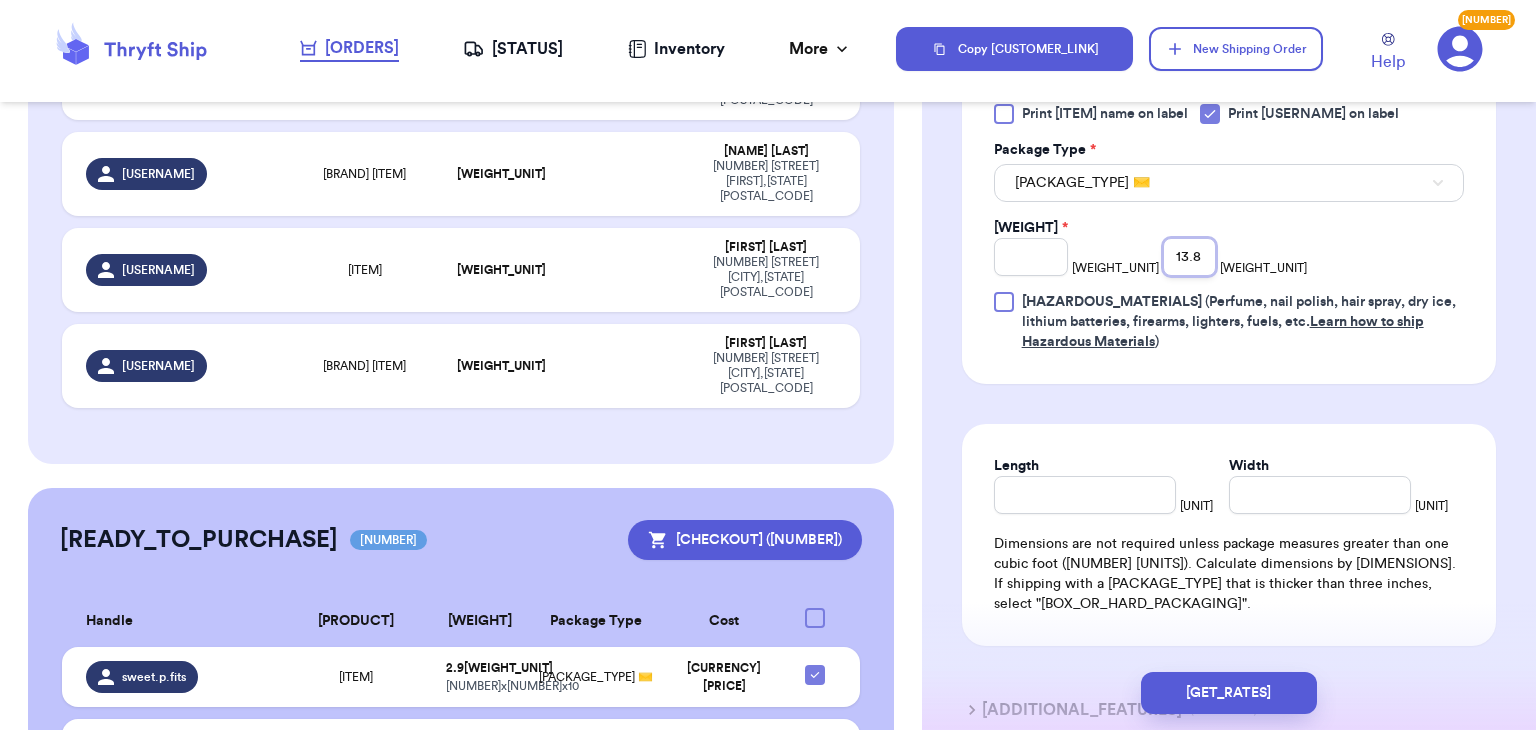 scroll, scrollTop: 853, scrollLeft: 0, axis: vertical 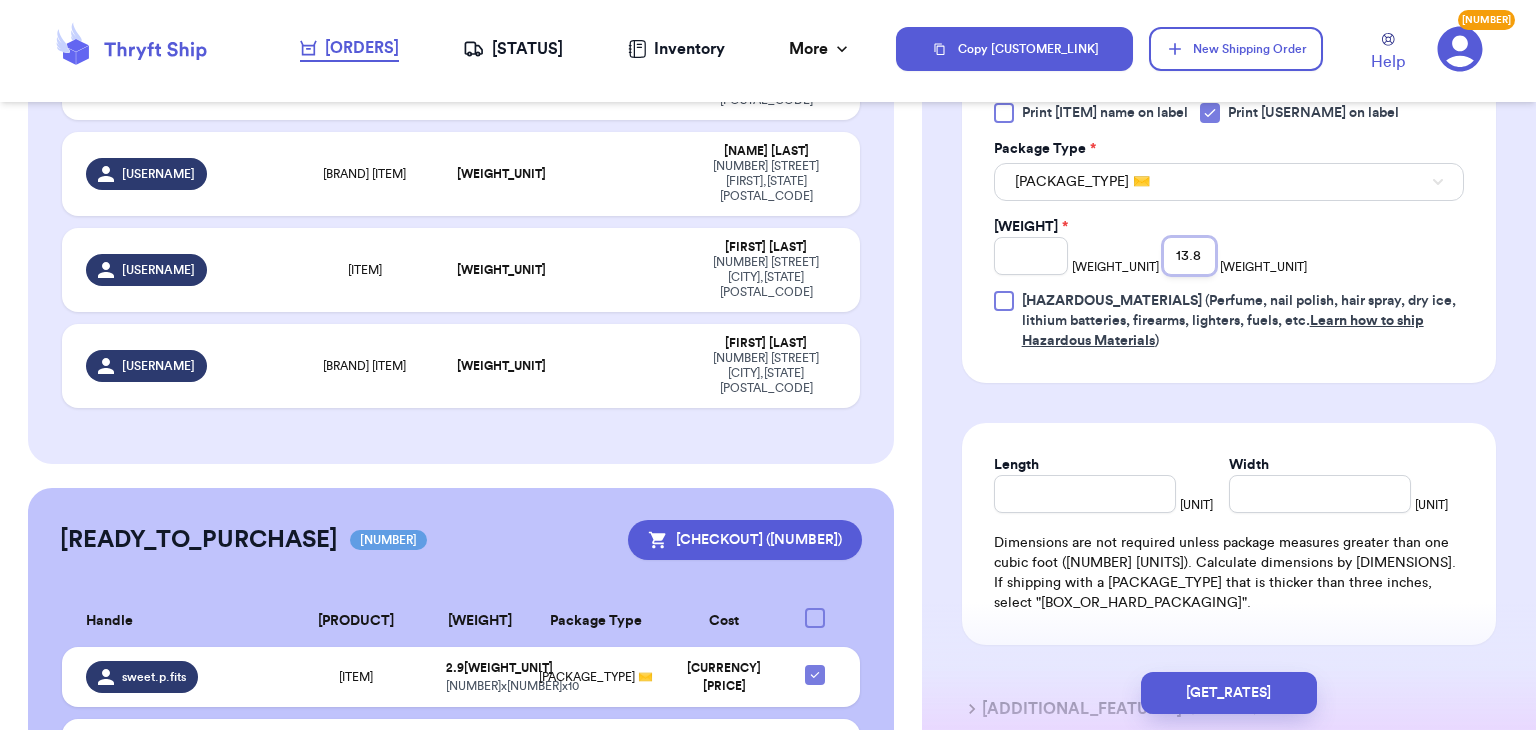 type on "13.8" 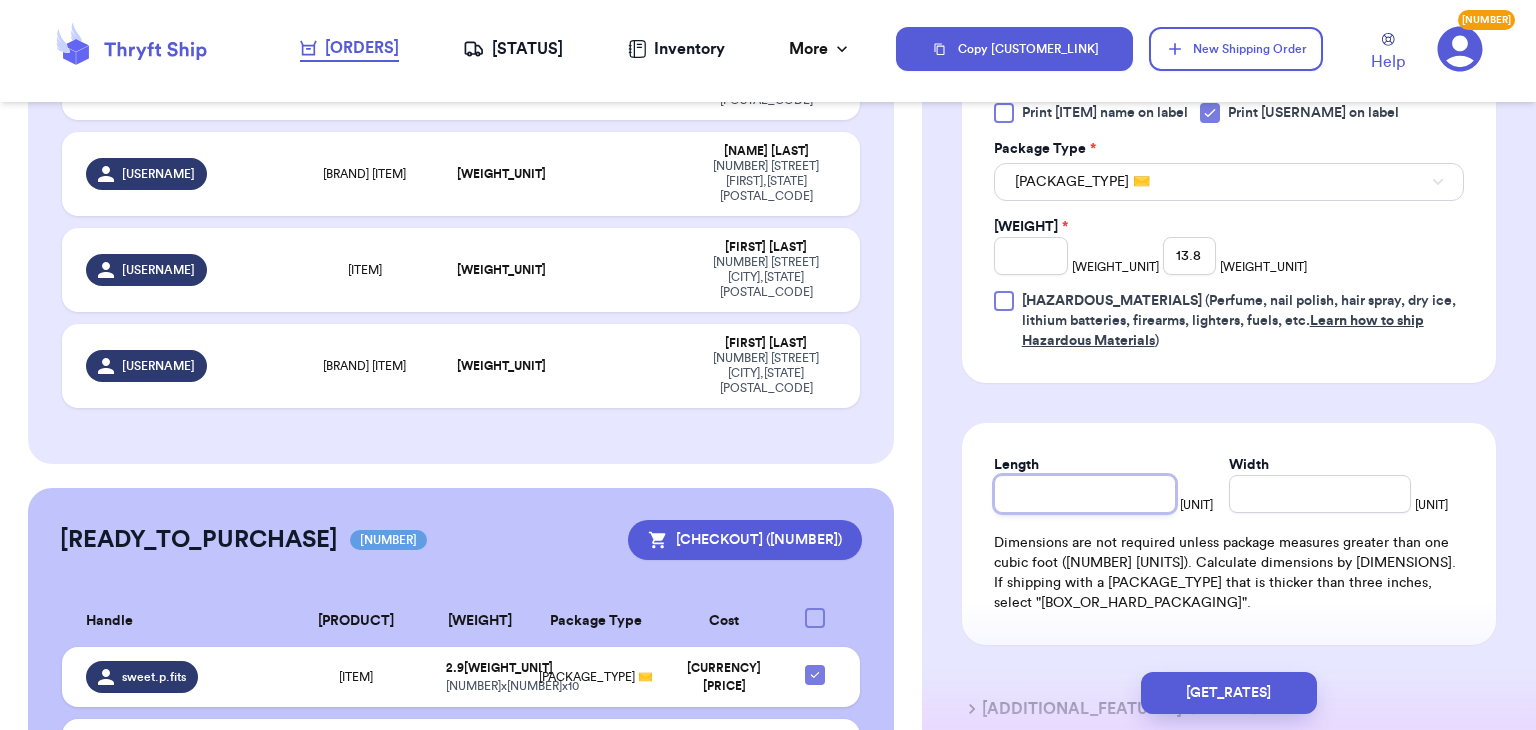 click on "Length" at bounding box center [1085, 494] 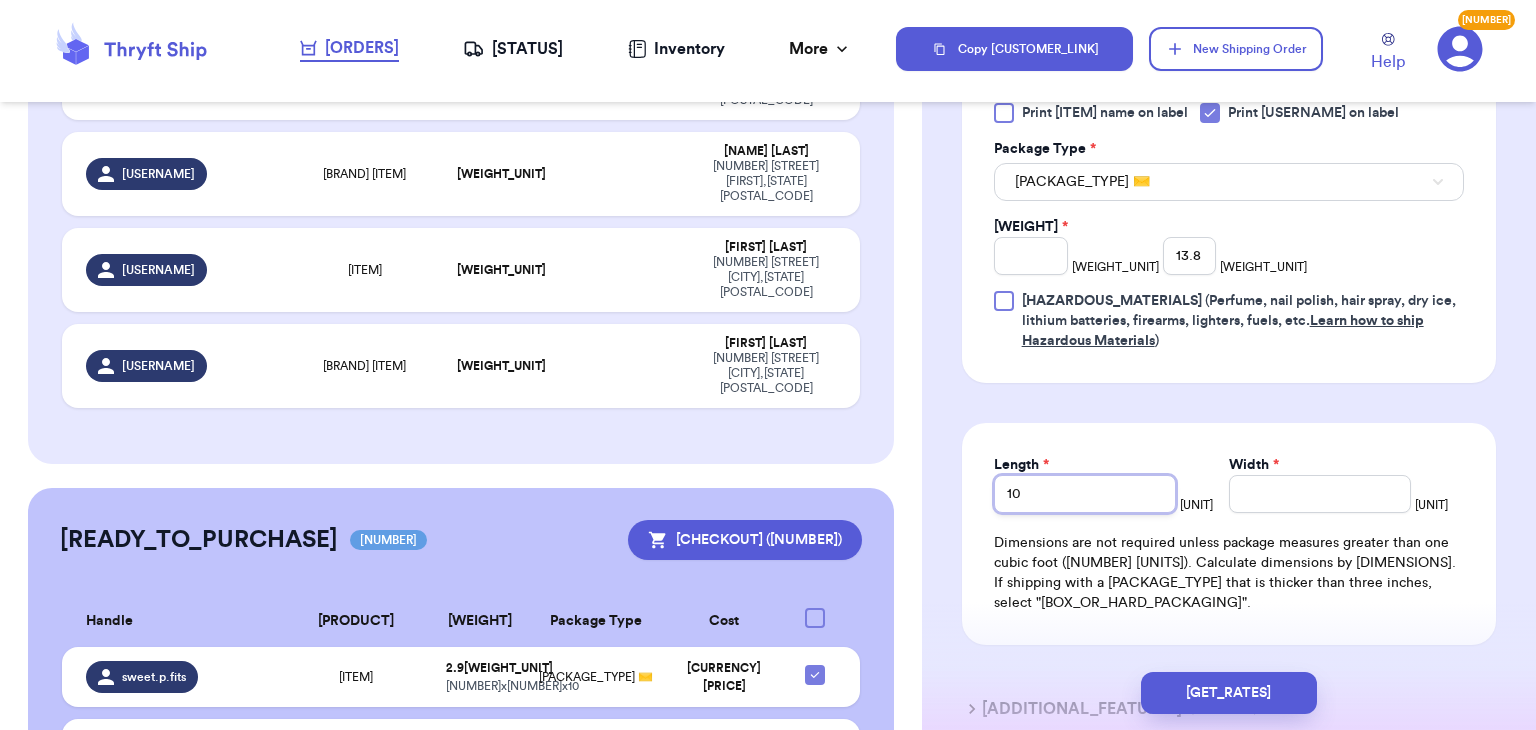 type on "10" 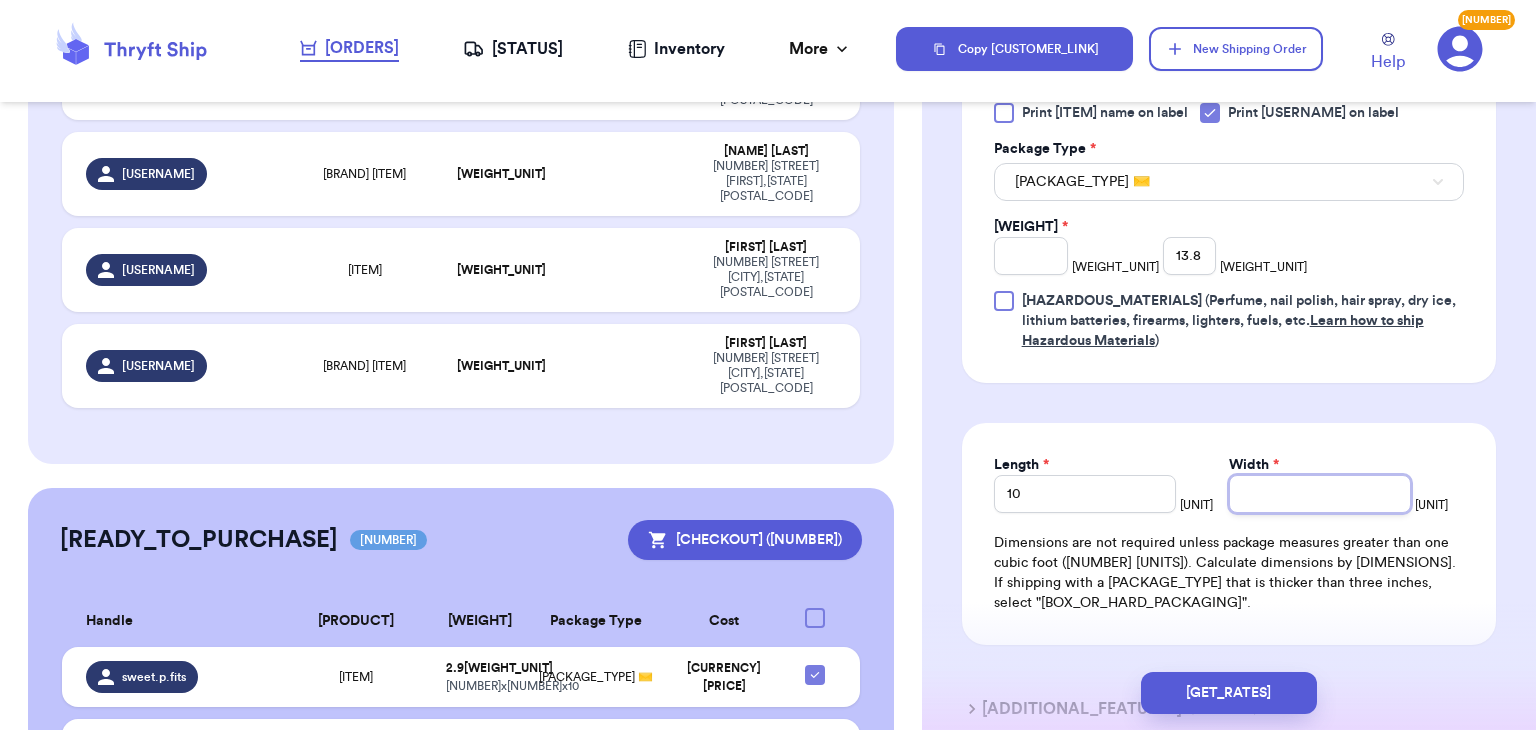 click on "[WIDTH] *" at bounding box center [1320, 494] 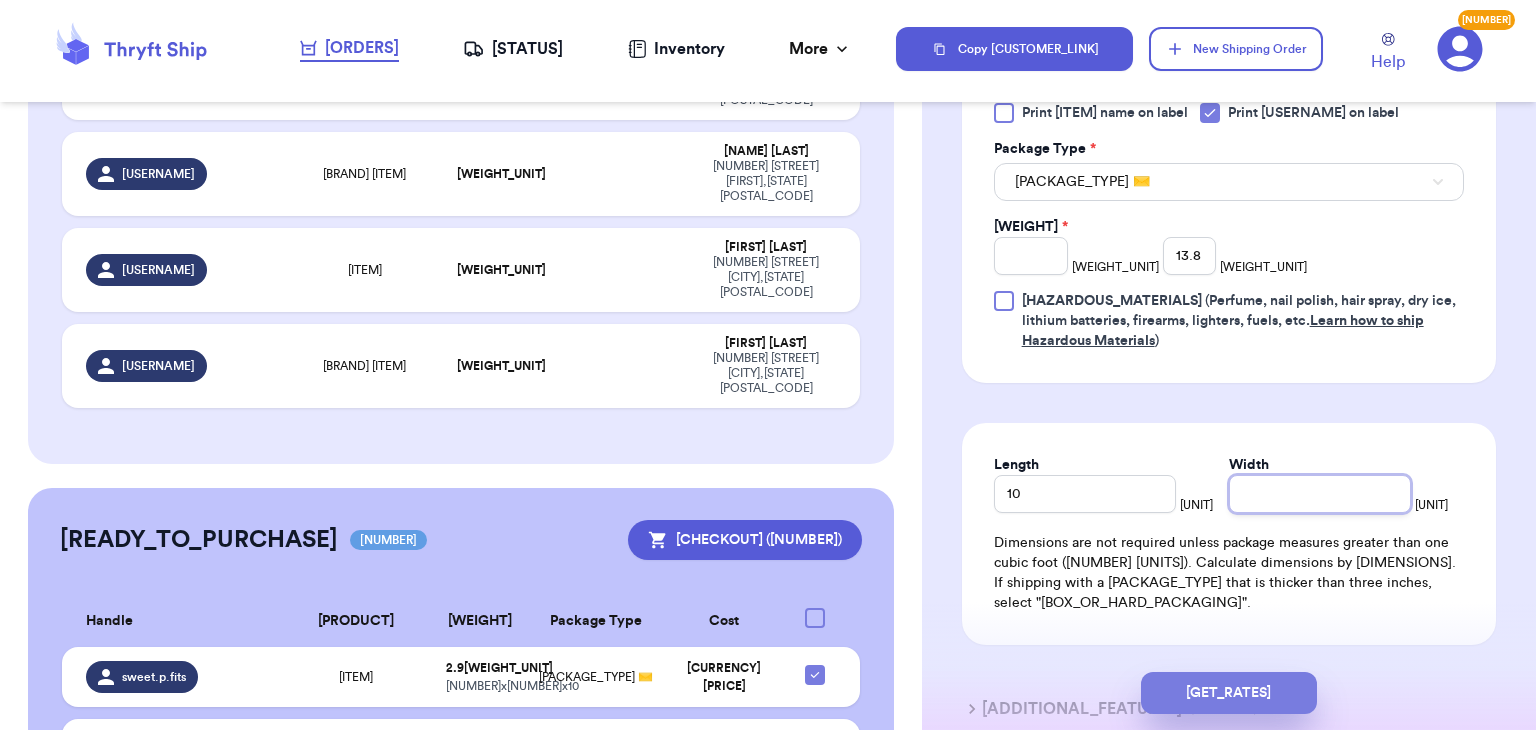 type on "[NUMBER]" 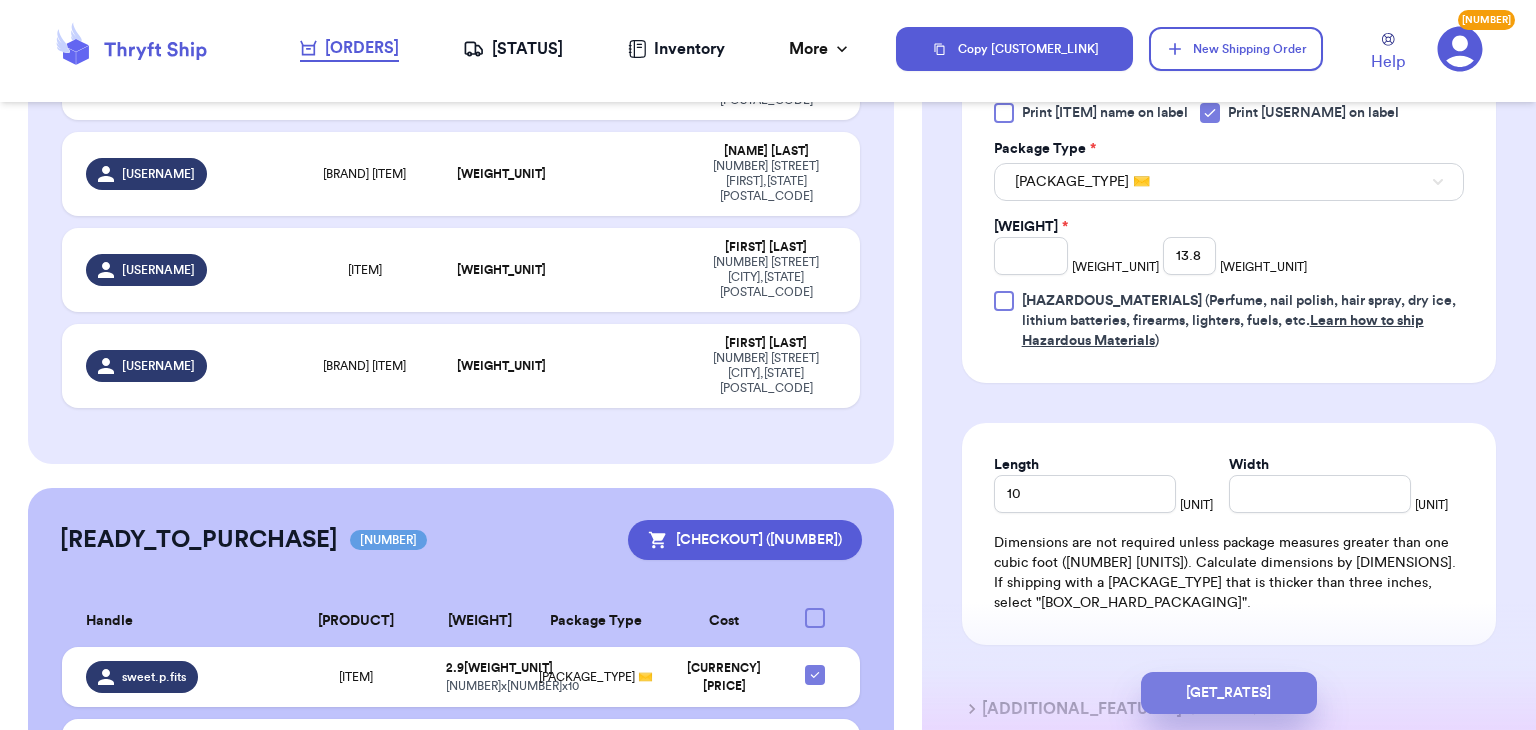 click on "[GET_RATES]" at bounding box center [1229, 693] 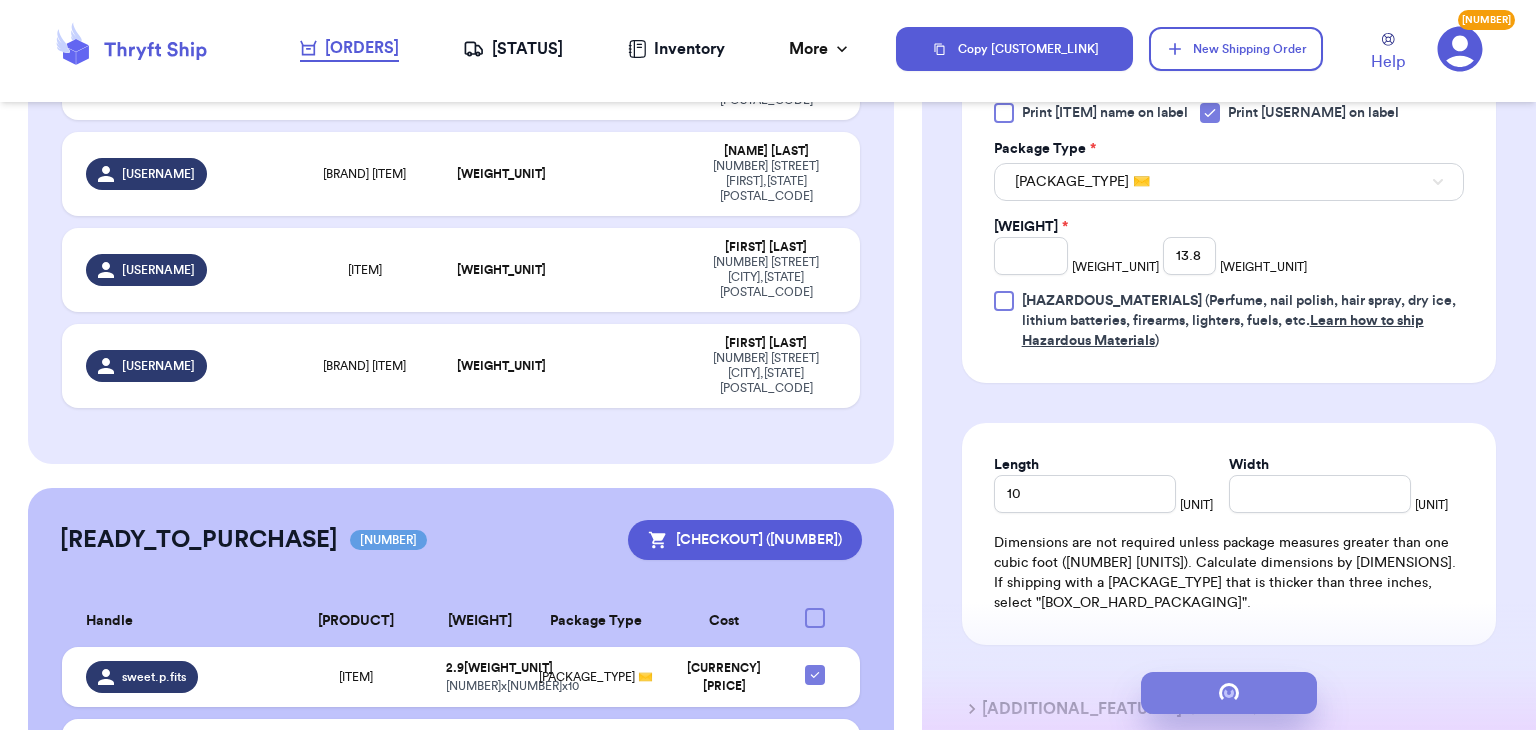 scroll, scrollTop: 0, scrollLeft: 0, axis: both 